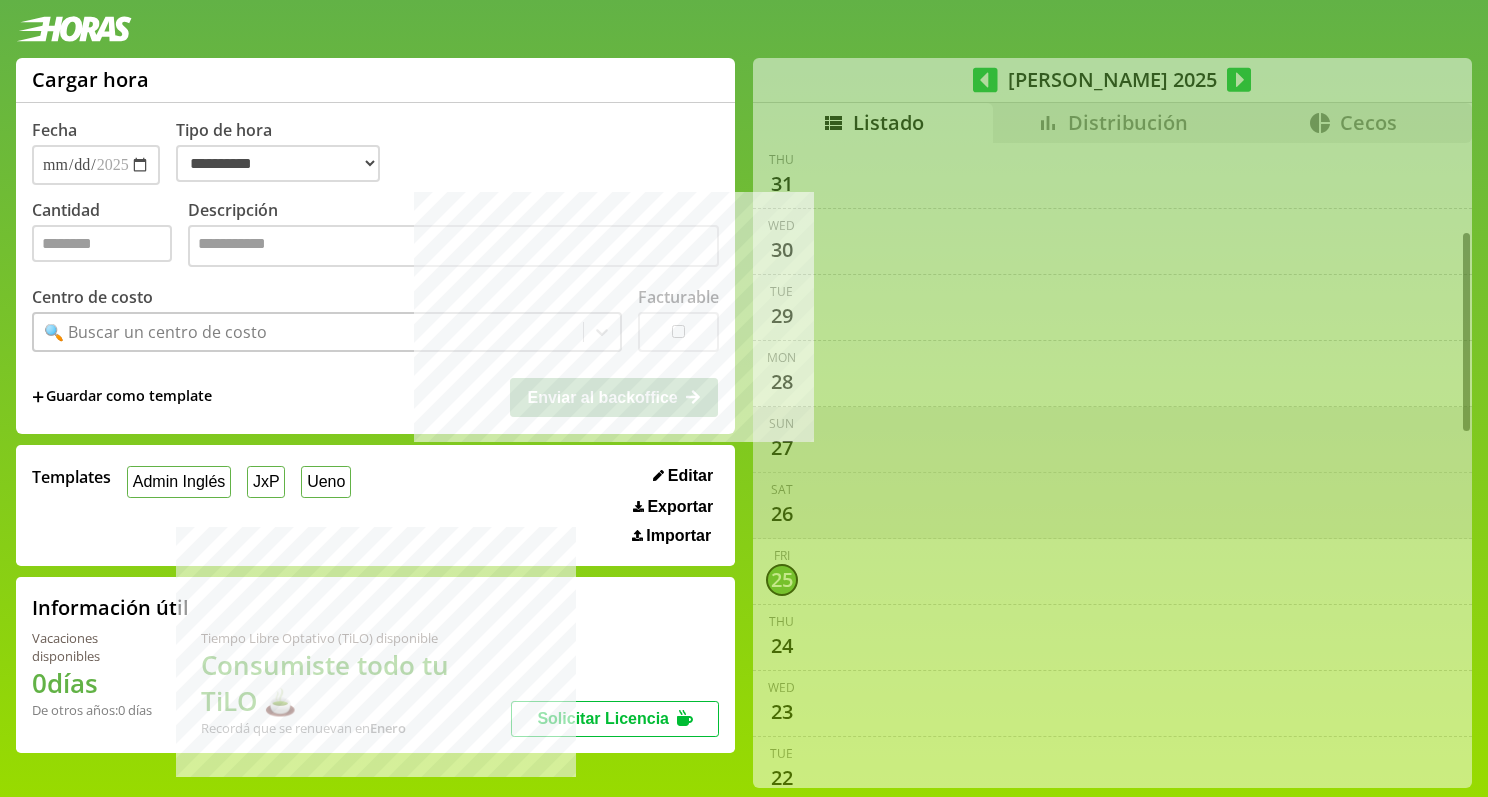 select on "**********" 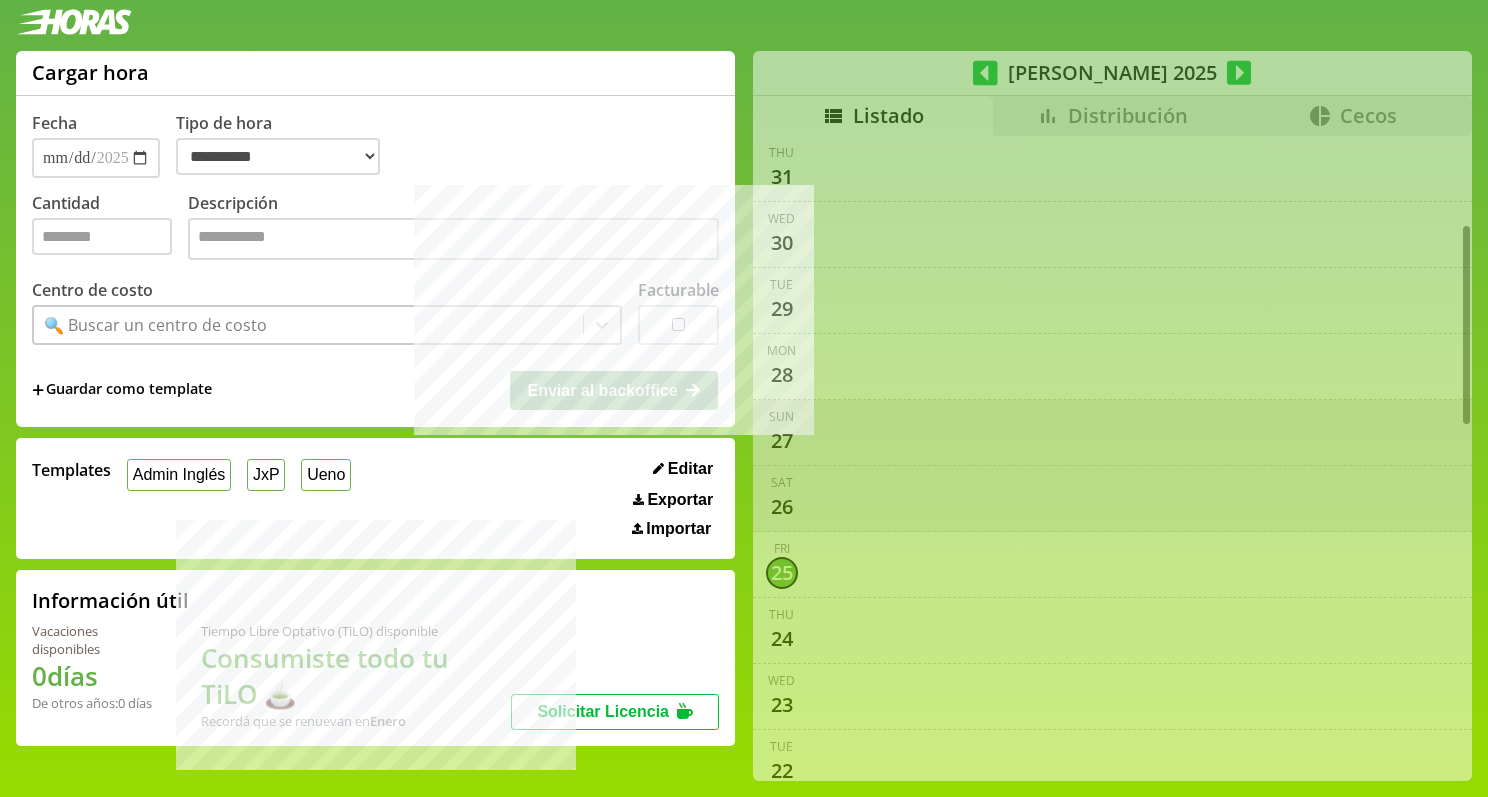 scroll, scrollTop: 401, scrollLeft: 0, axis: vertical 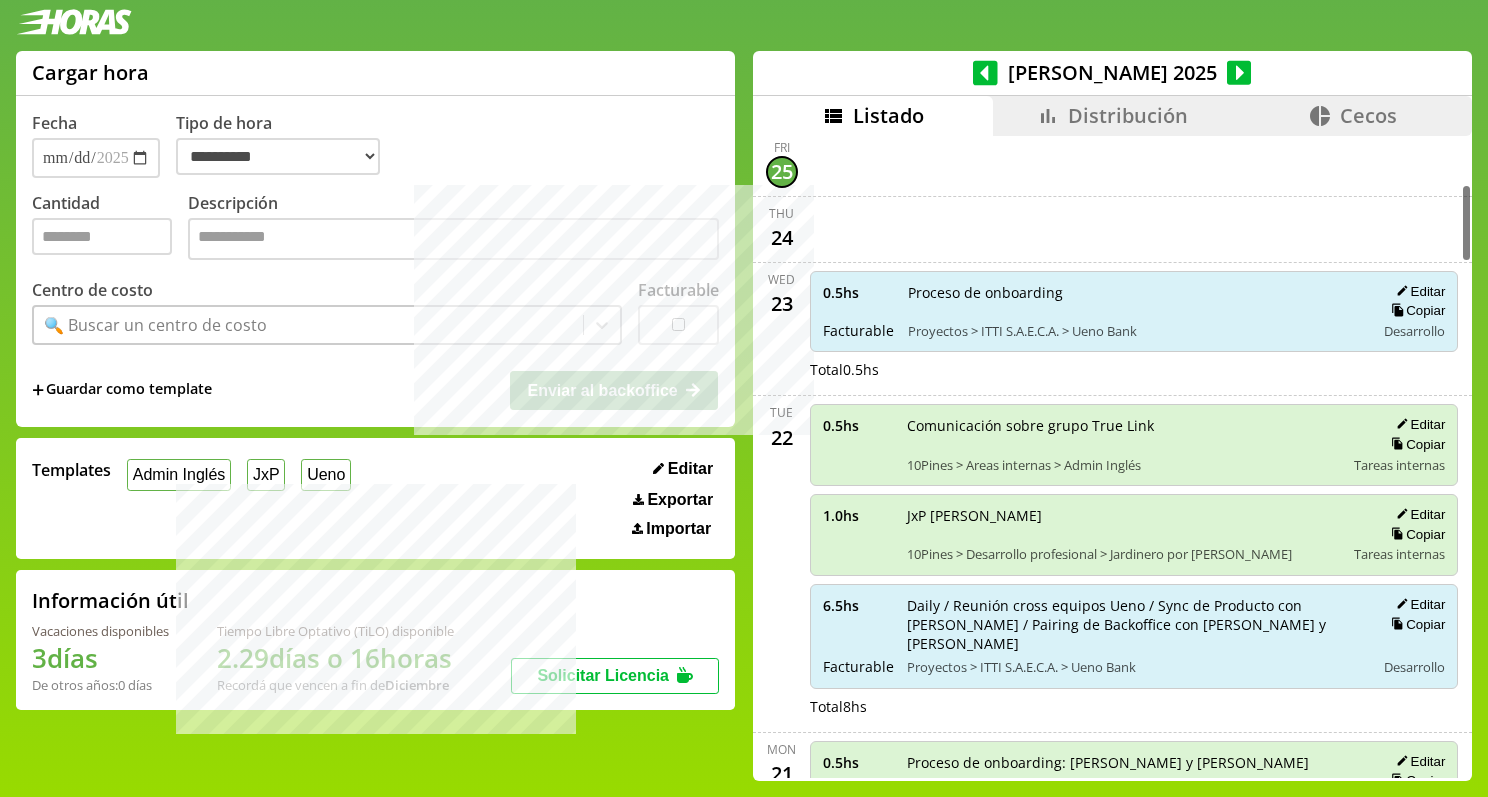 click on "6.5  hs  Facturable Daily / Reunión cross equipos Ueno / Sync de Producto con [PERSON_NAME] / Pairing de Backoffice con [PERSON_NAME] y [PERSON_NAME] Proyectos > ITTI S.A.E.C.A. > Ueno Bank Editar Copiar Desarrollo" at bounding box center (1134, 636) 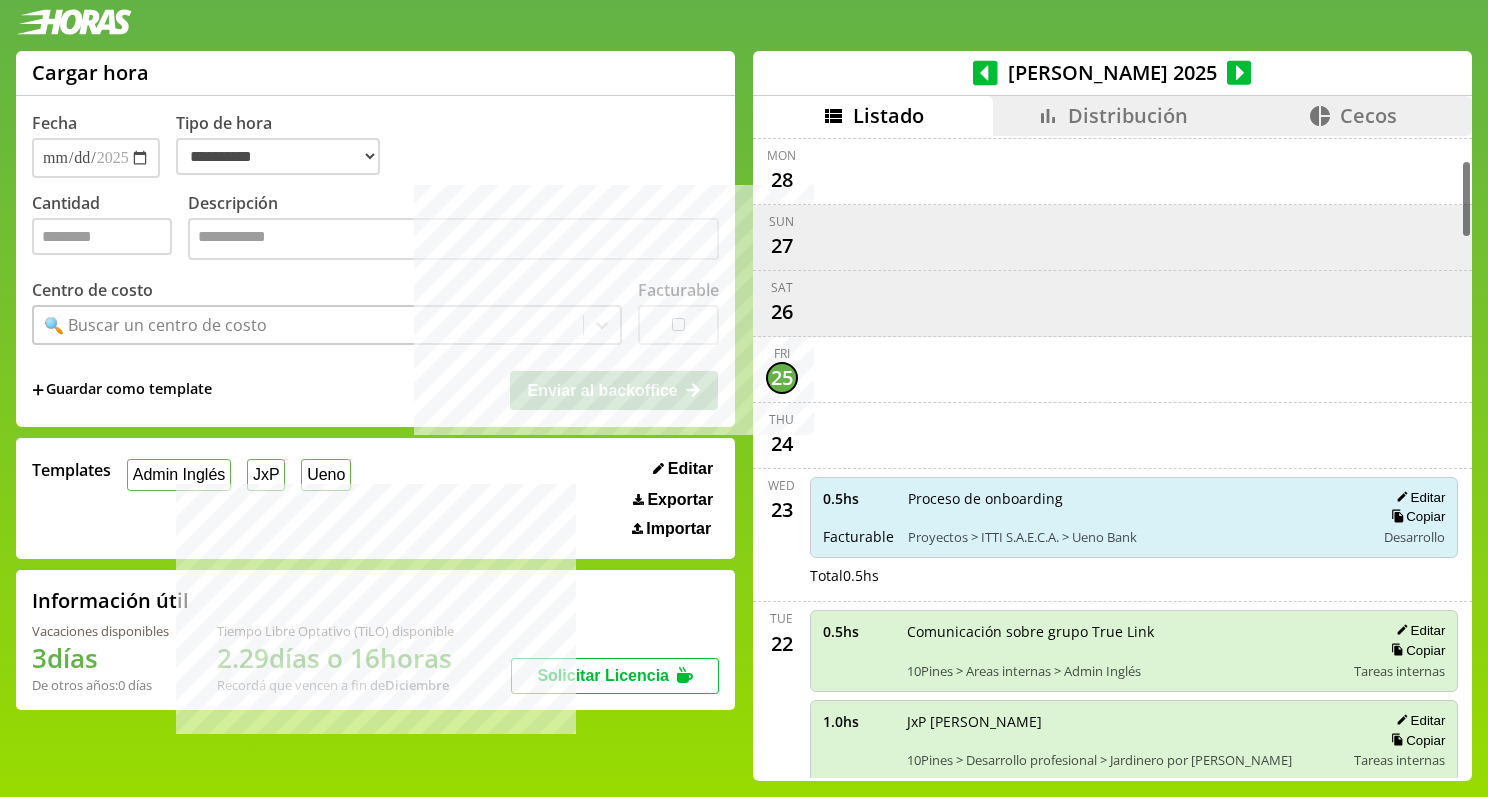 scroll, scrollTop: 194, scrollLeft: 0, axis: vertical 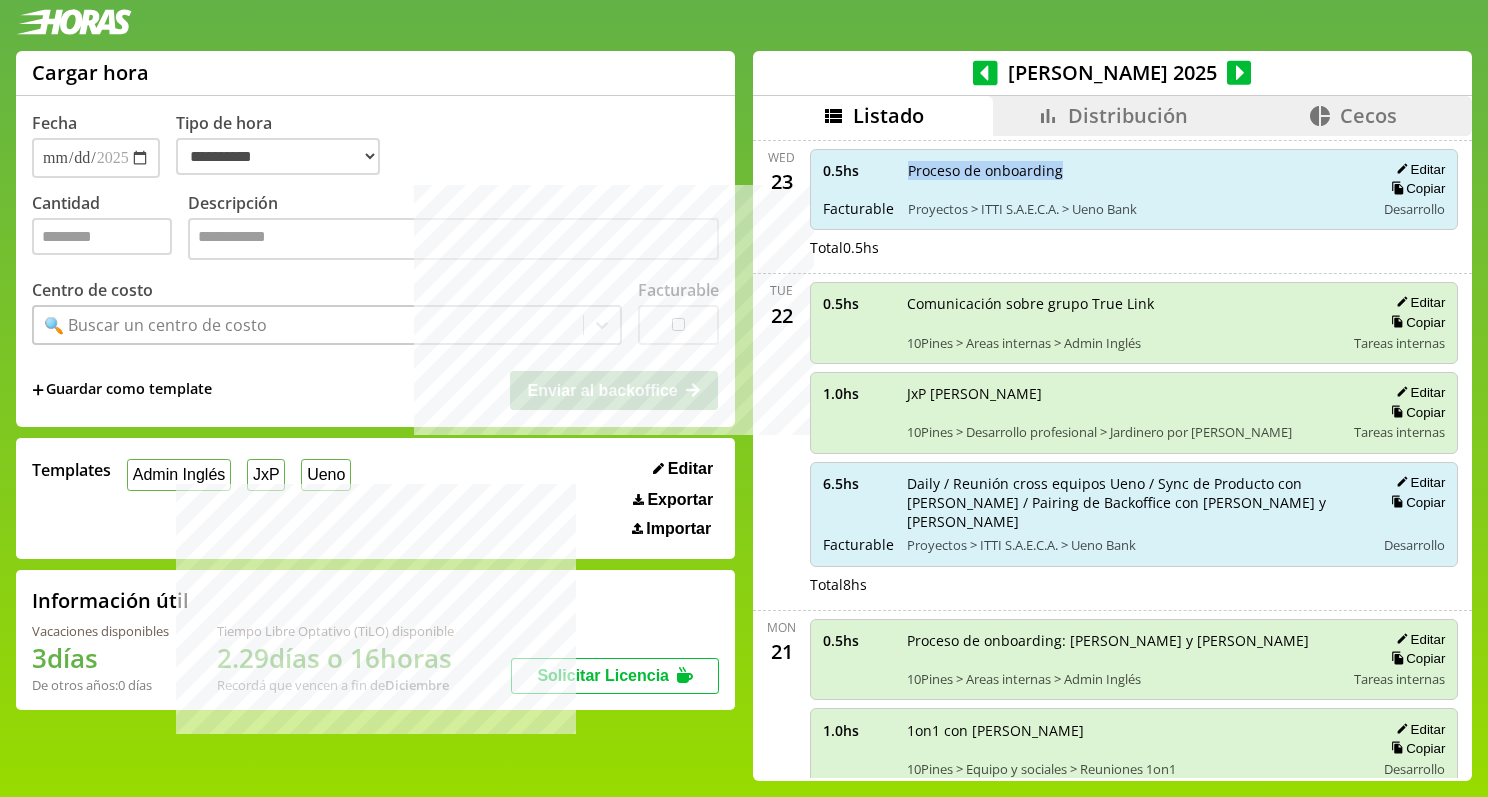 drag, startPoint x: 908, startPoint y: 163, endPoint x: 1083, endPoint y: 165, distance: 175.01143 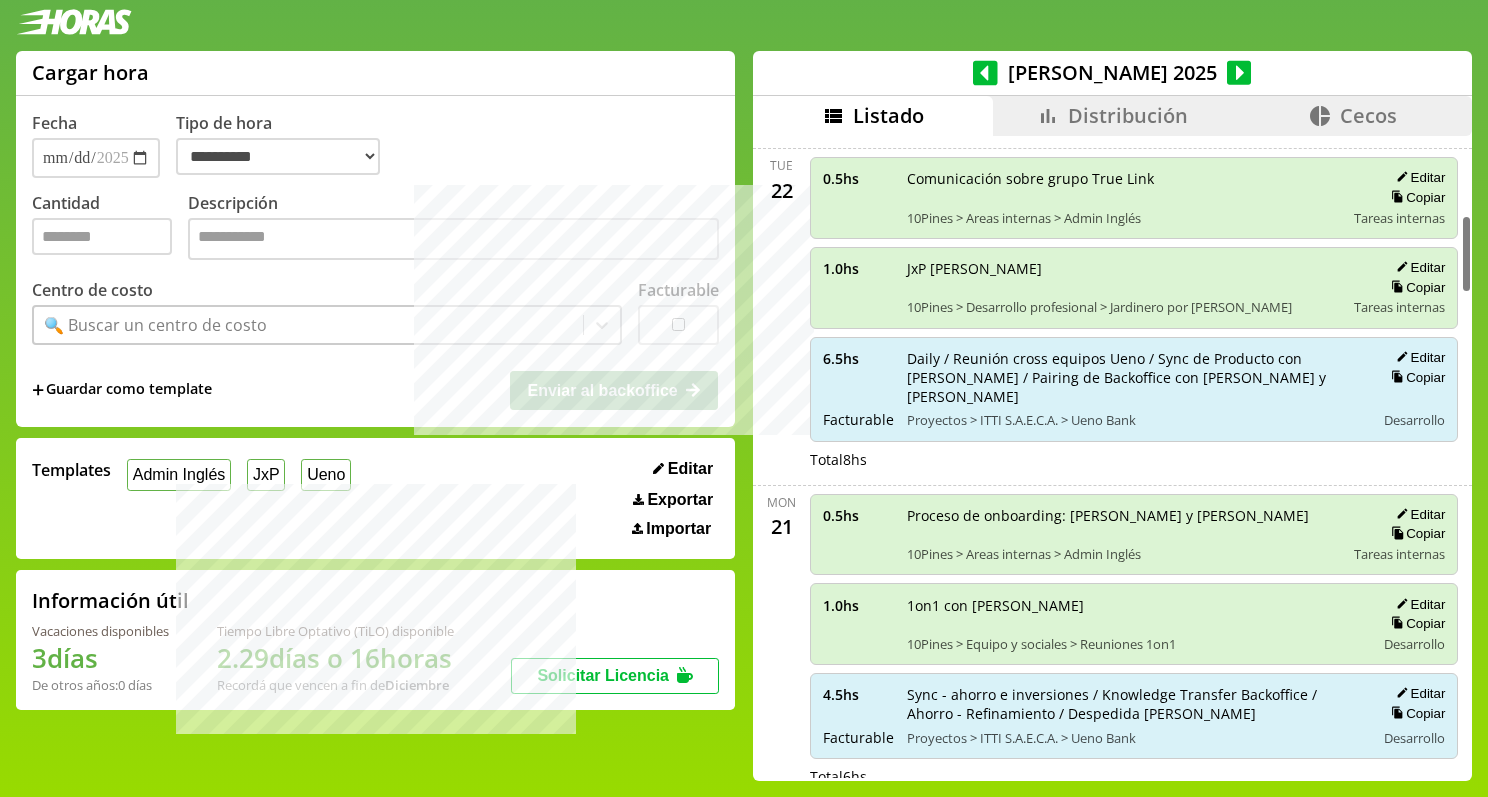 scroll, scrollTop: 649, scrollLeft: 0, axis: vertical 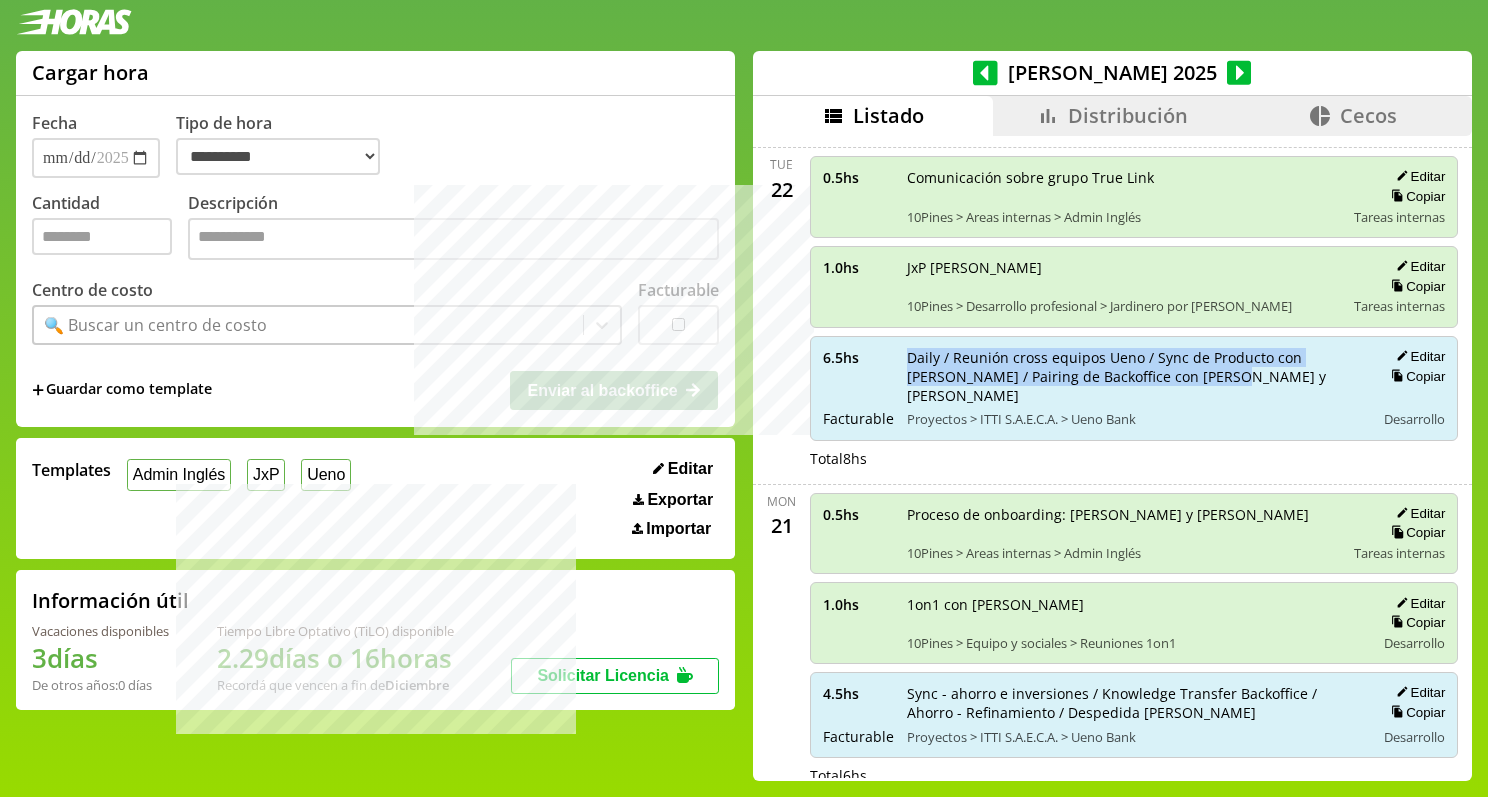 drag, startPoint x: 908, startPoint y: 356, endPoint x: 1174, endPoint y: 383, distance: 267.3668 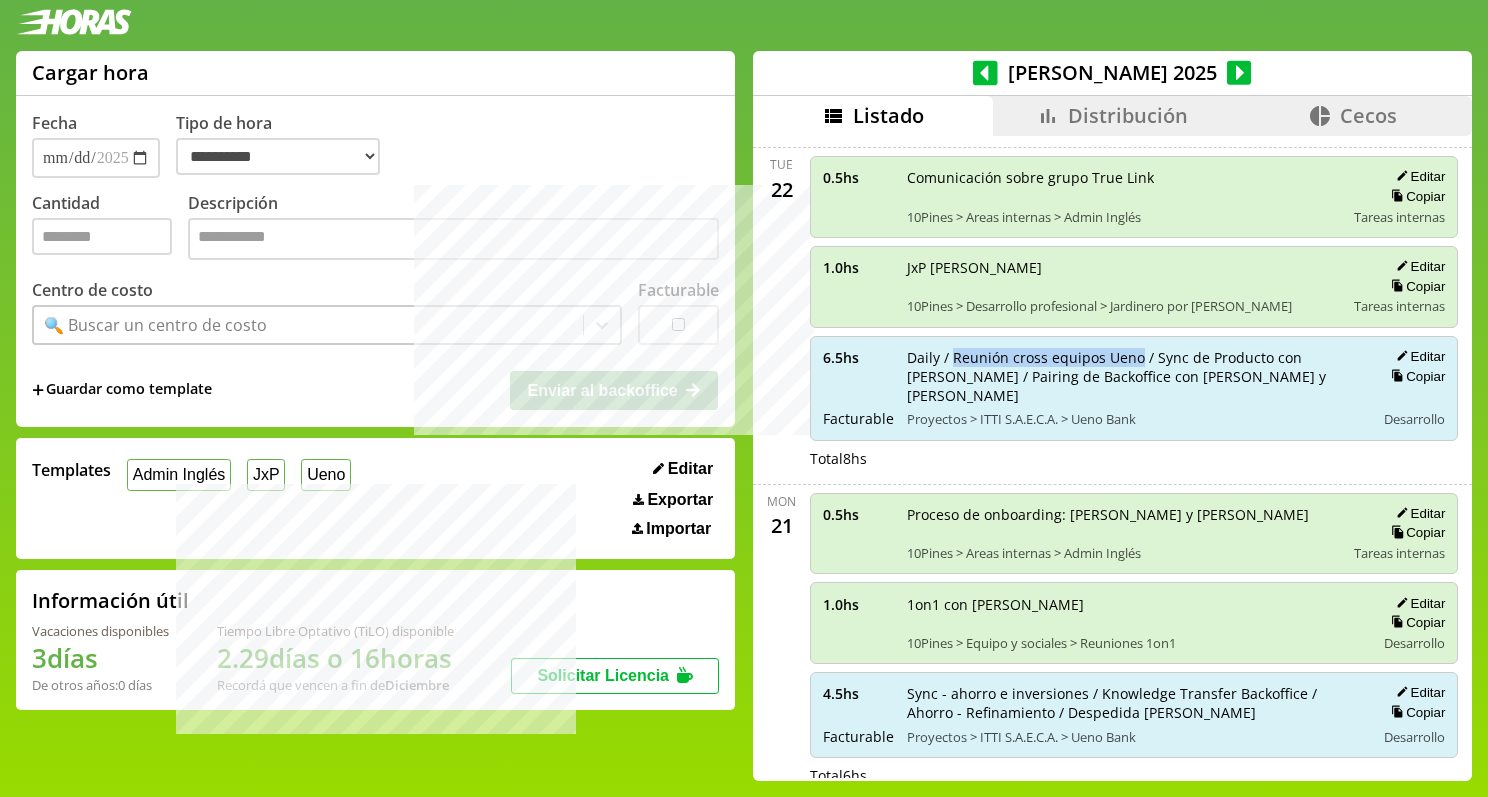 drag, startPoint x: 951, startPoint y: 356, endPoint x: 1135, endPoint y: 356, distance: 184 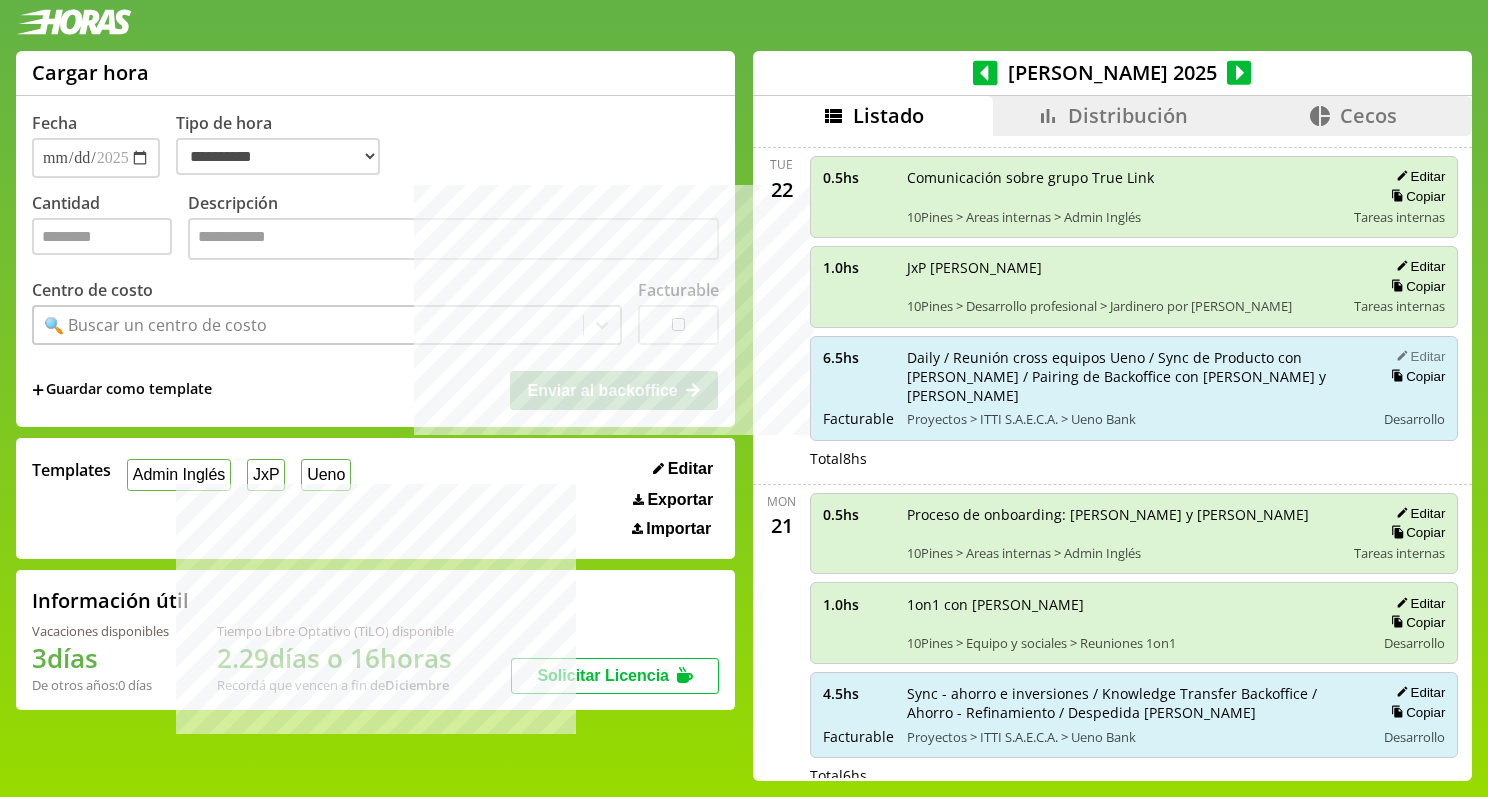 click on "Editar" at bounding box center [1417, 356] 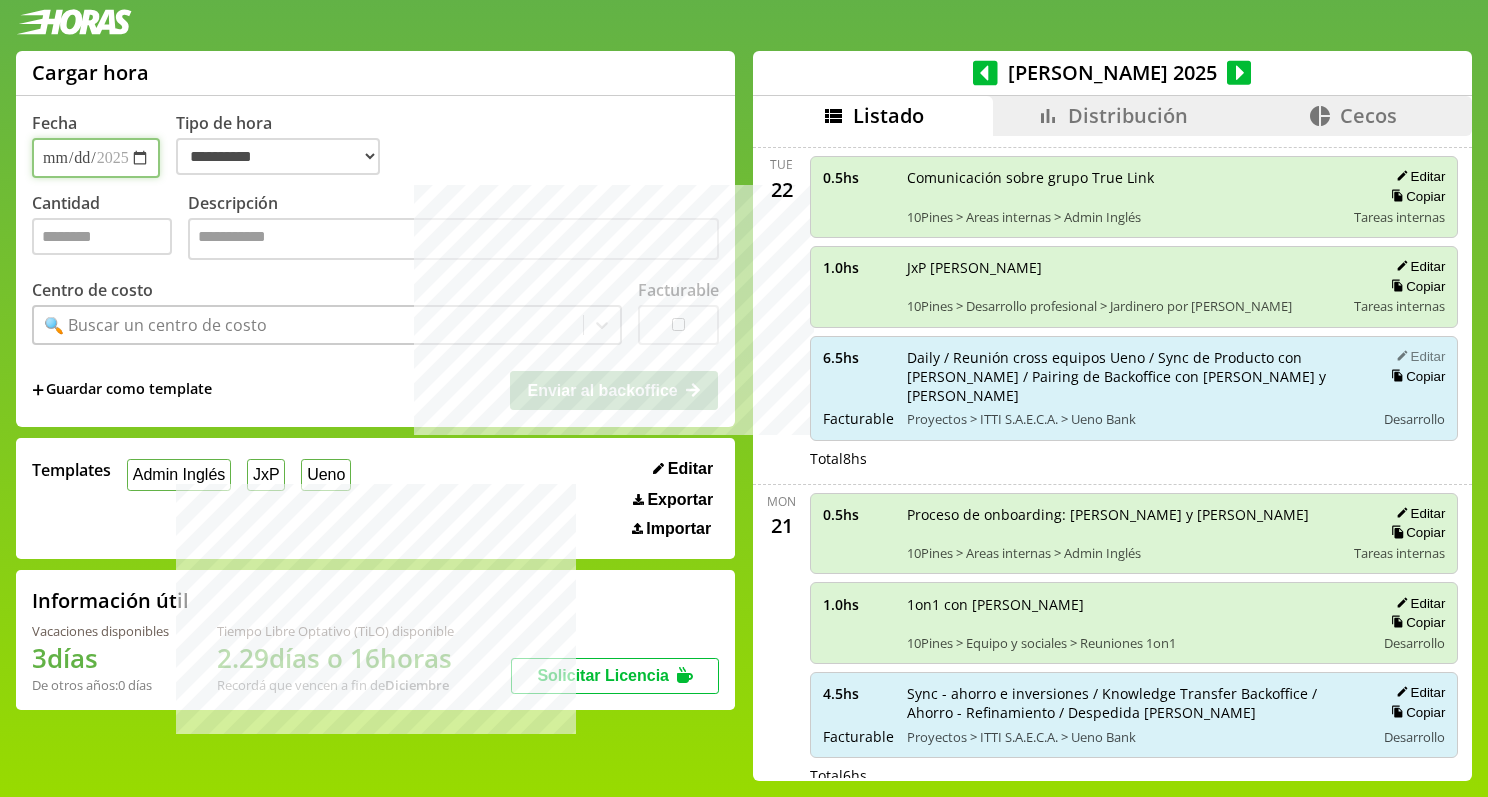 type on "**********" 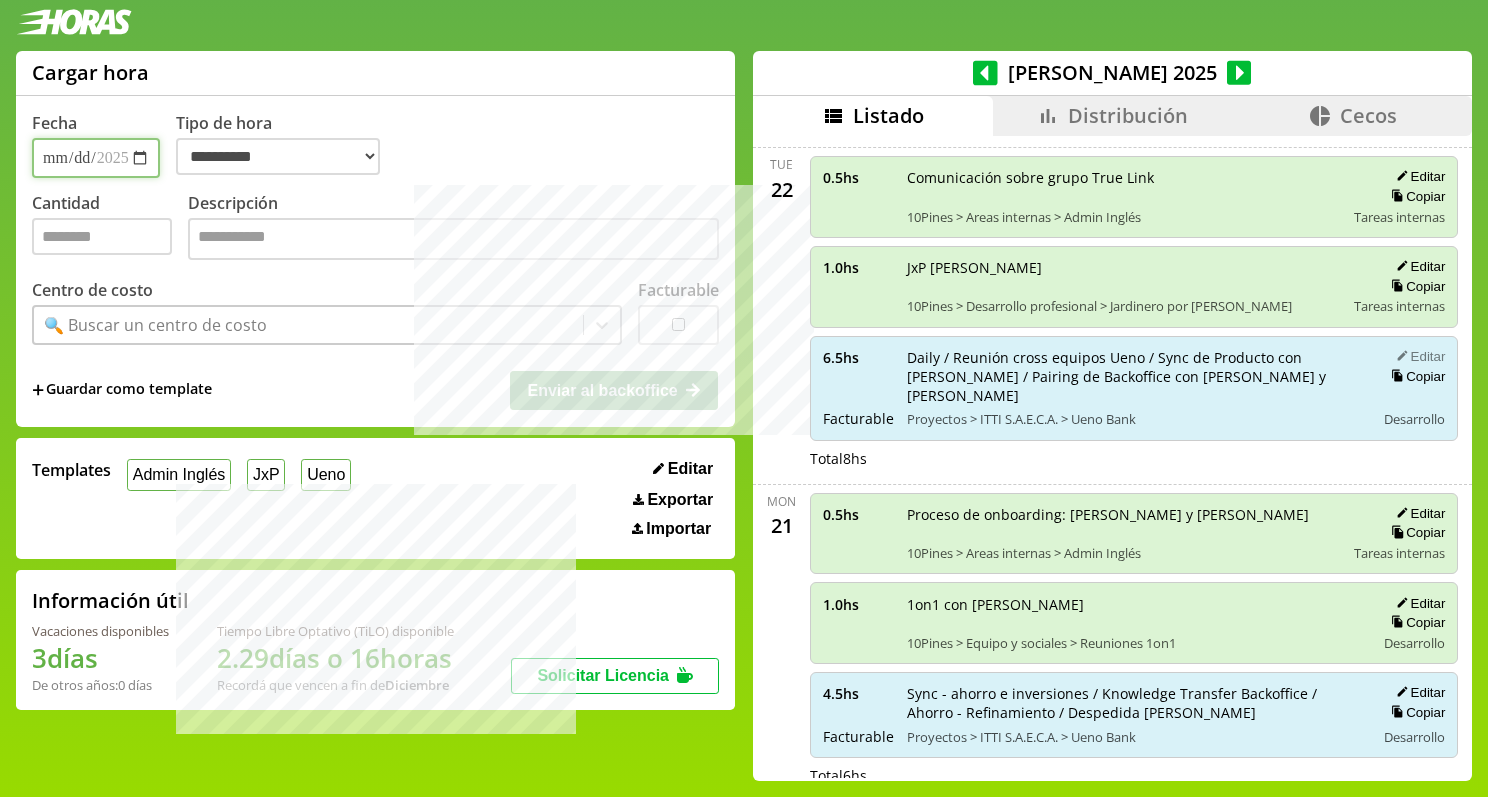 type on "***" 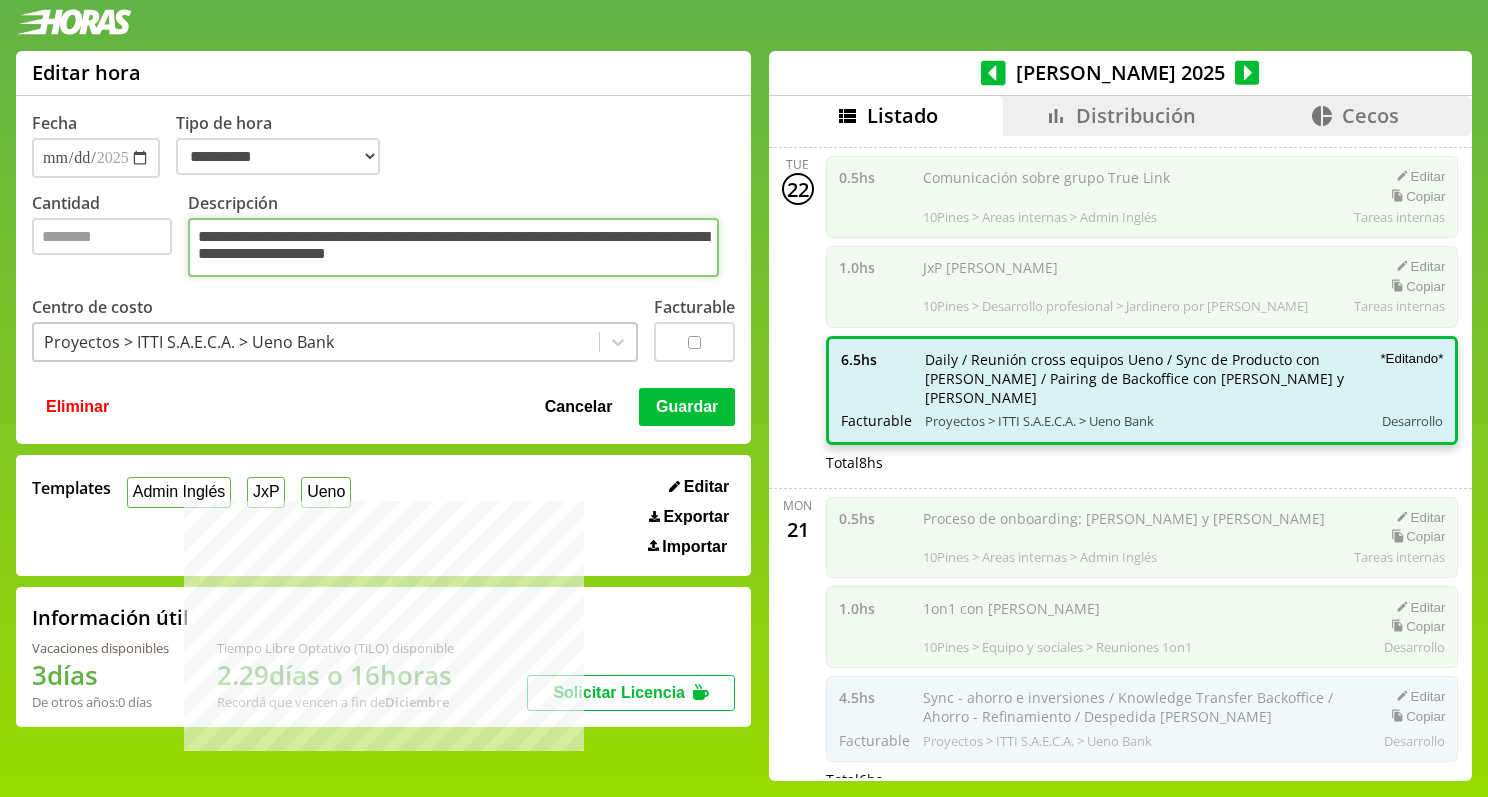 click on "**********" at bounding box center [453, 247] 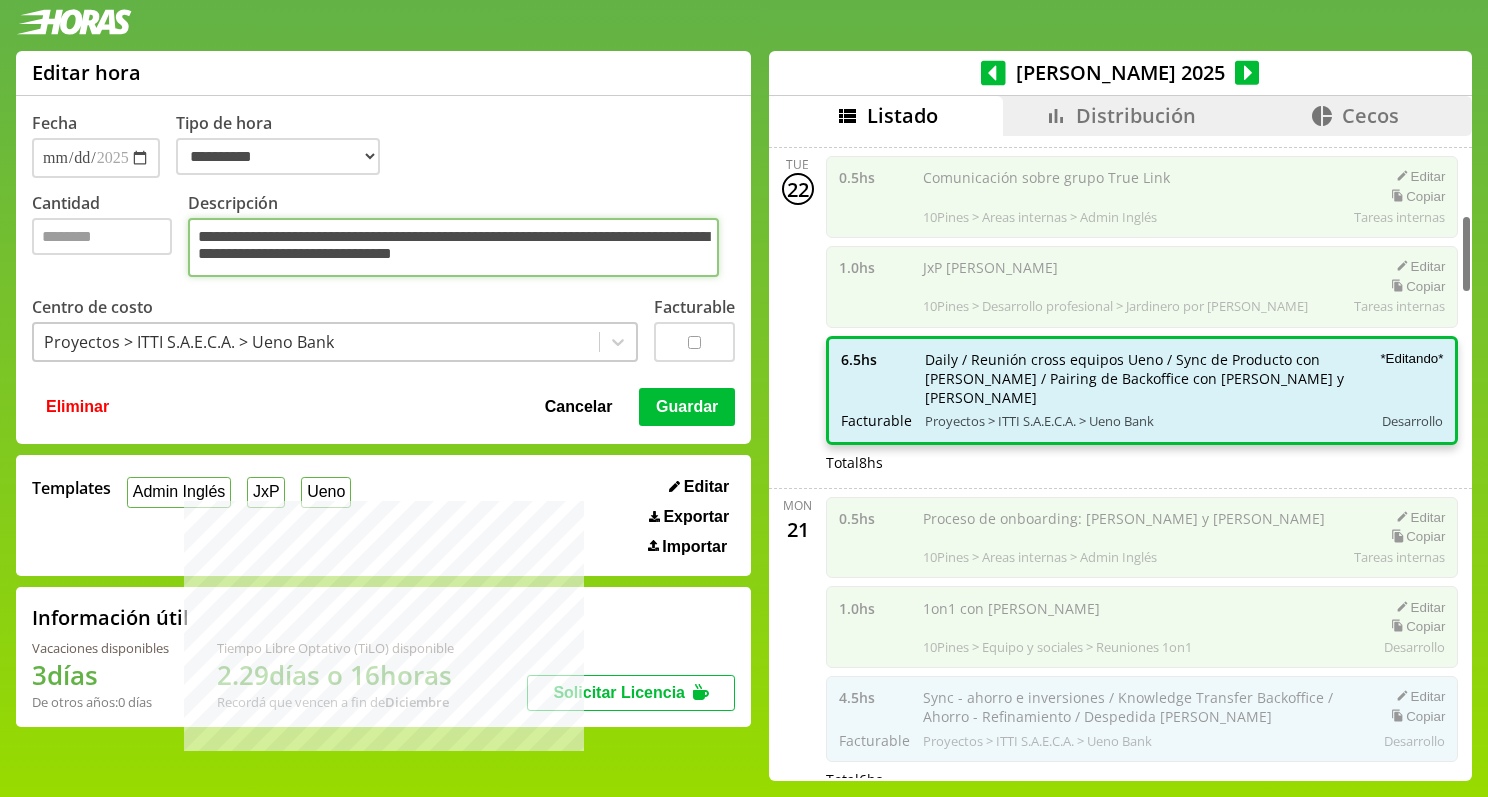 type on "**********" 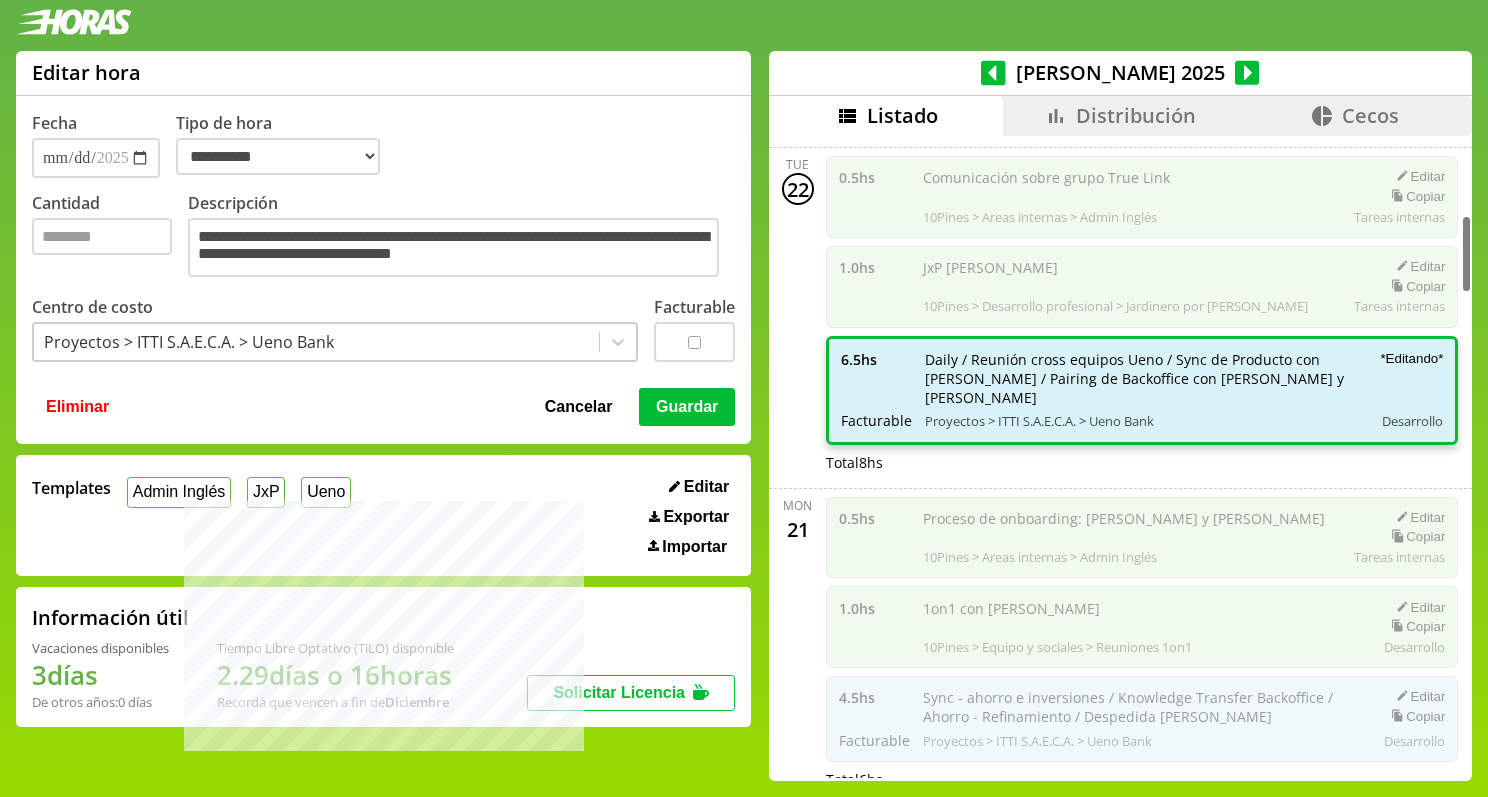 click on "Guardar" at bounding box center [687, 407] 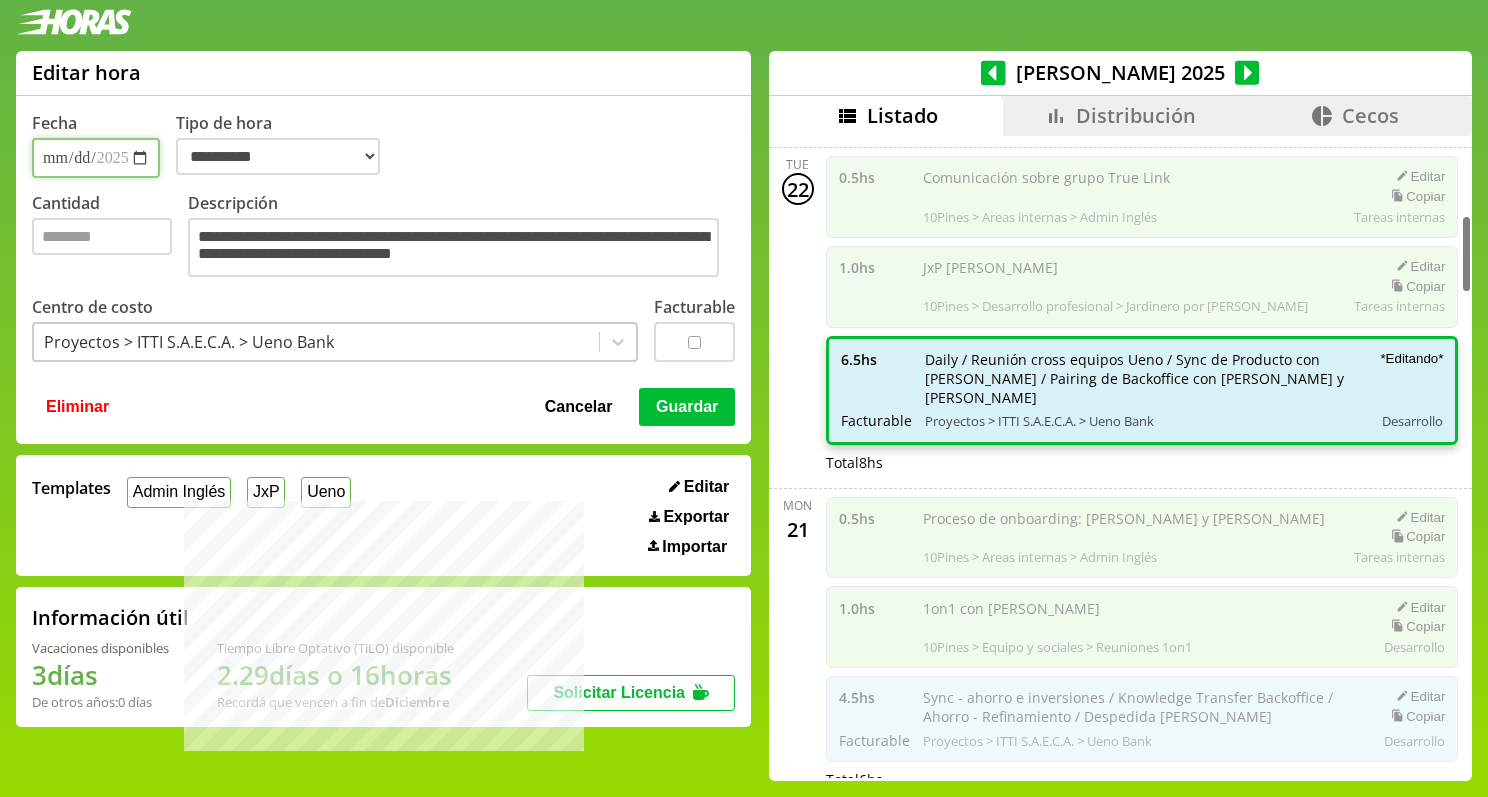 type 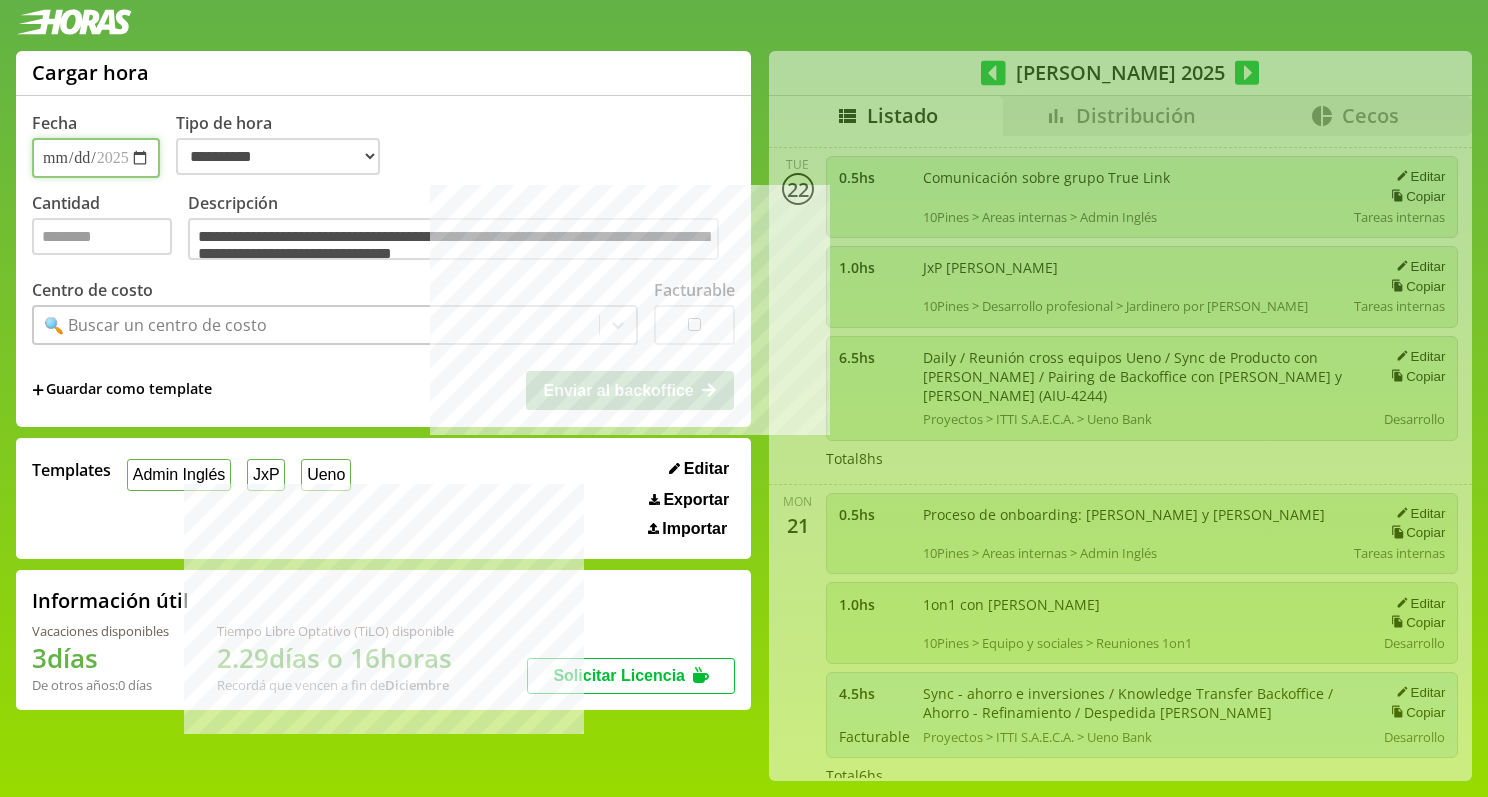 scroll, scrollTop: 0, scrollLeft: 0, axis: both 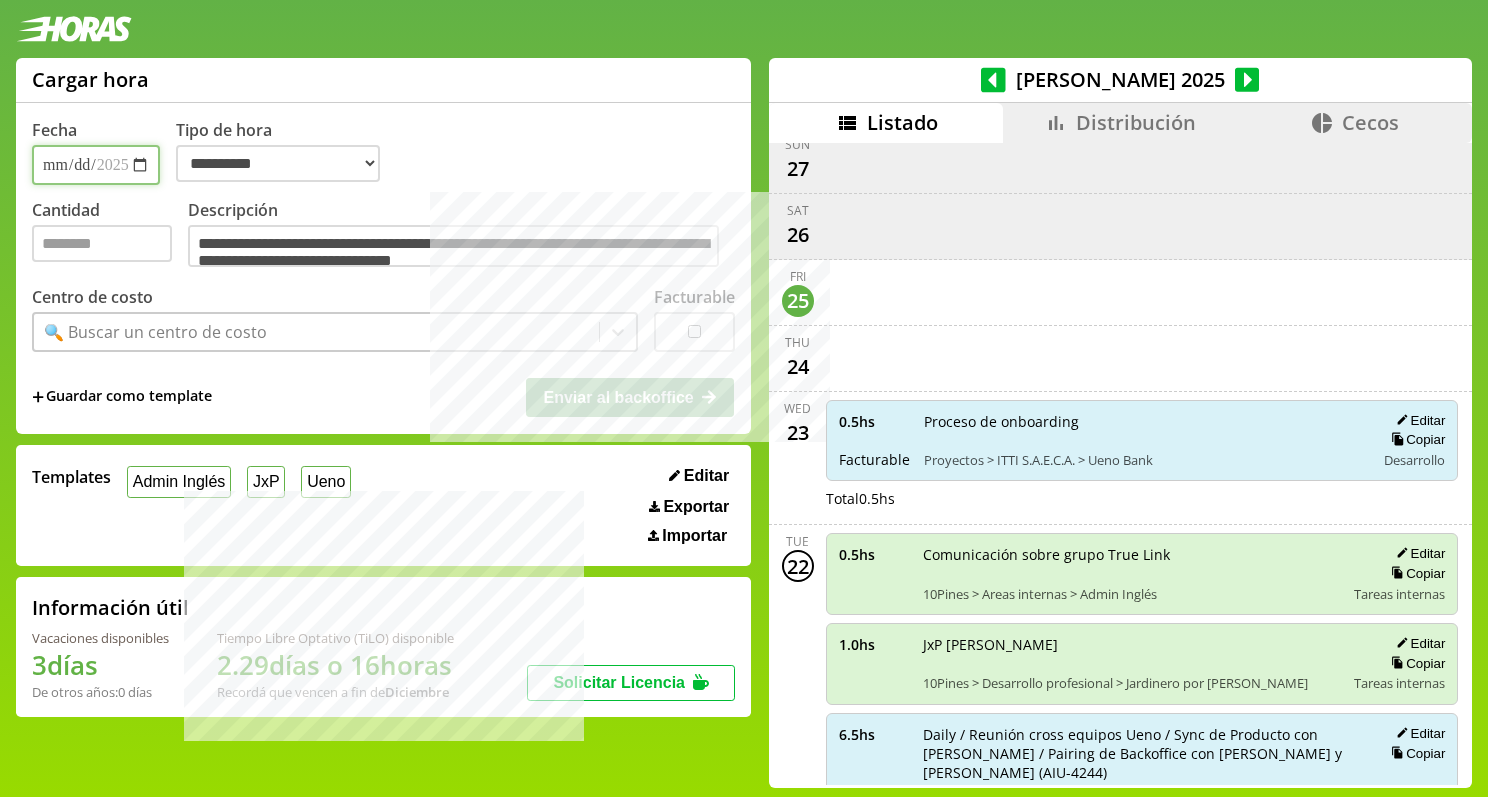 click on "**********" at bounding box center [96, 165] 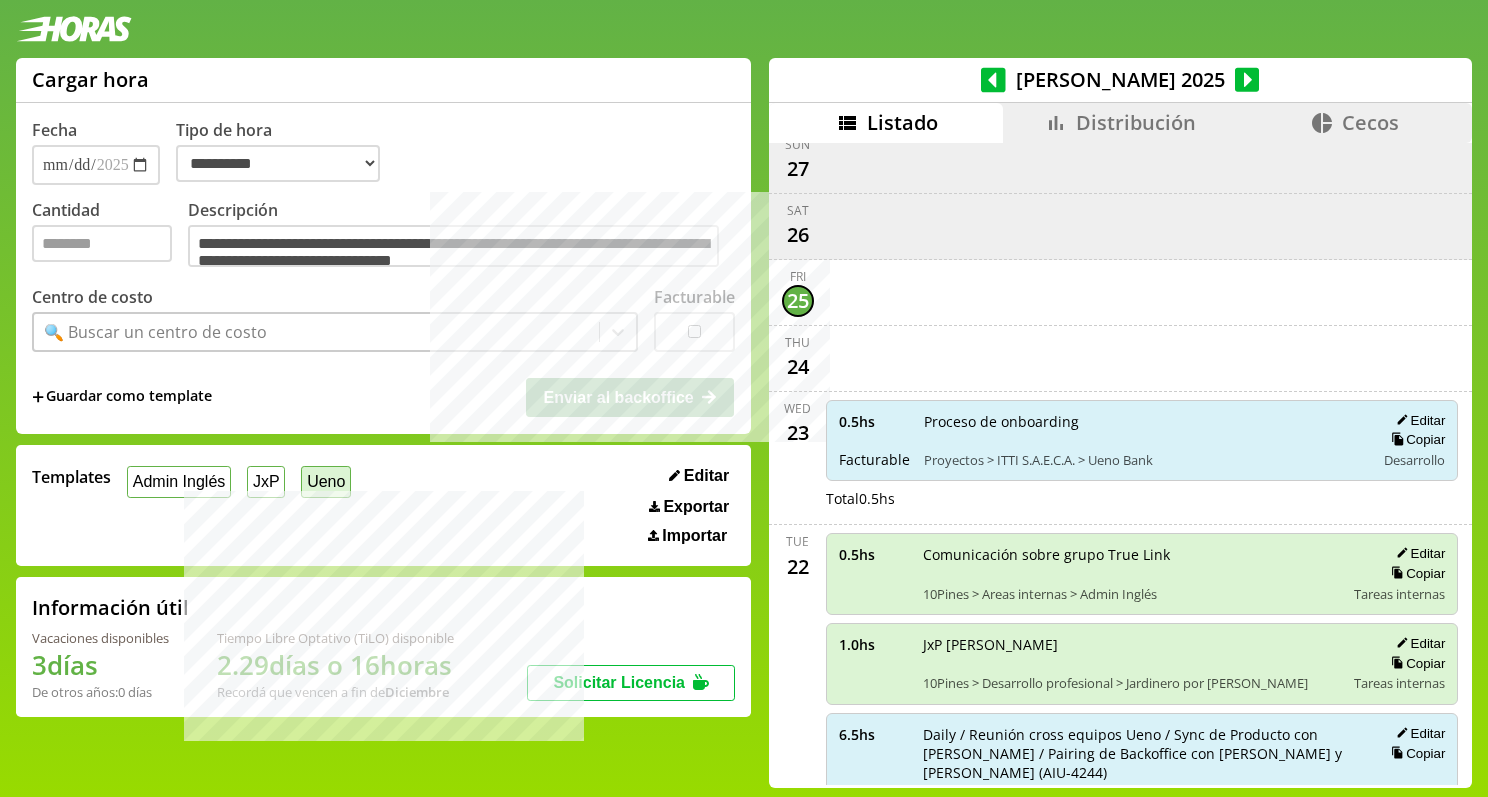 click on "Ueno" at bounding box center [326, 481] 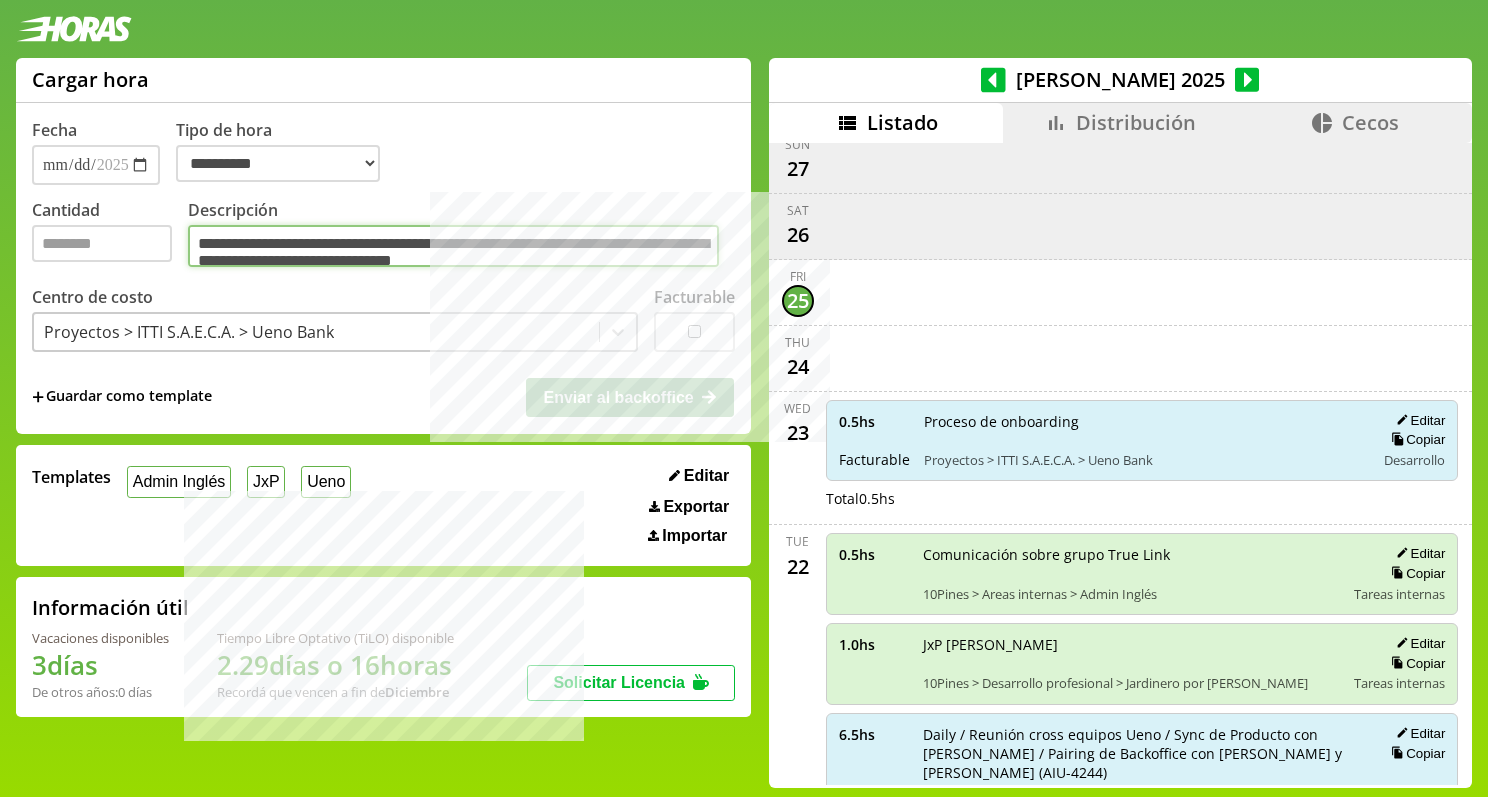 click on "**********" at bounding box center [453, 246] 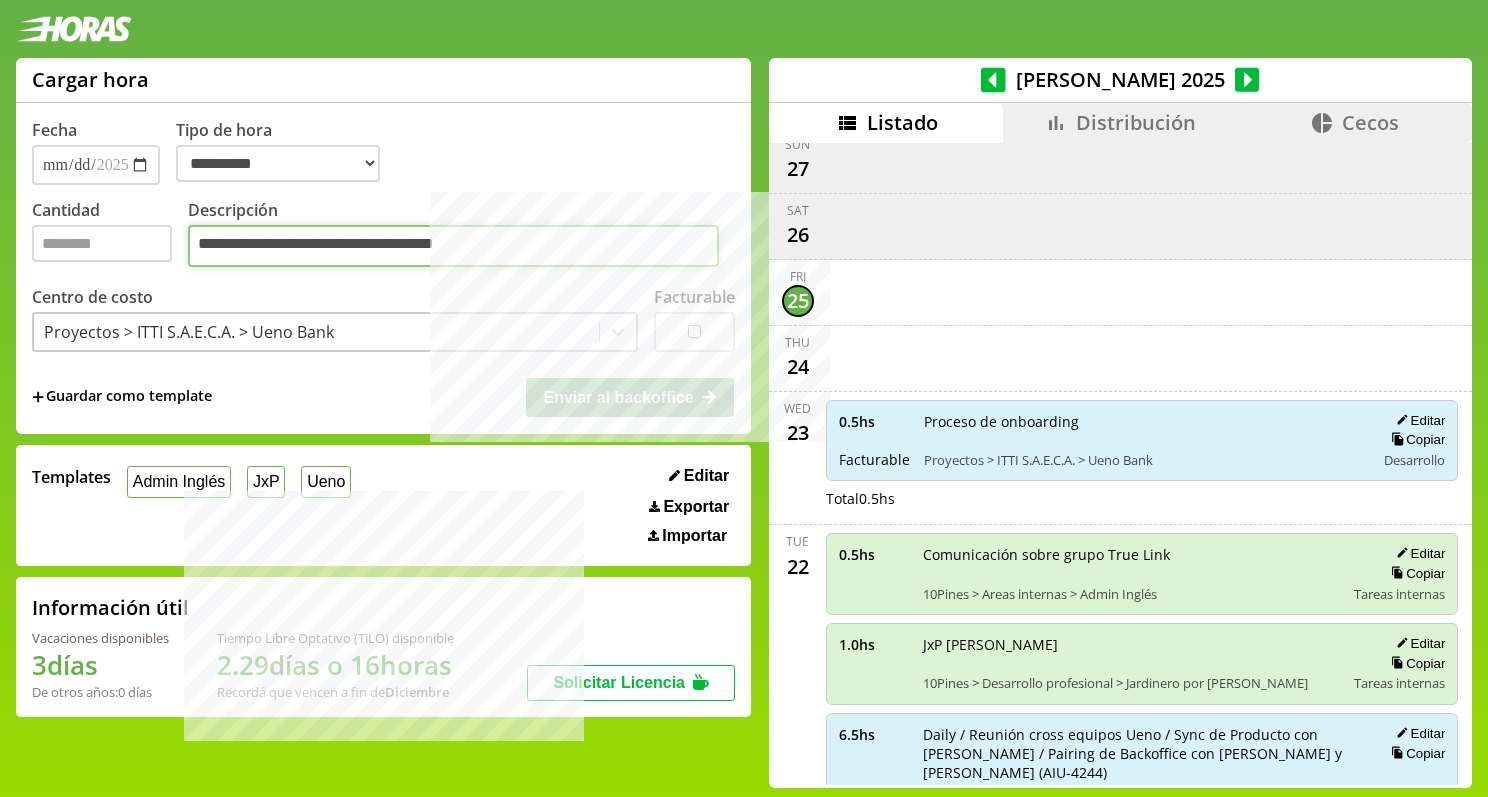 click on "**********" at bounding box center [453, 246] 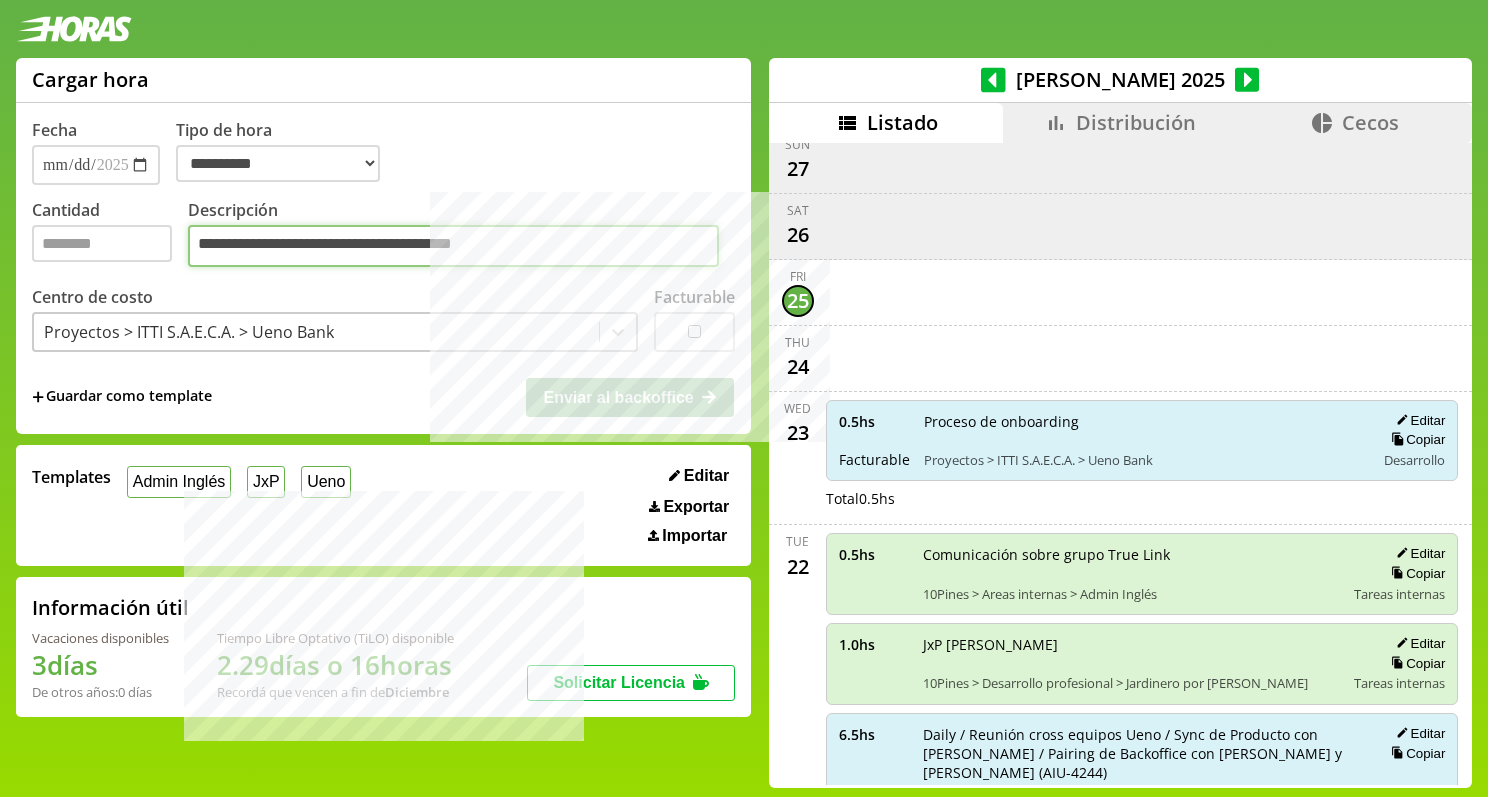 click on "**********" at bounding box center (453, 246) 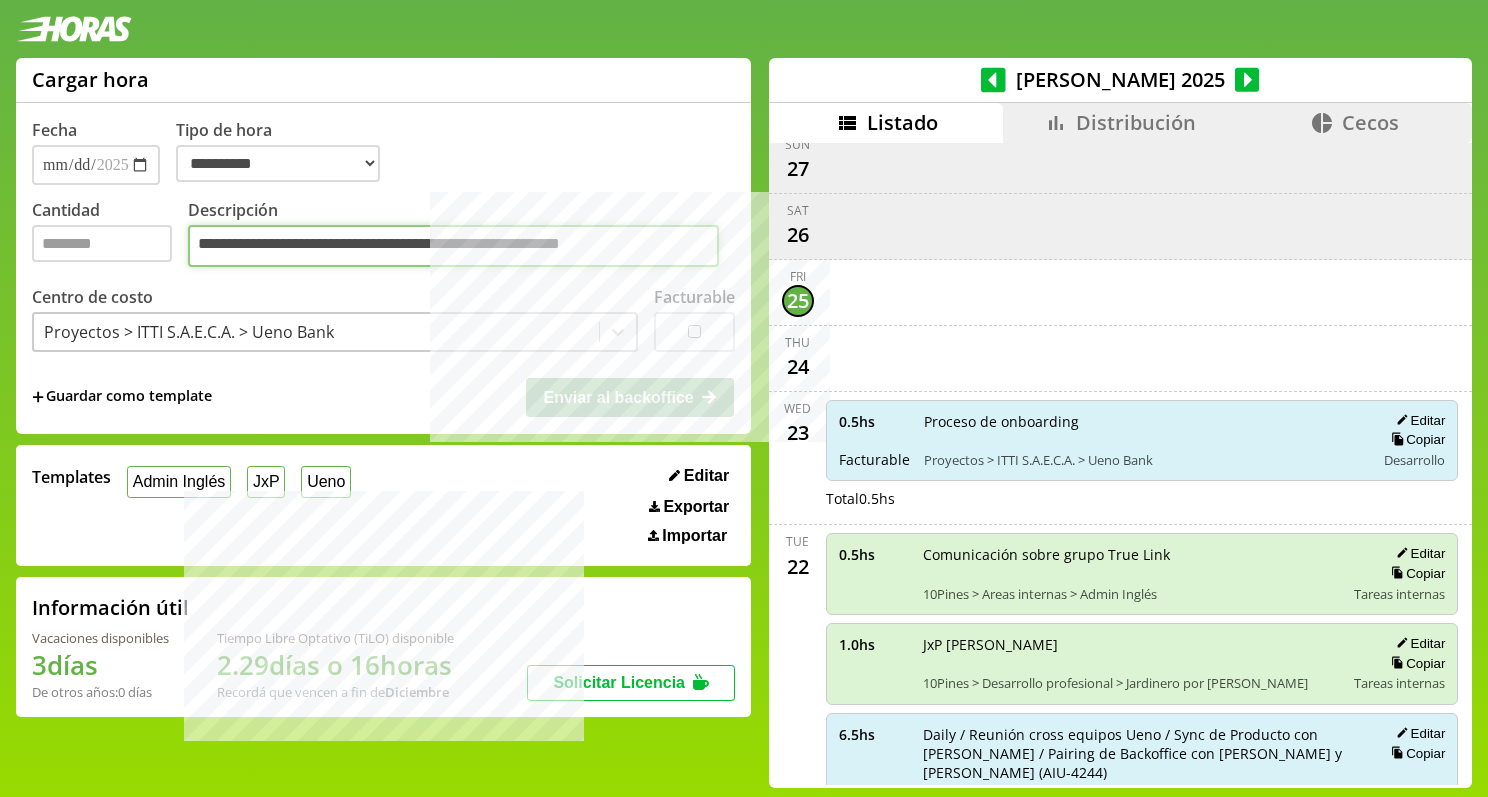 click on "**********" at bounding box center (453, 246) 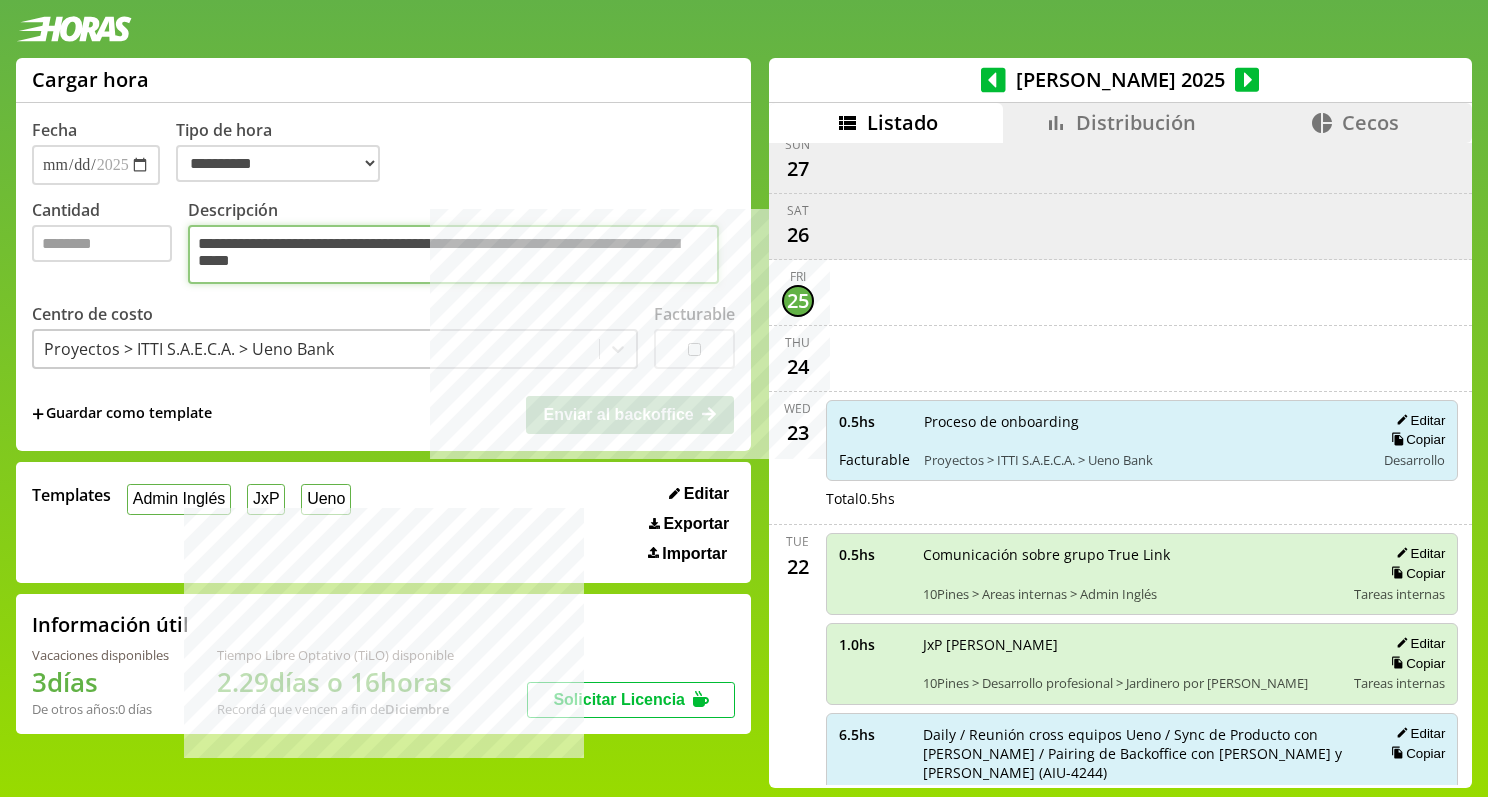 click on "**********" at bounding box center (453, 254) 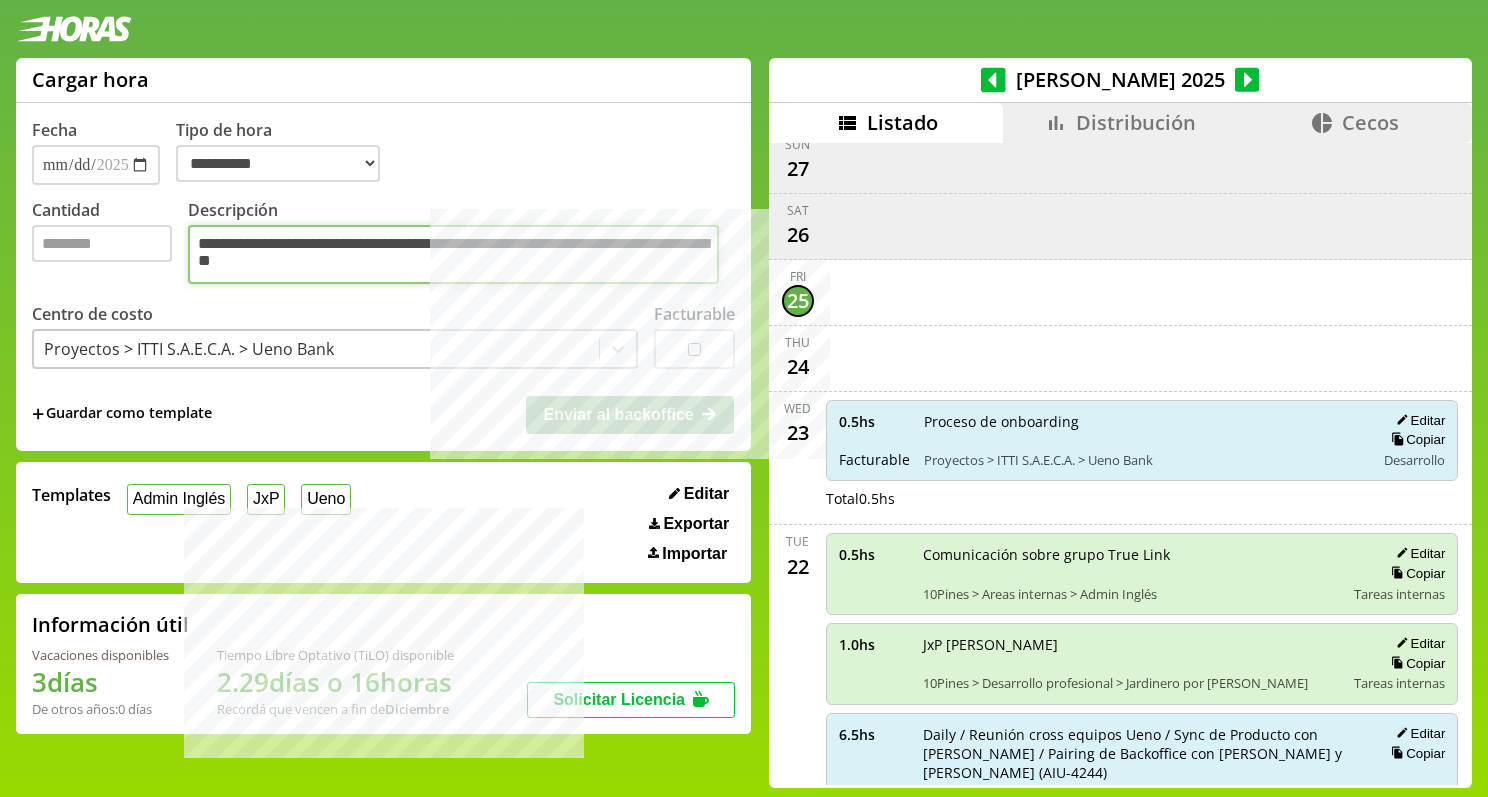 click on "**********" at bounding box center (453, 254) 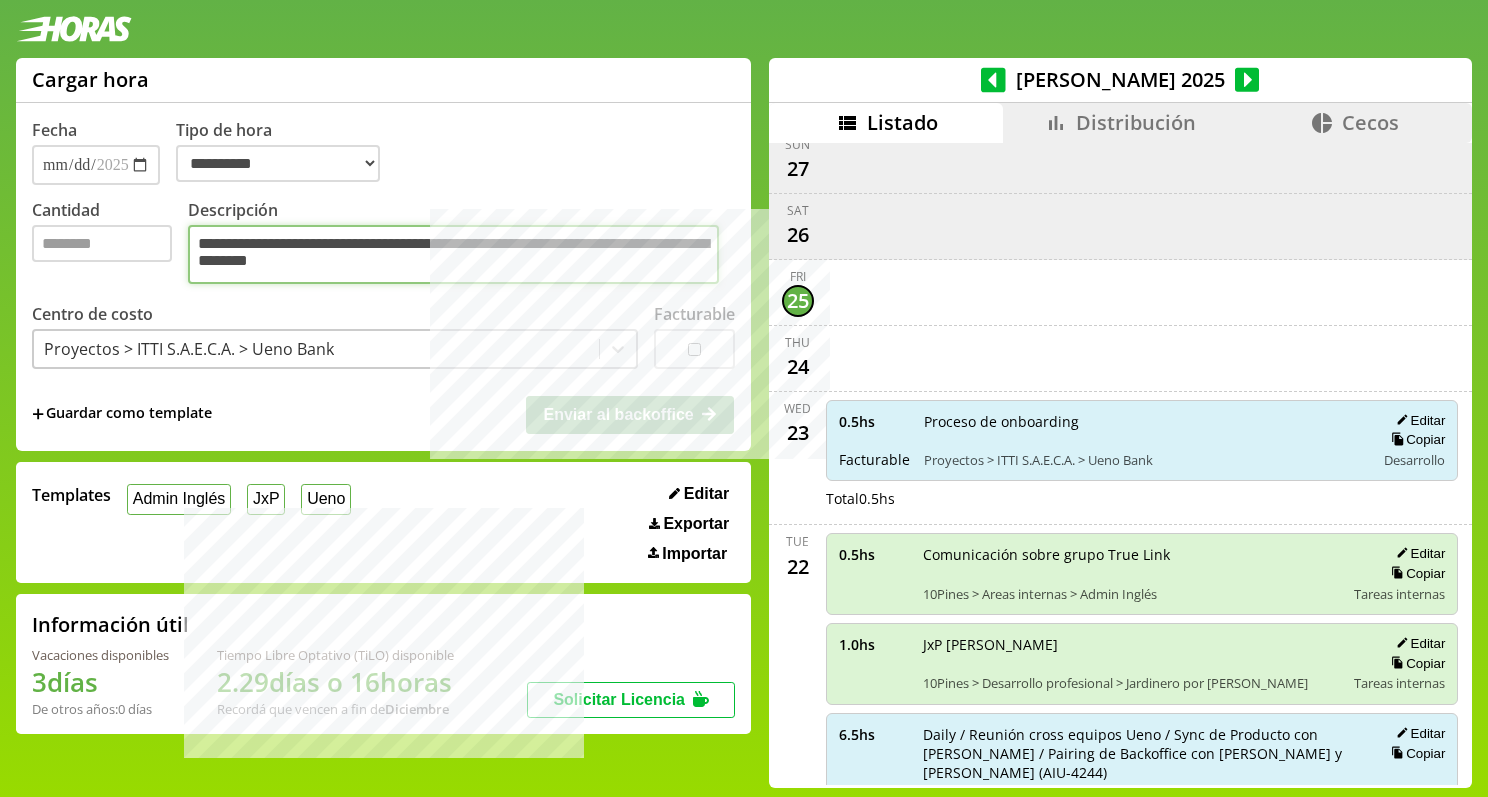 click on "**********" at bounding box center [453, 254] 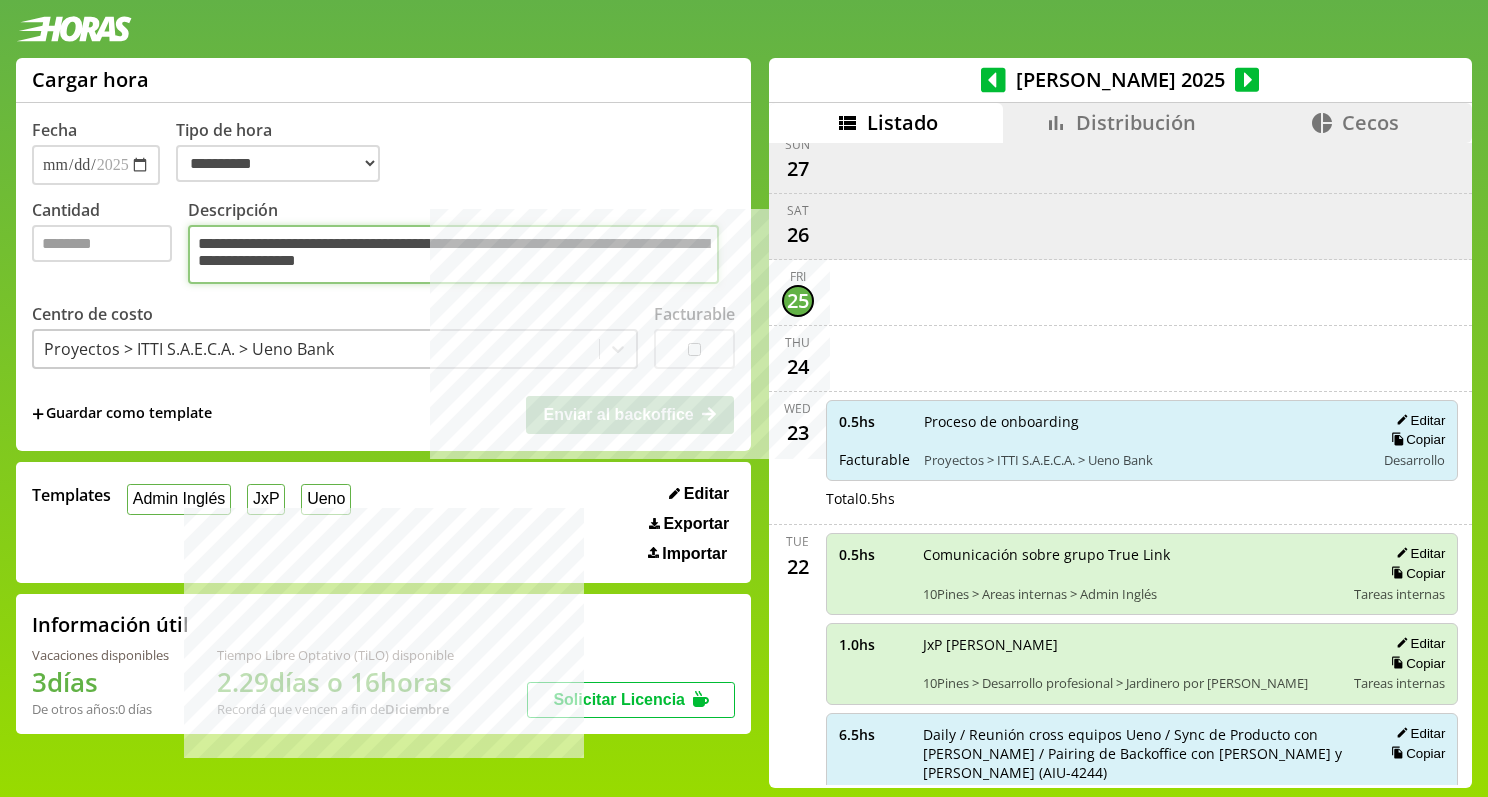 click on "**********" at bounding box center [453, 254] 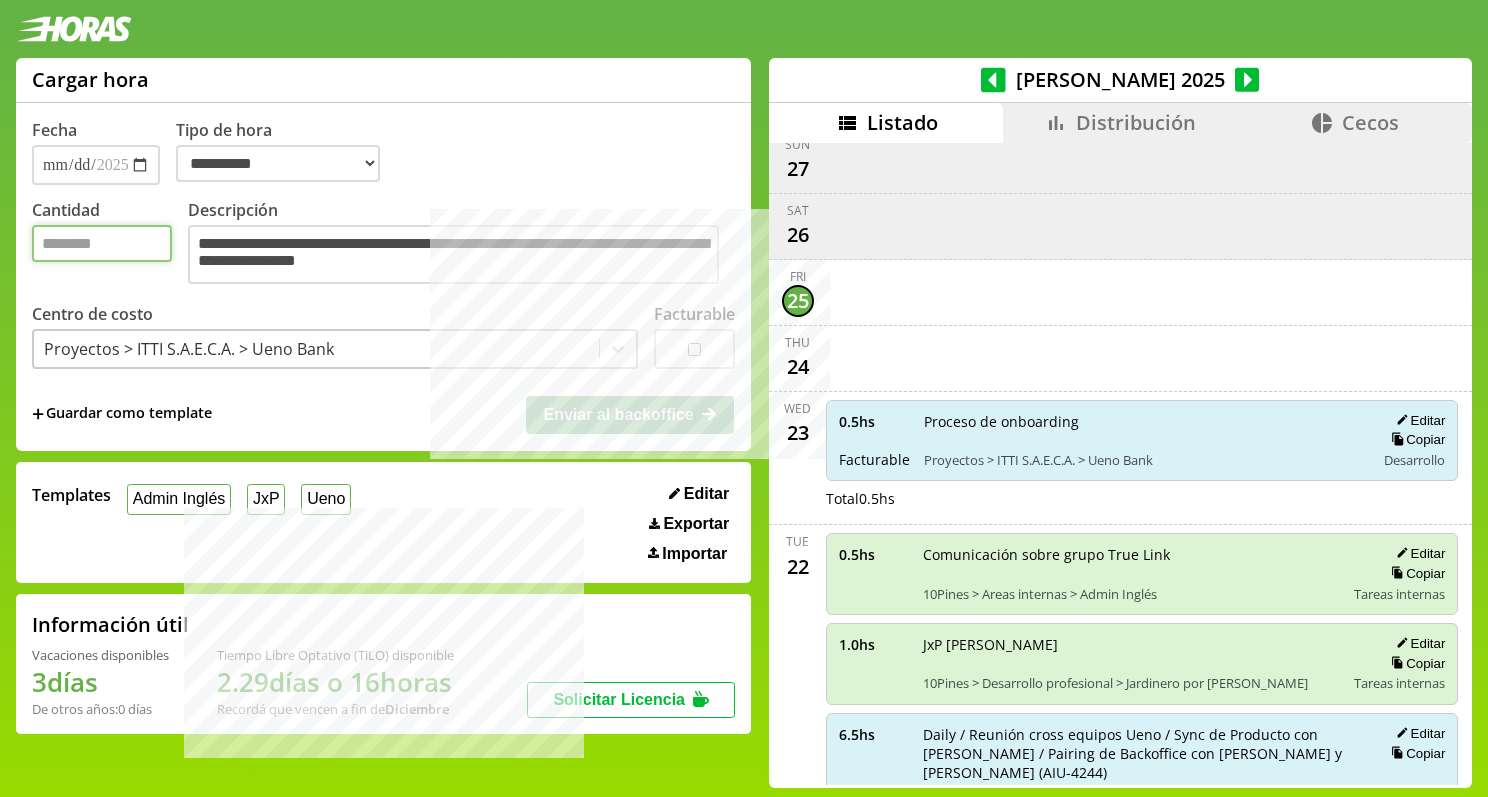 click on "Cantidad" at bounding box center [102, 243] 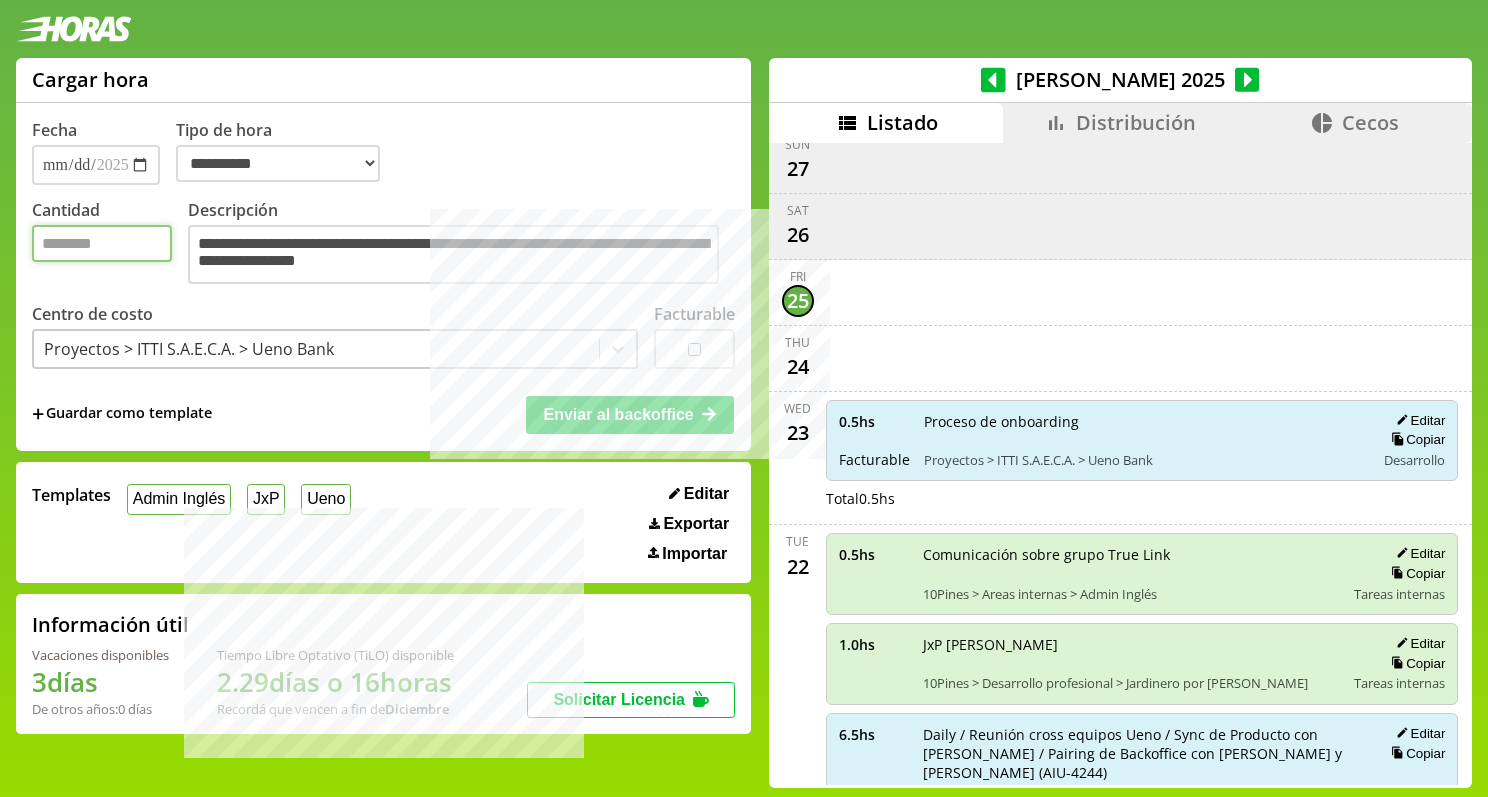 type on "*" 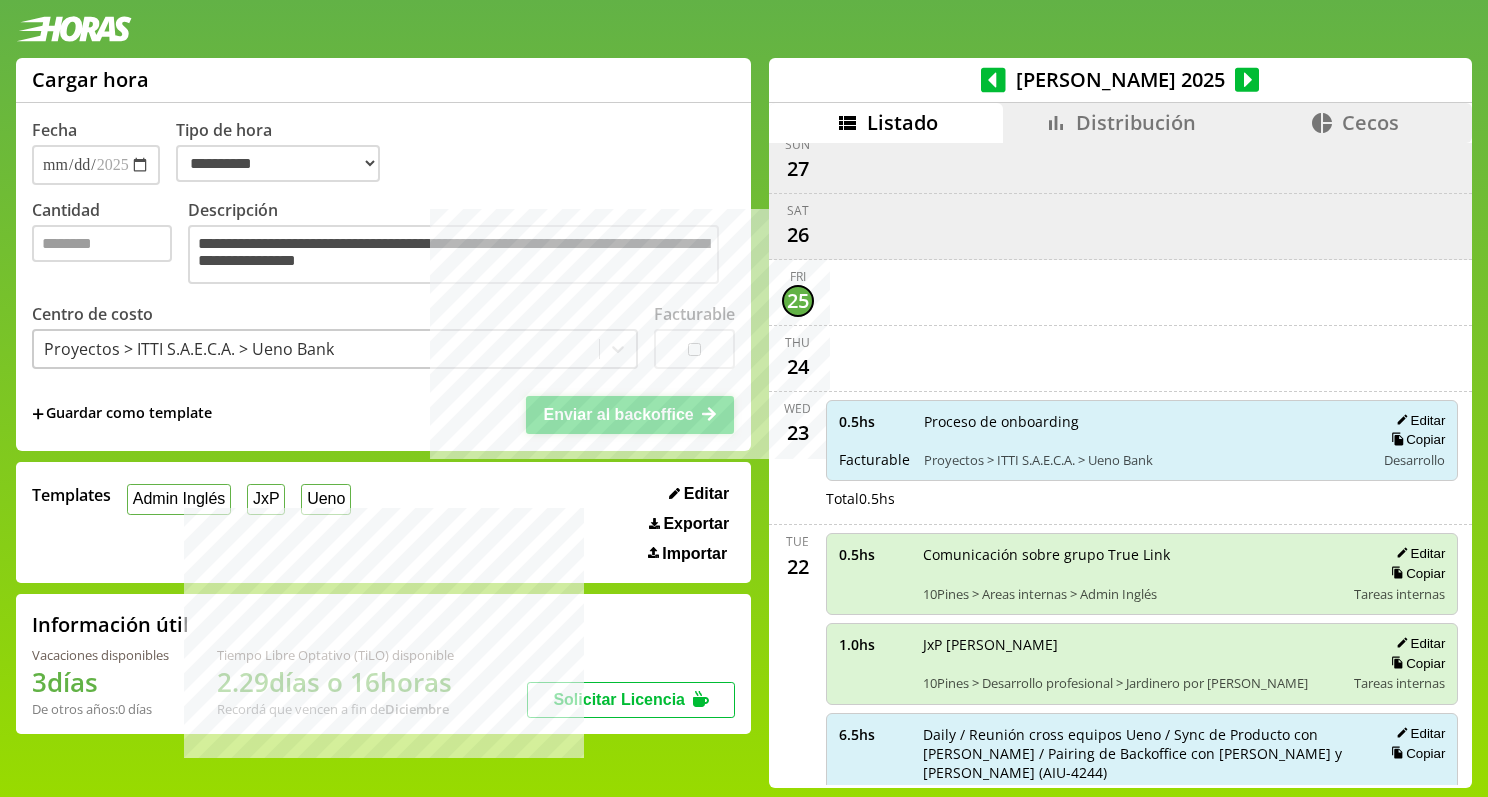 click 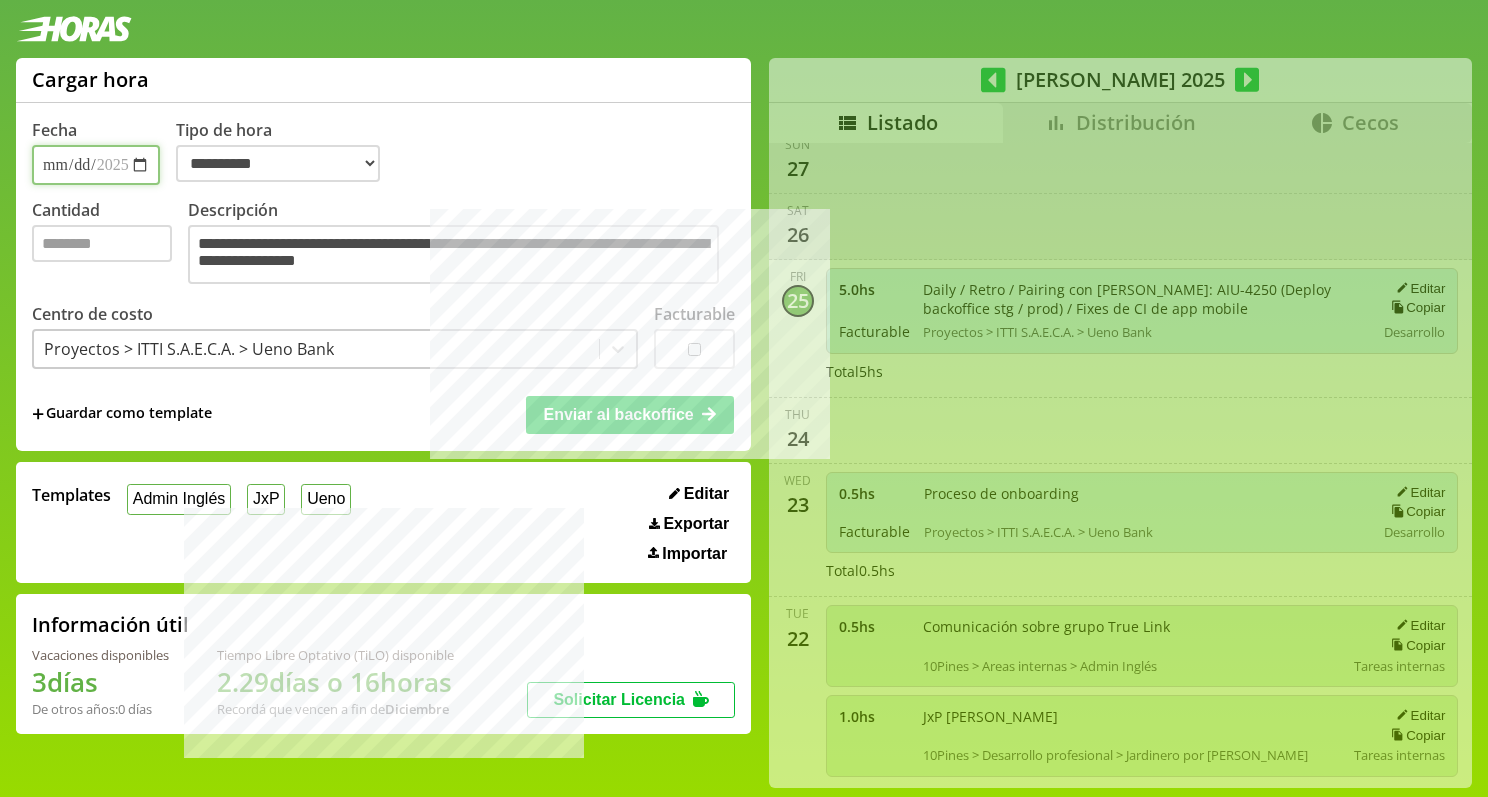 type 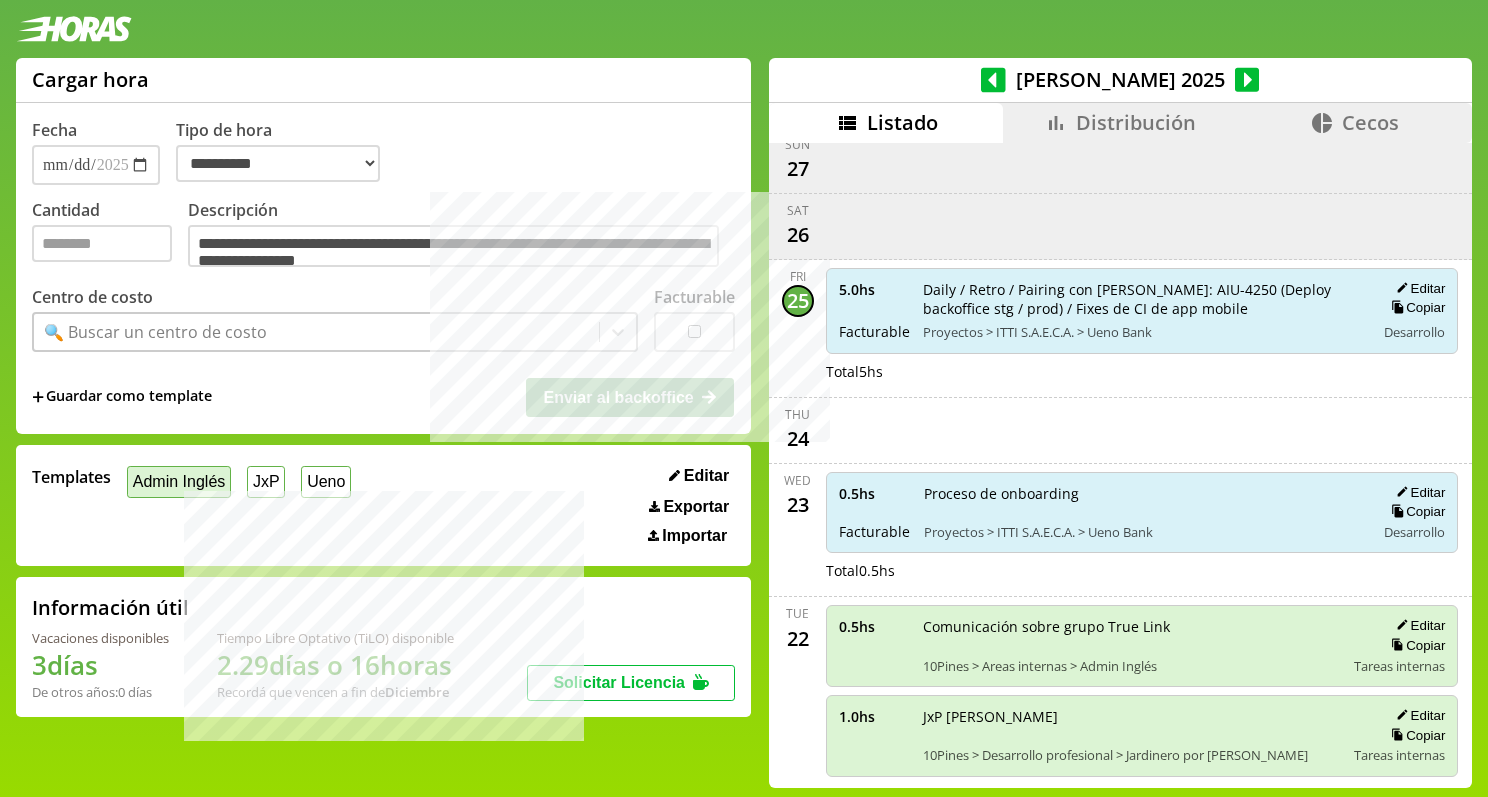 click on "Admin Inglés" at bounding box center (179, 481) 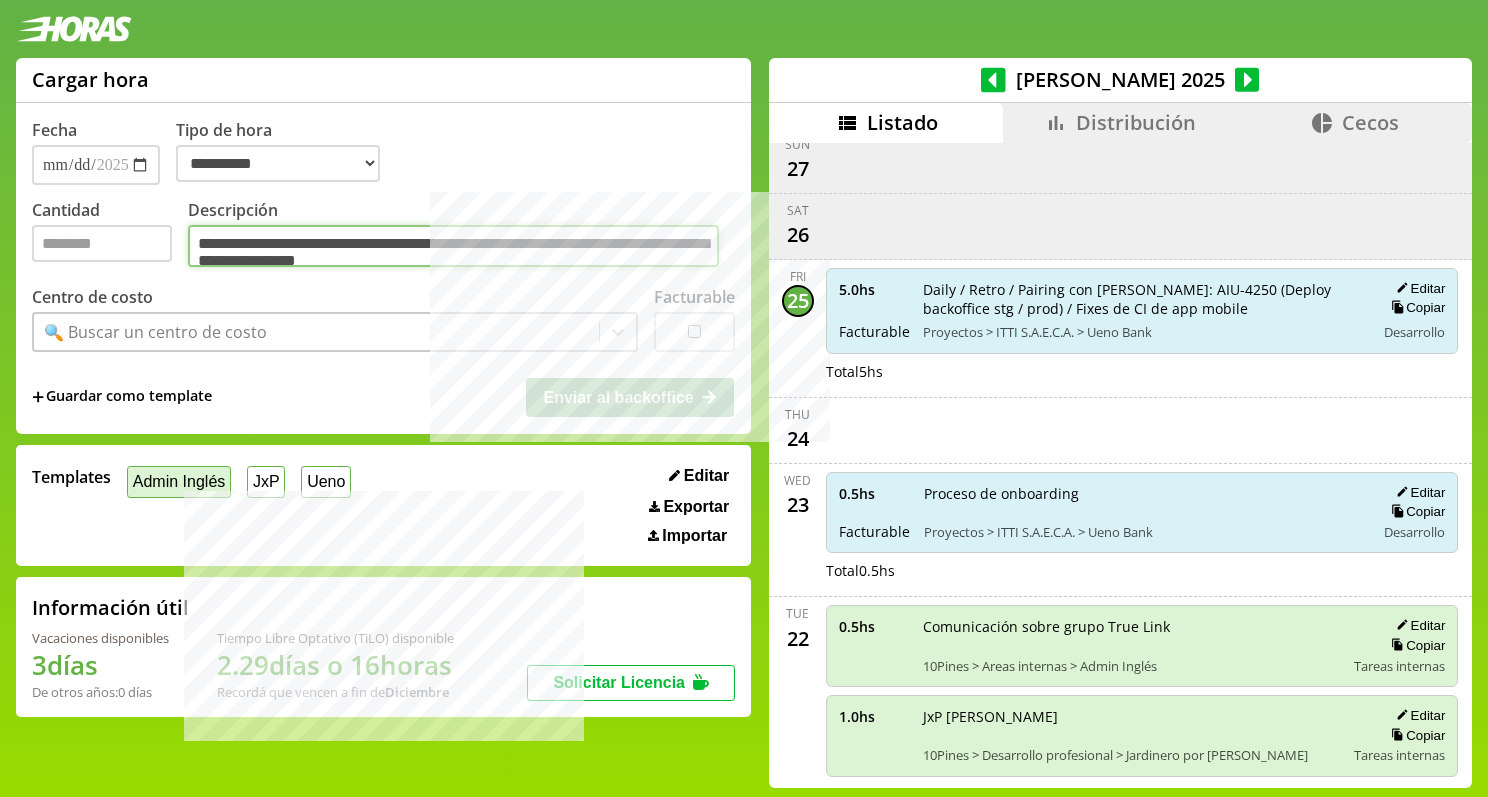 select on "**********" 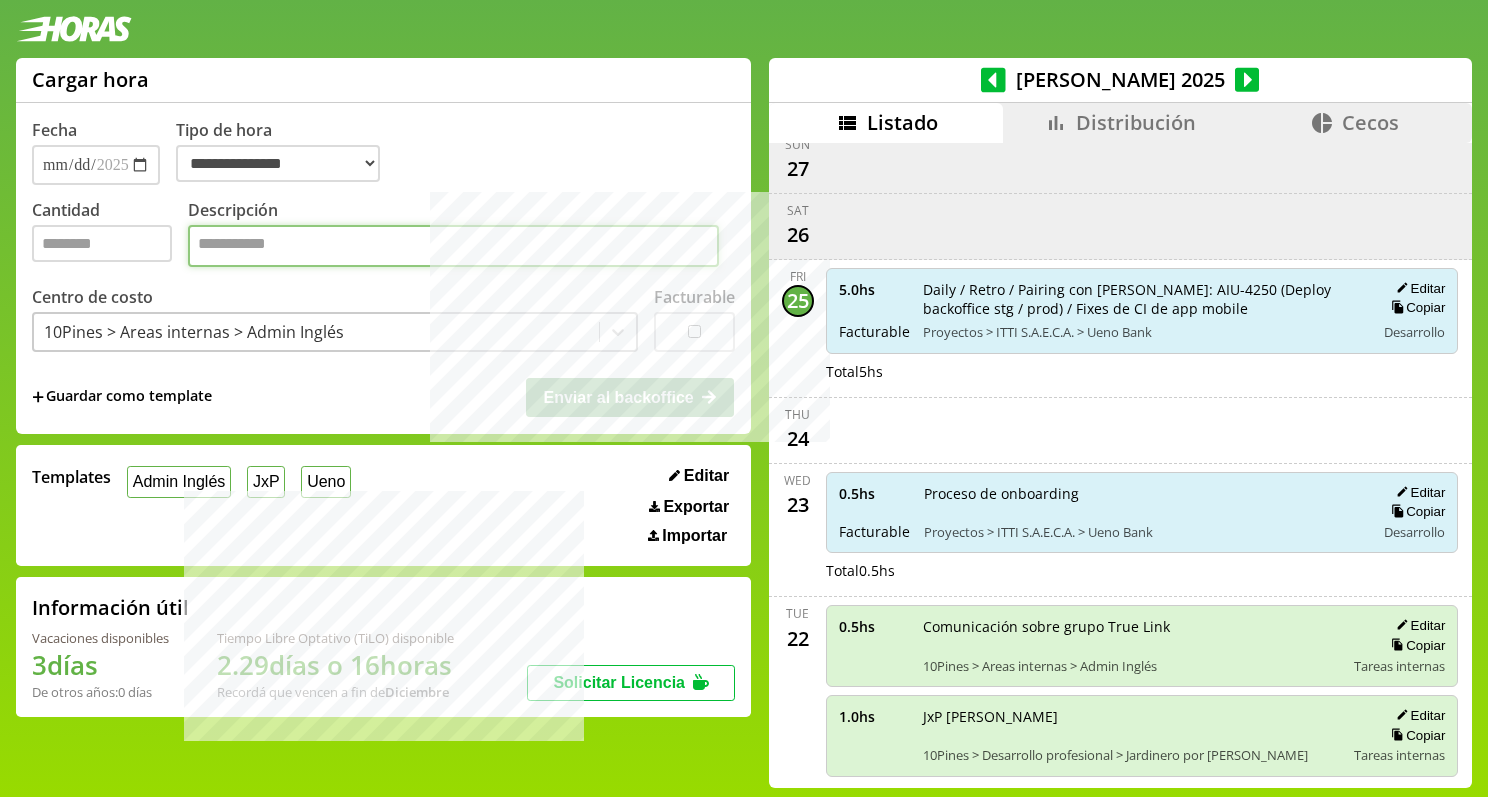 type on "*" 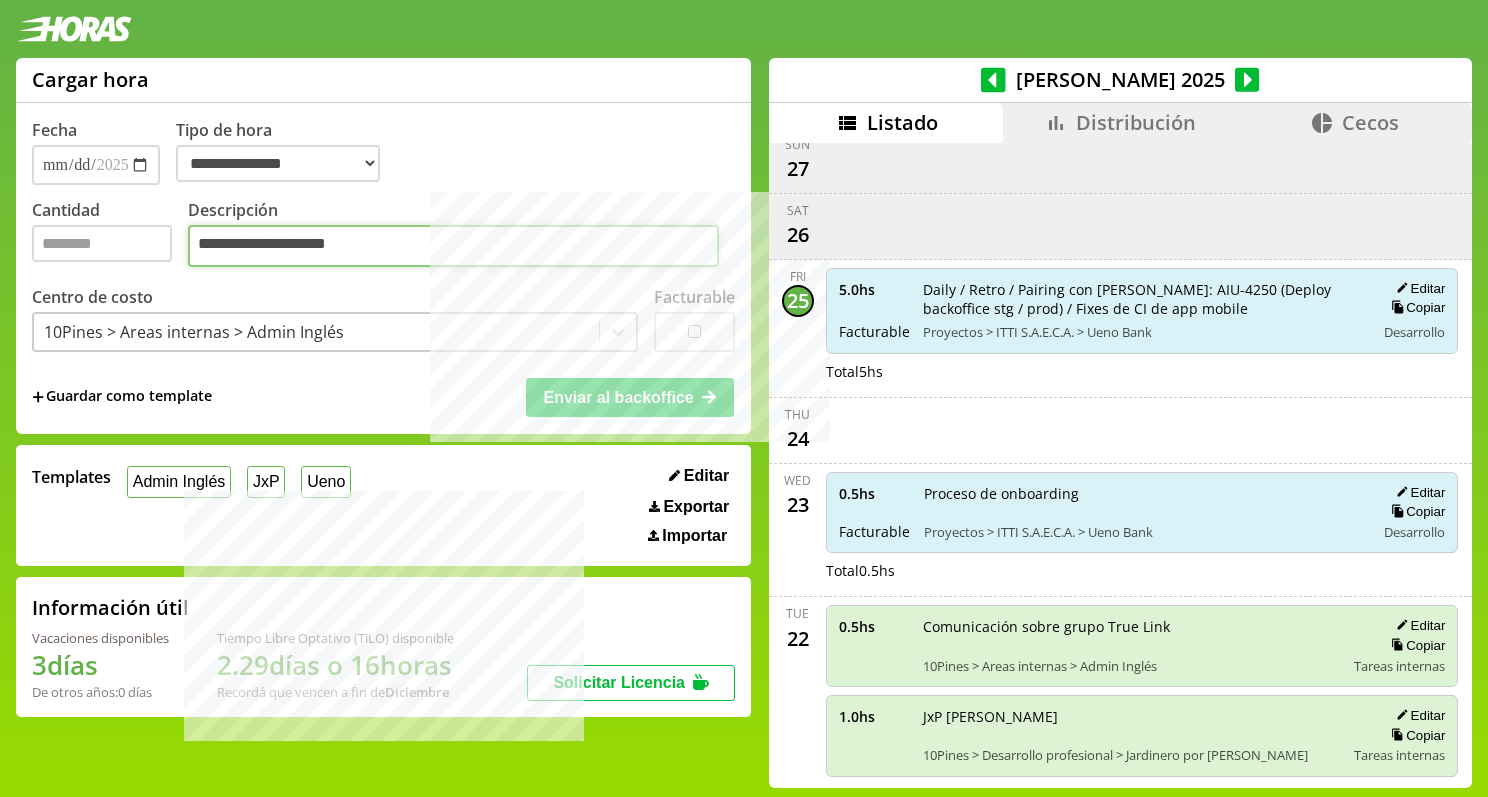 type on "**********" 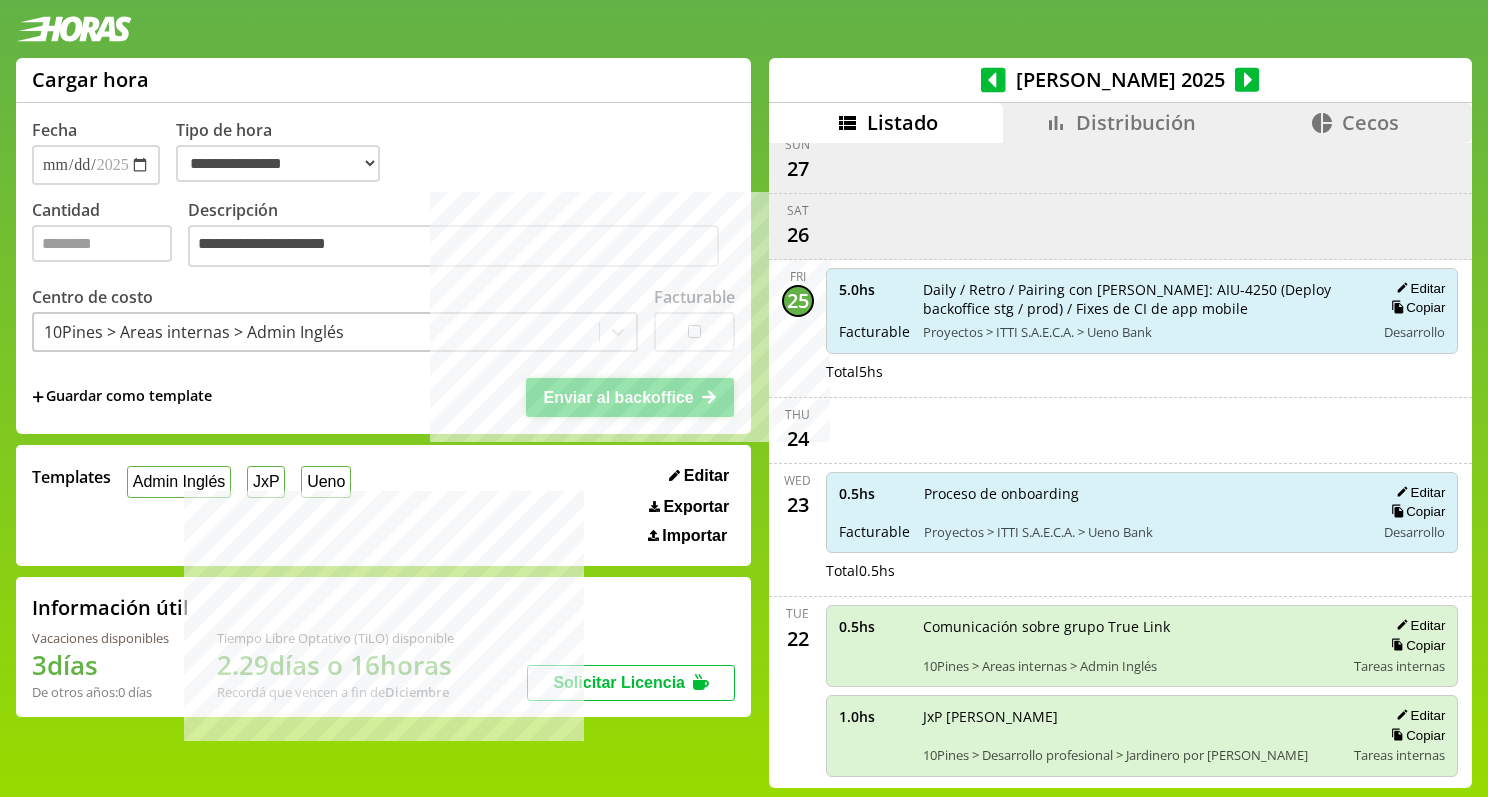 click on "Enviar al backoffice" at bounding box center (618, 397) 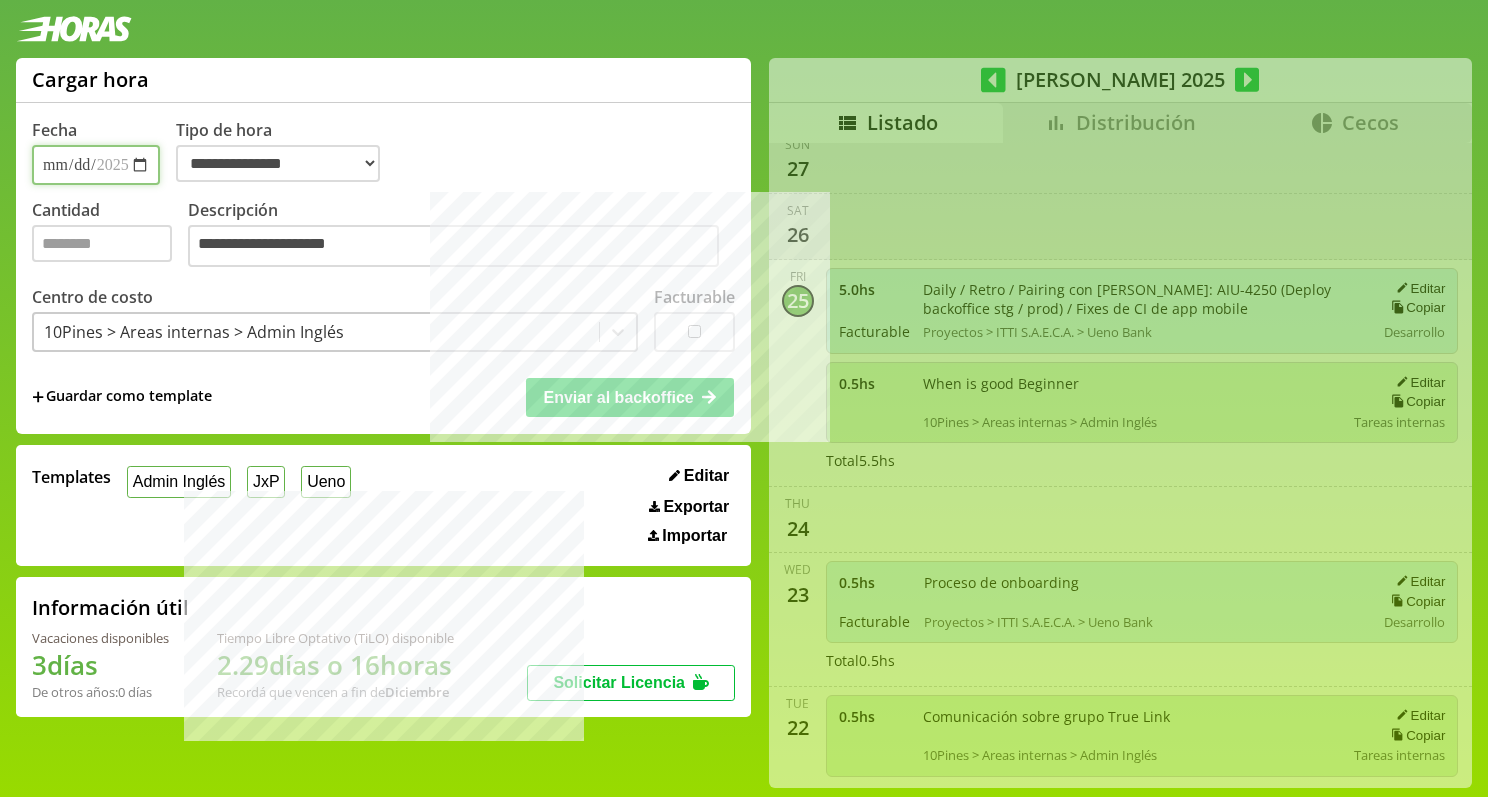 select on "**********" 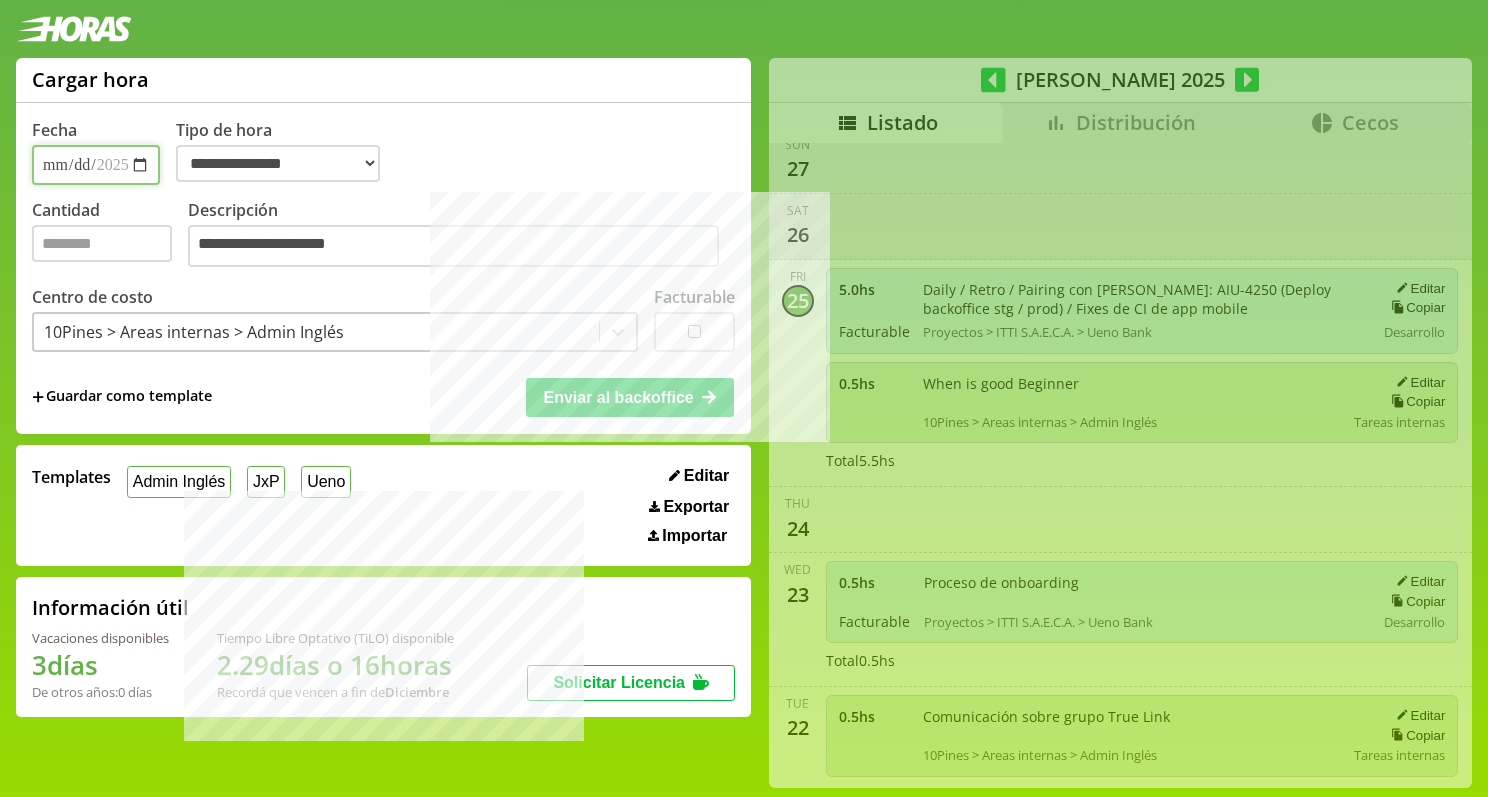 type 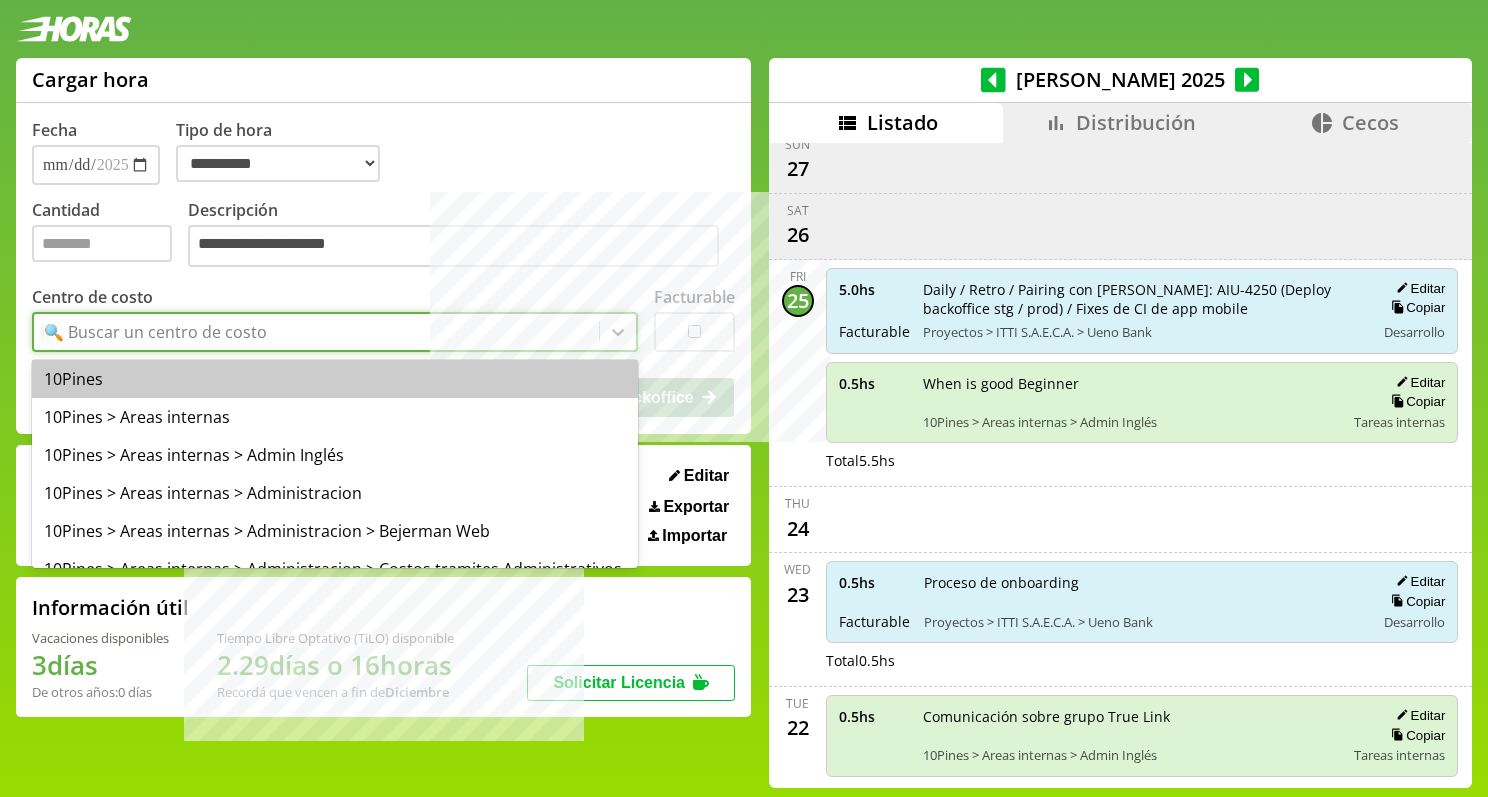 click on "🔍 Buscar un centro de costo" at bounding box center (316, 332) 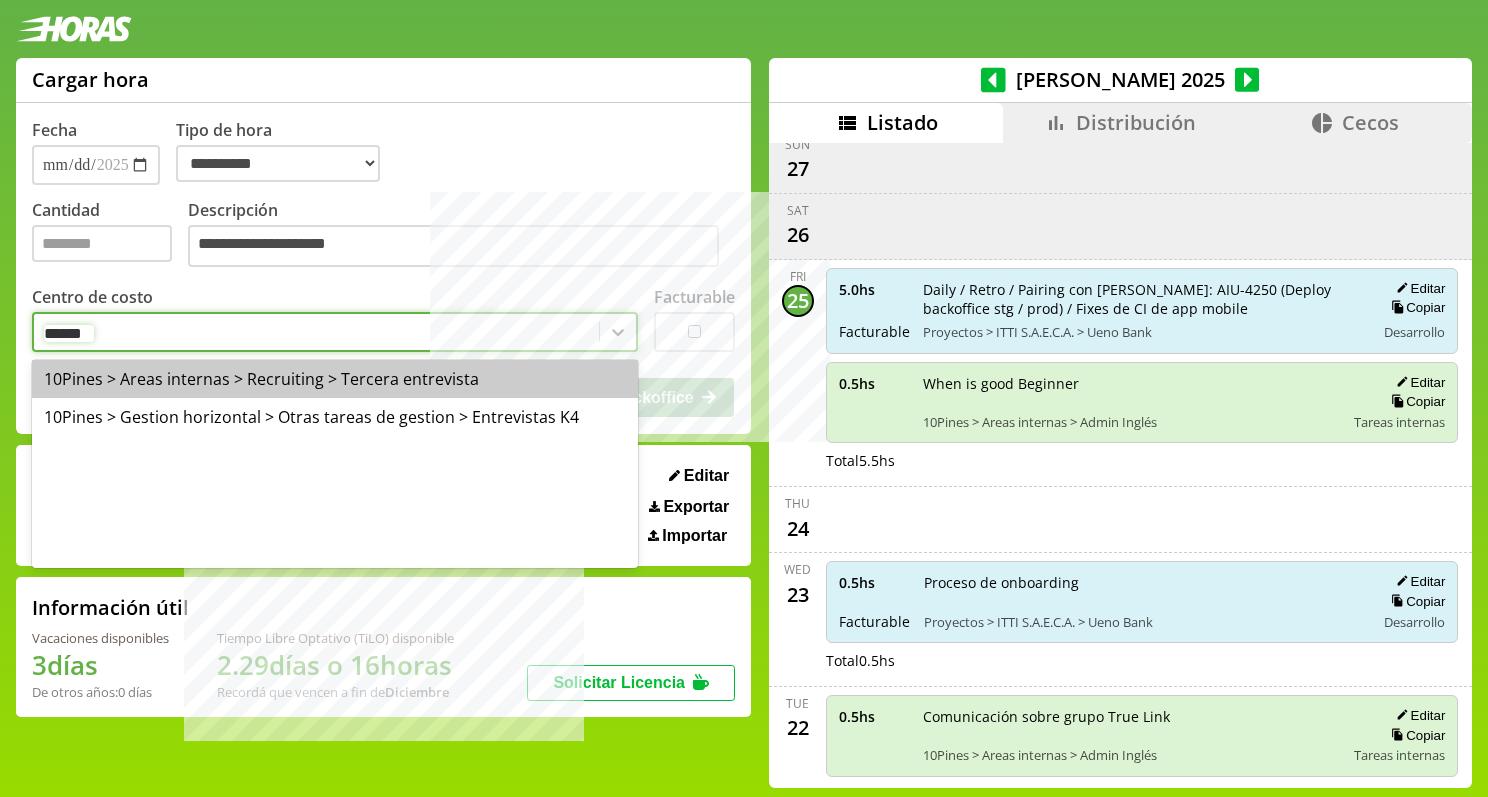 type on "*******" 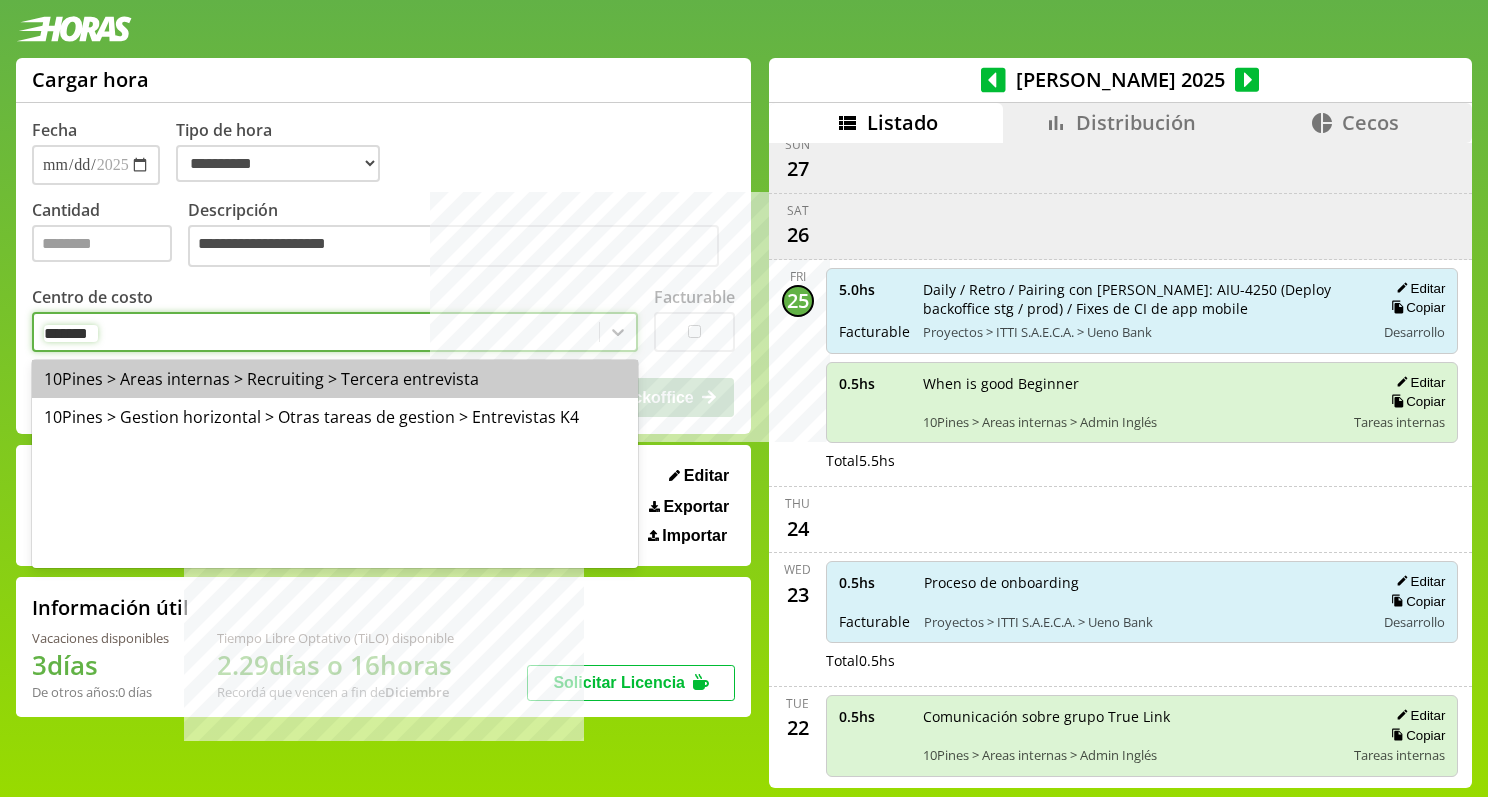 click on "10Pines > Areas internas > Recruiting > Tercera entrevista" at bounding box center (335, 379) 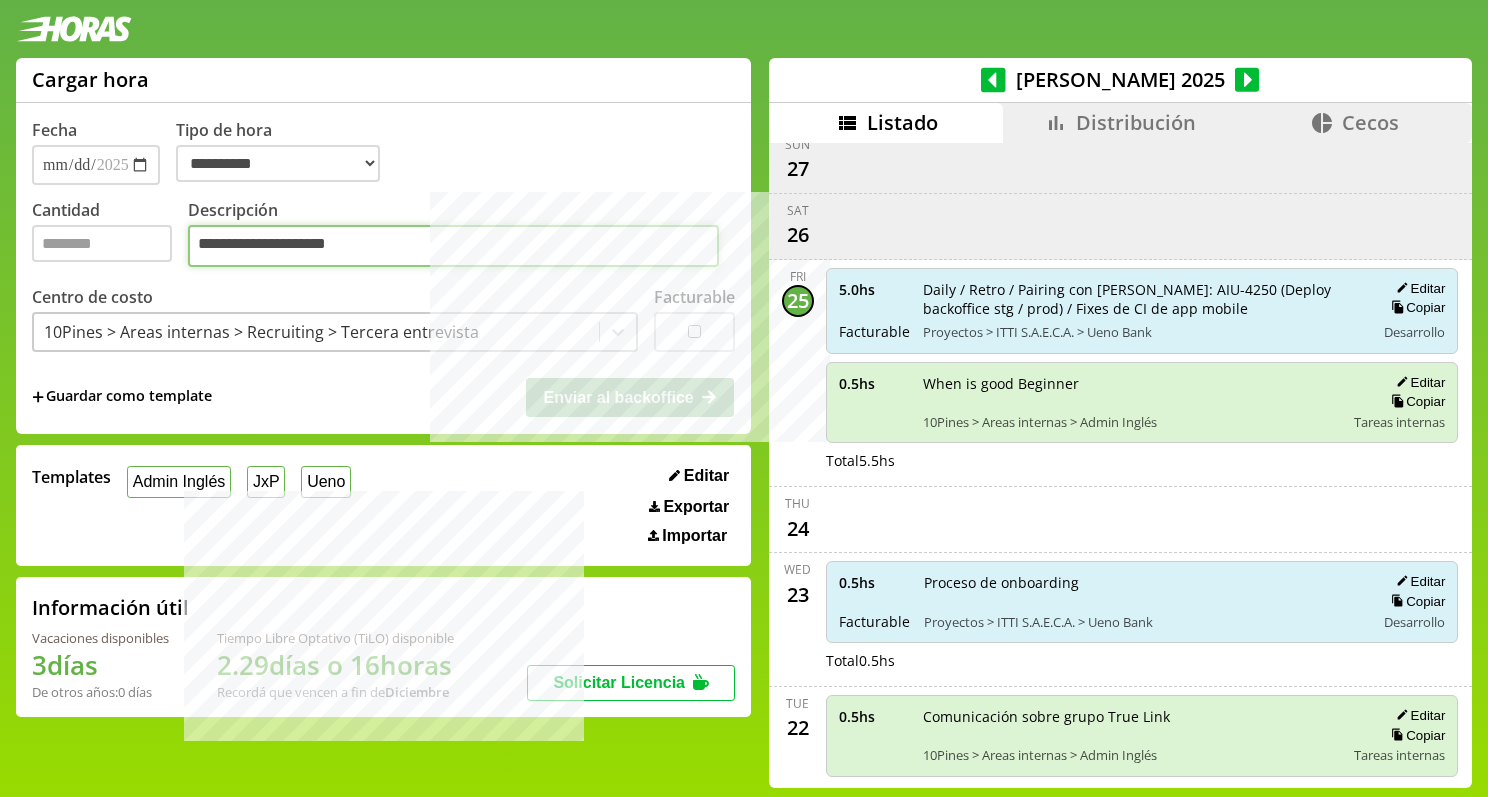 click on "**********" at bounding box center [453, 246] 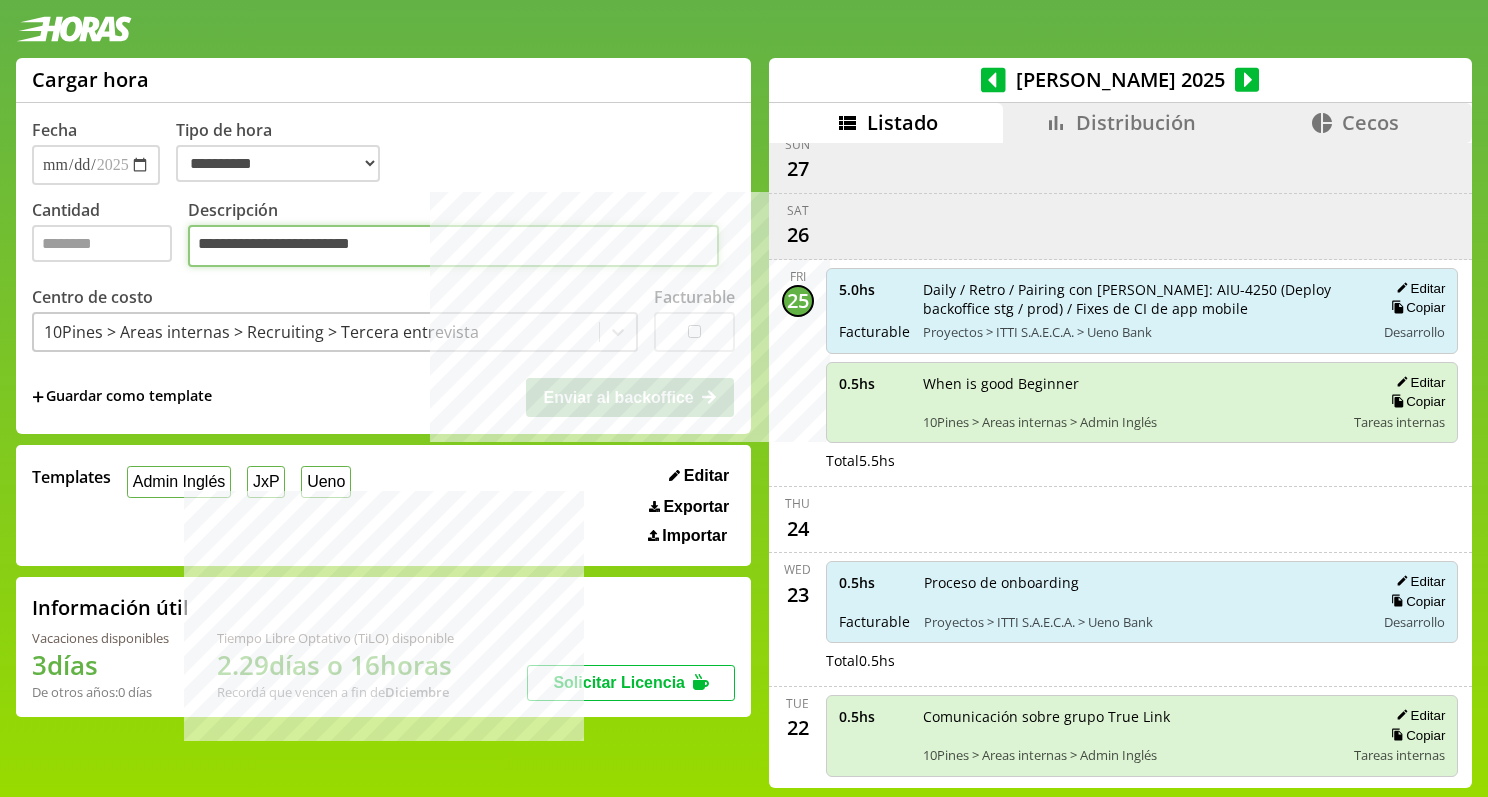 type on "**********" 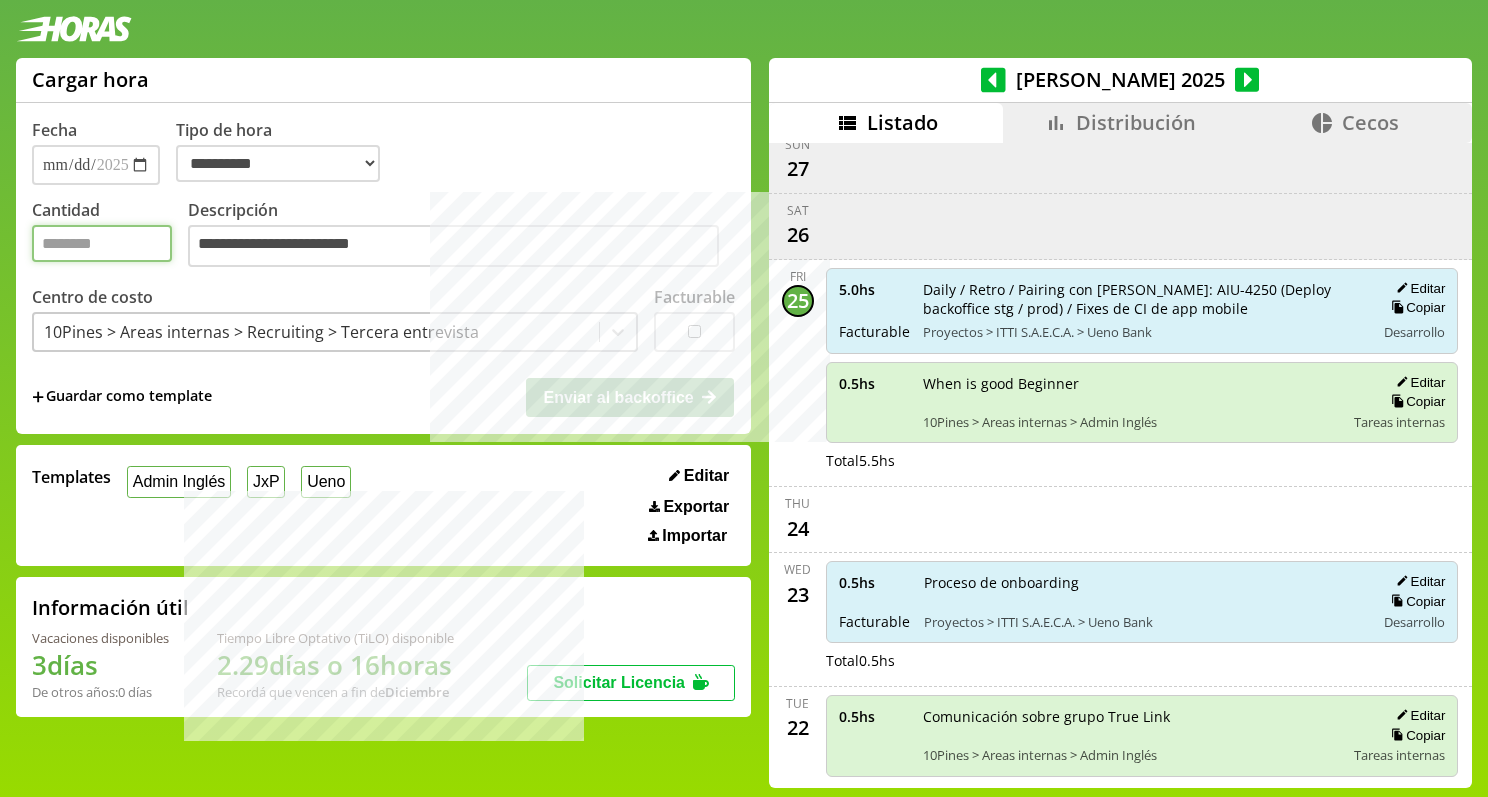 click on "Cantidad" at bounding box center [102, 243] 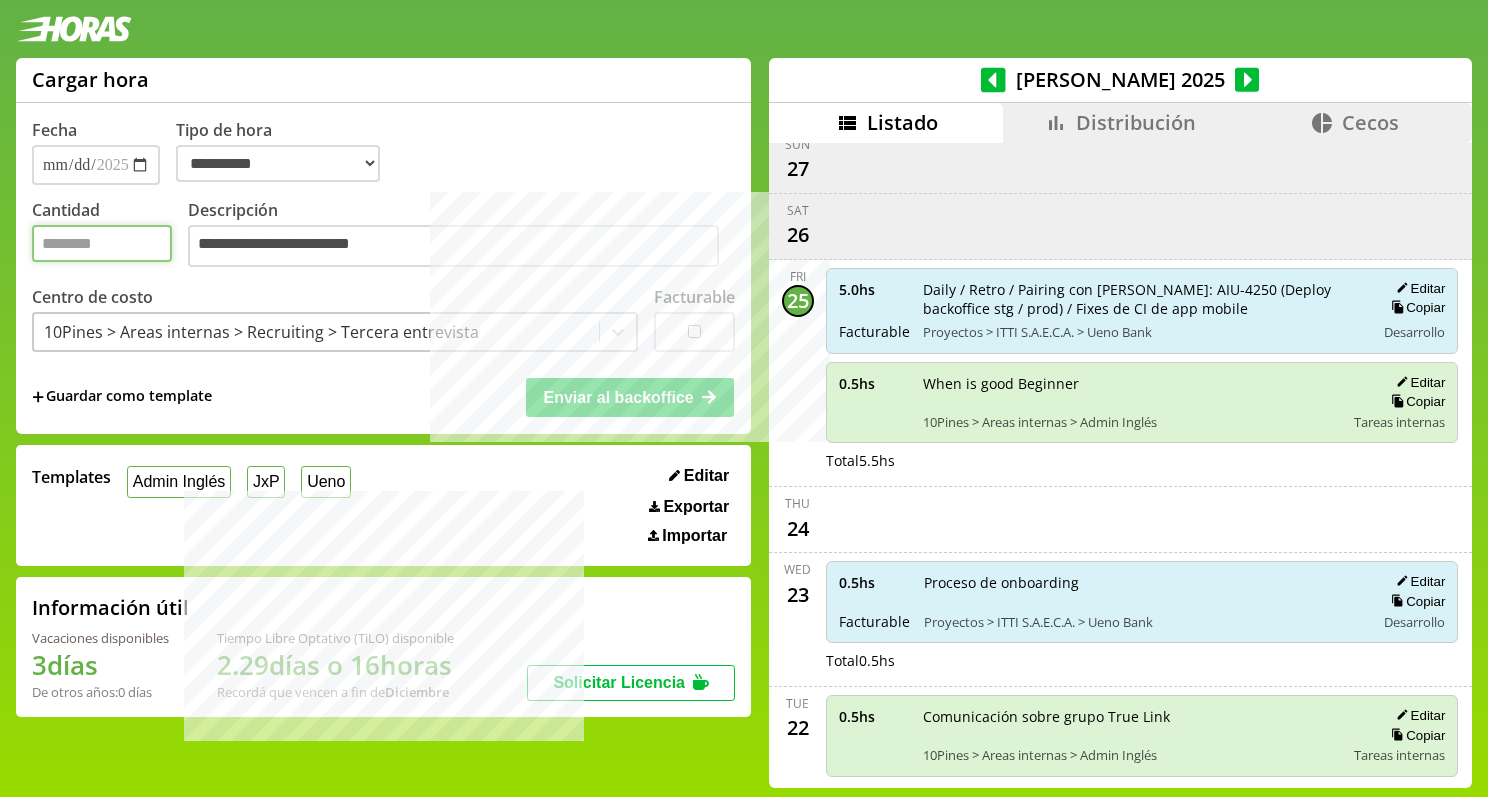 type on "*" 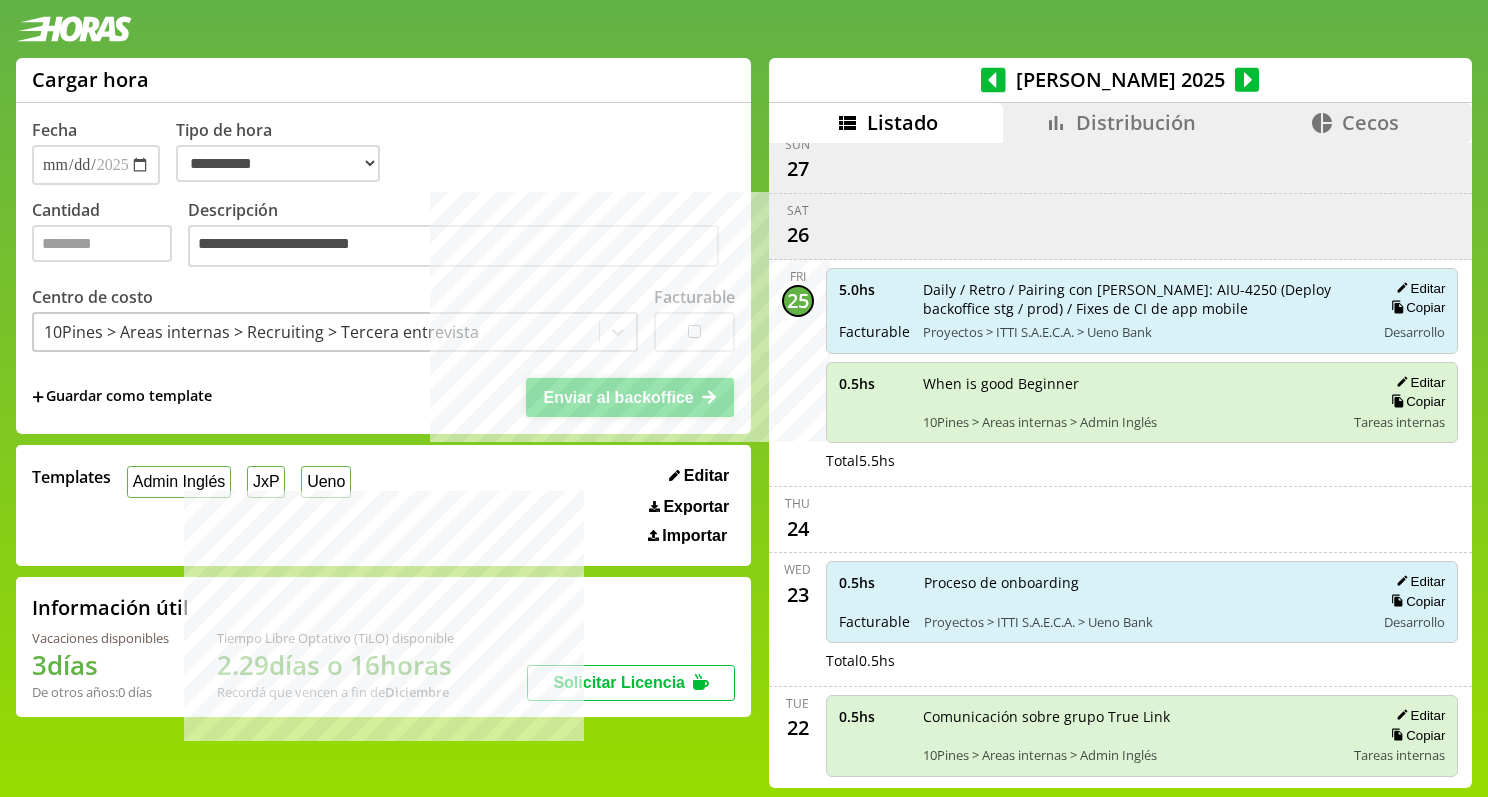 click on "Enviar al backoffice" at bounding box center (630, 397) 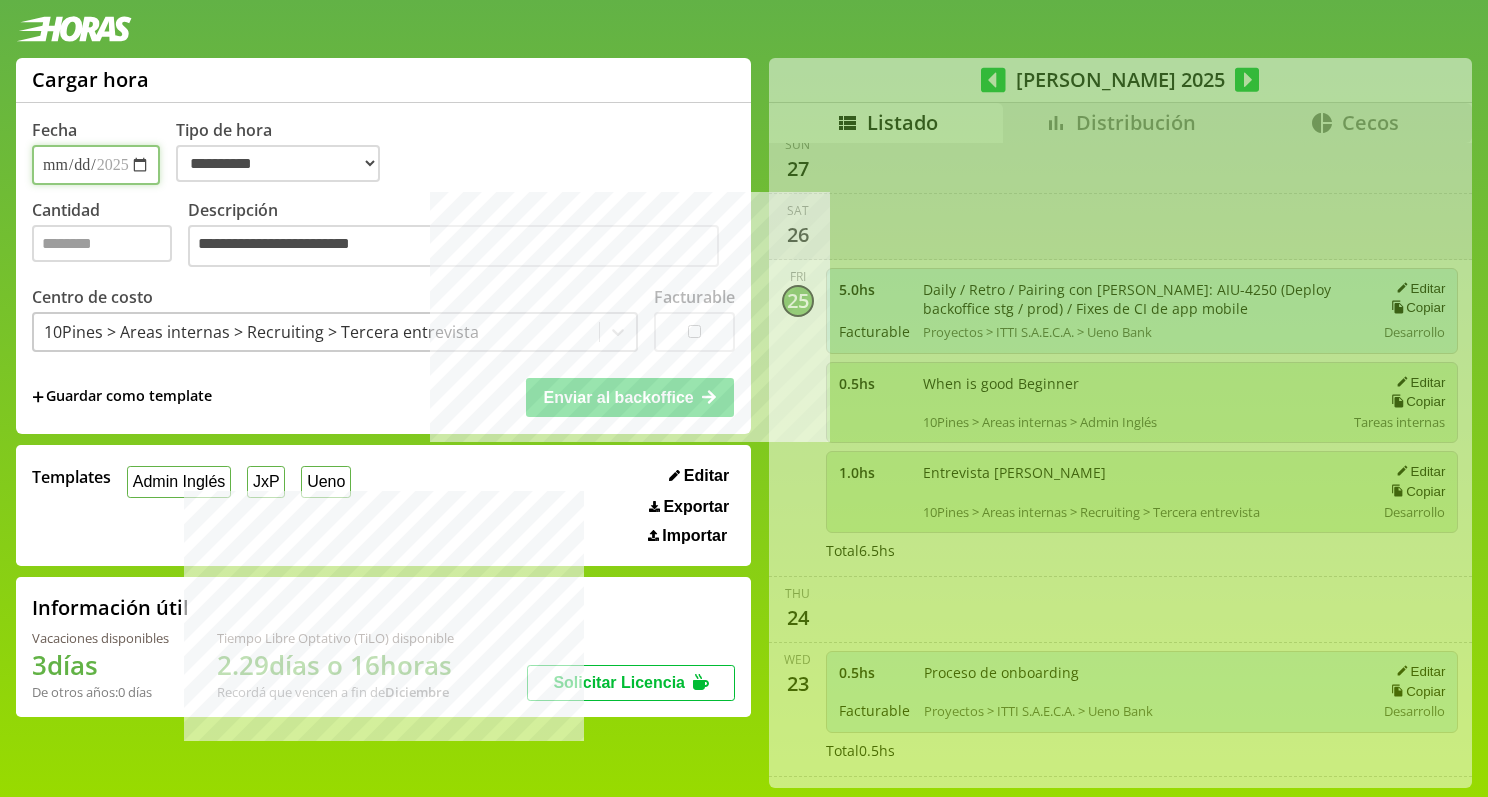 type 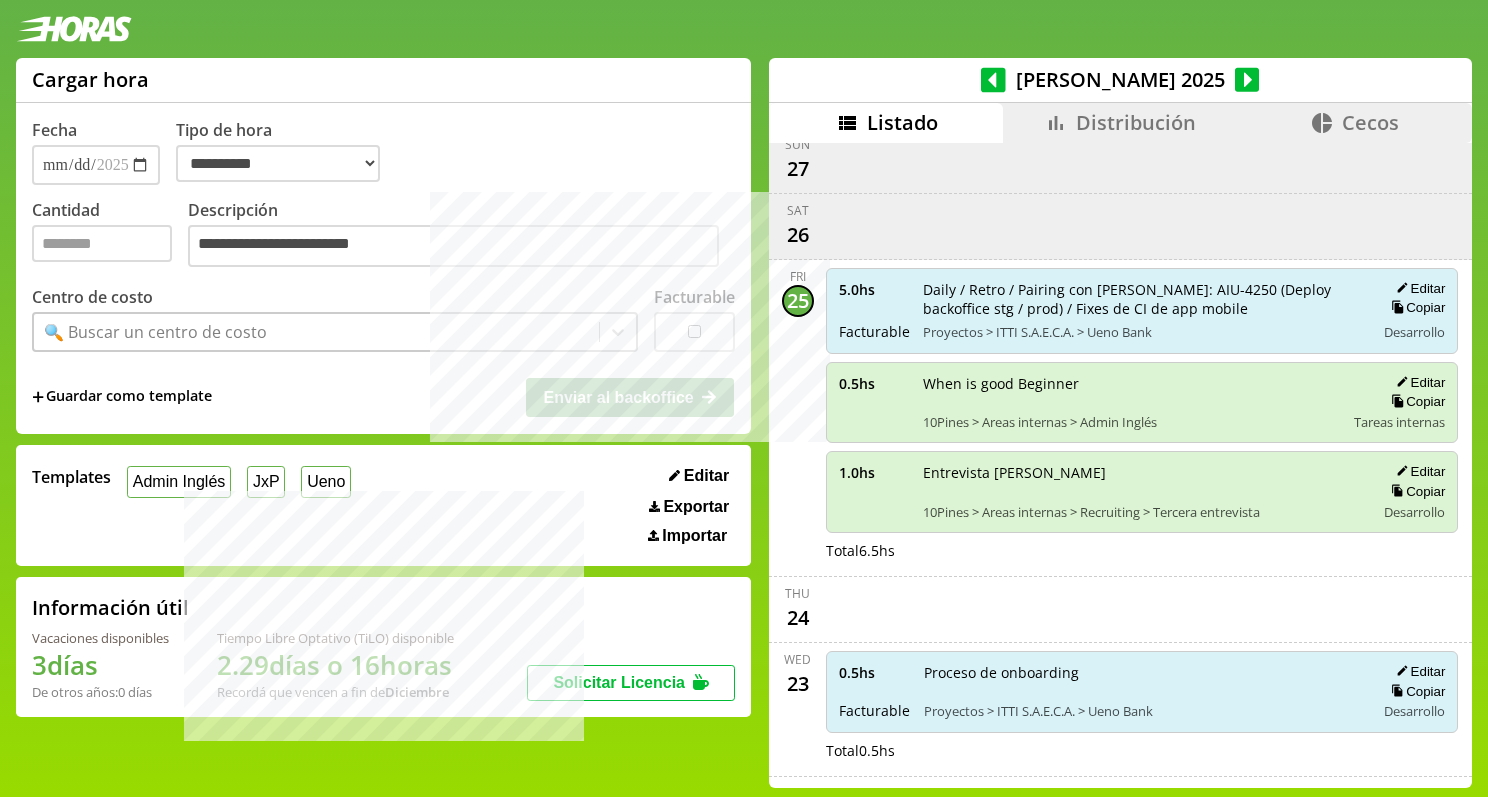 click on "🔍 Buscar un centro de costo" at bounding box center (316, 332) 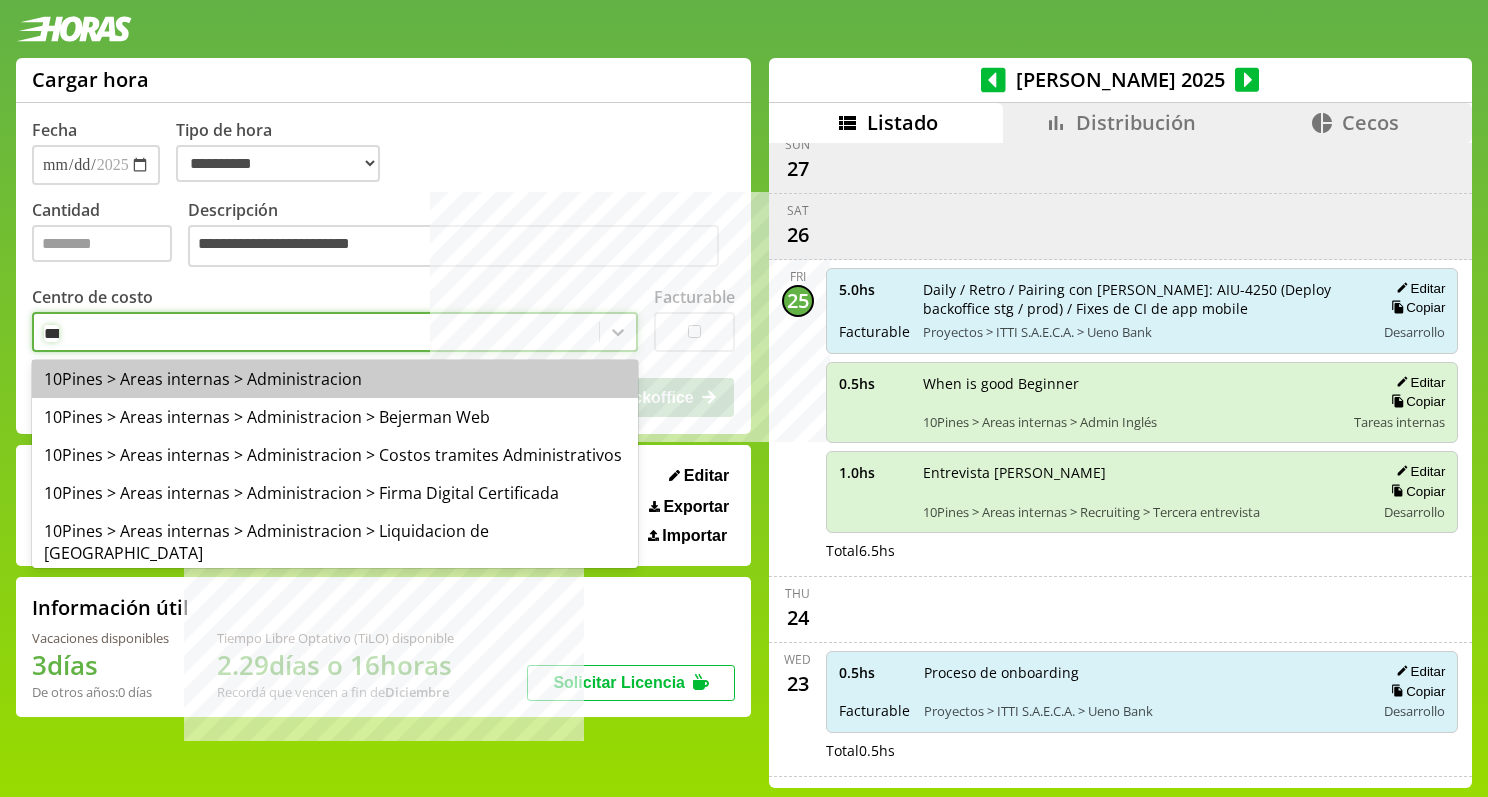 type on "****" 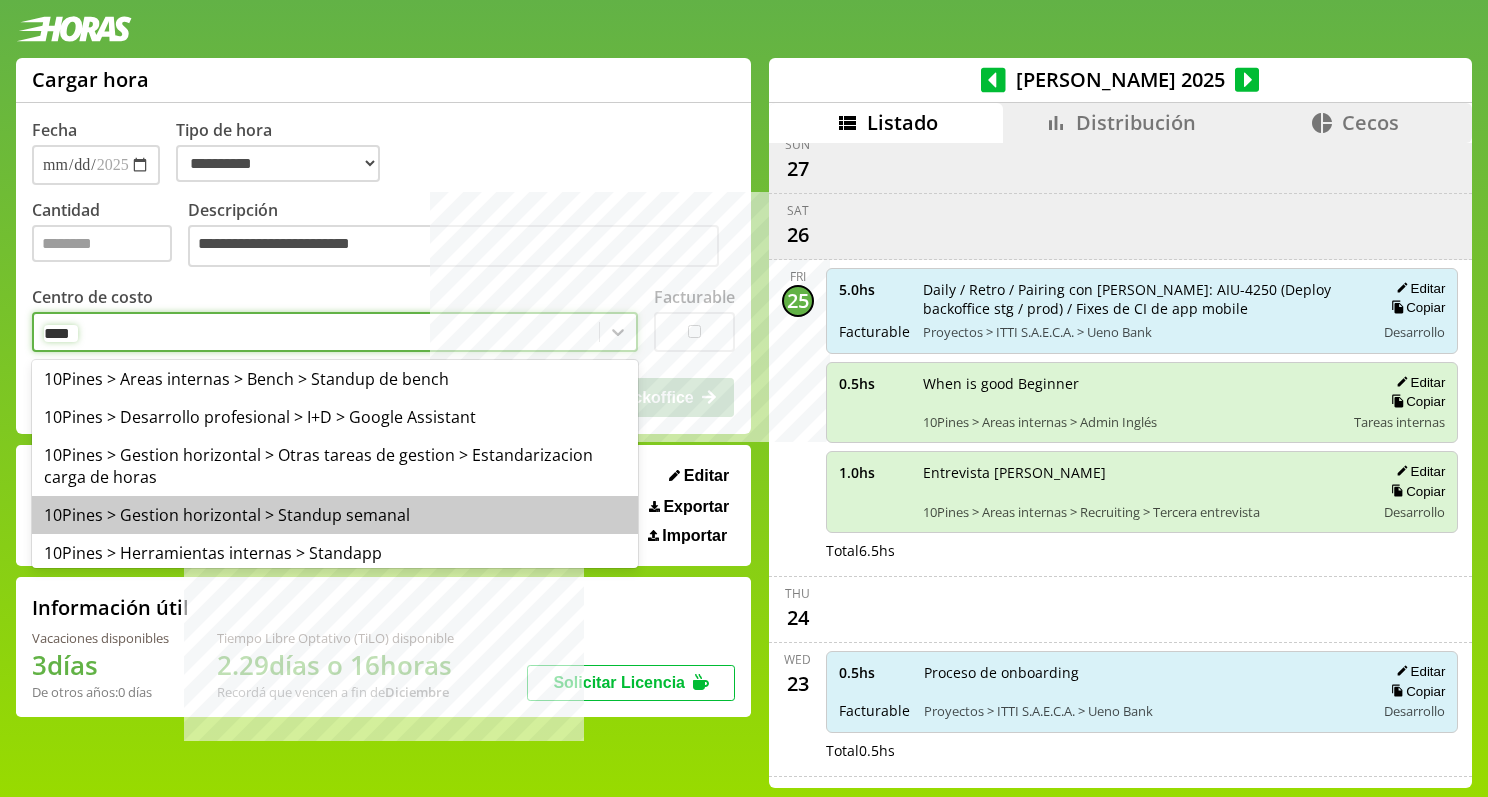 click on "10Pines > Gestion horizontal > Standup semanal" at bounding box center [335, 515] 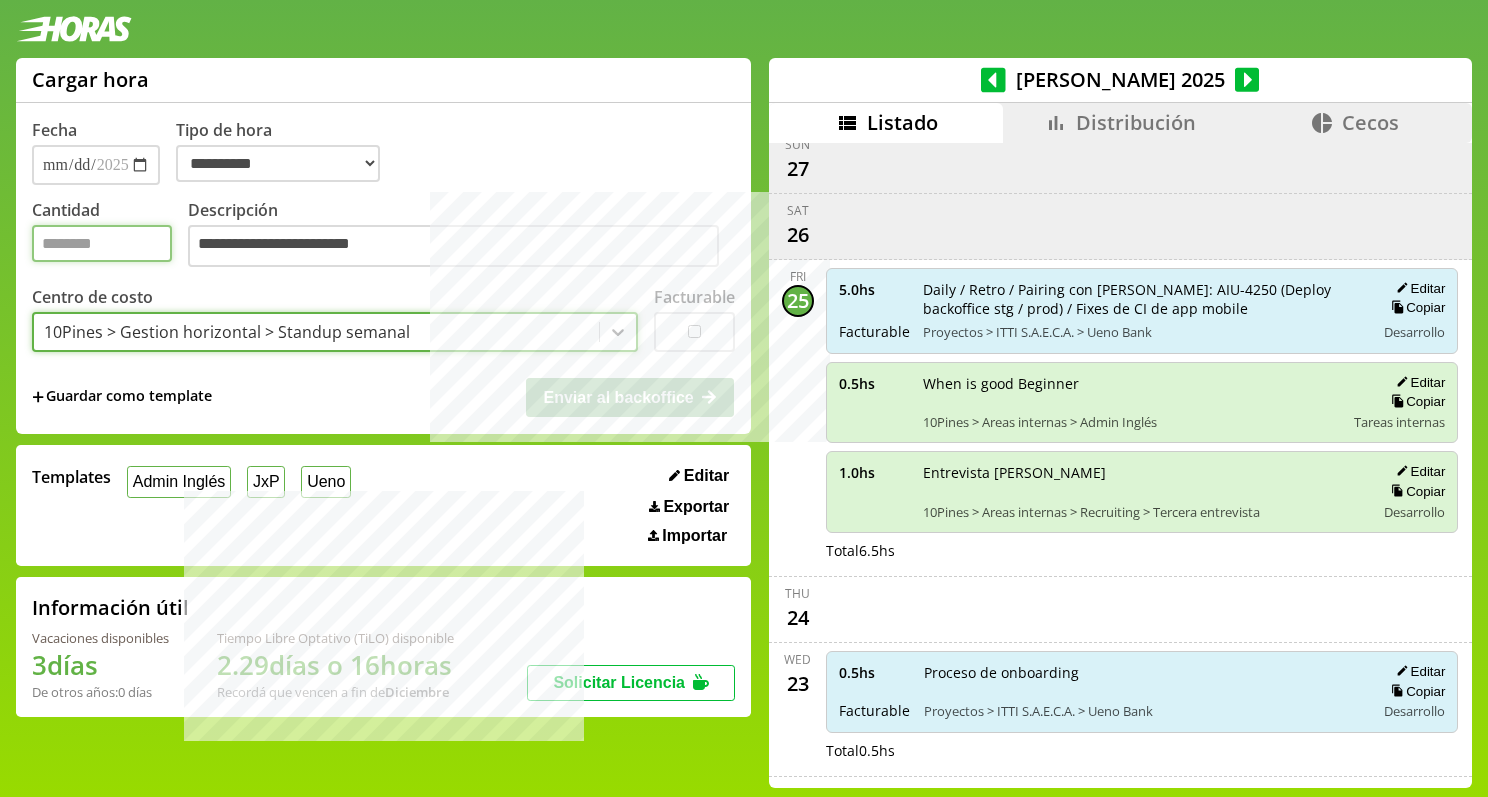 click on "Cantidad" at bounding box center [102, 243] 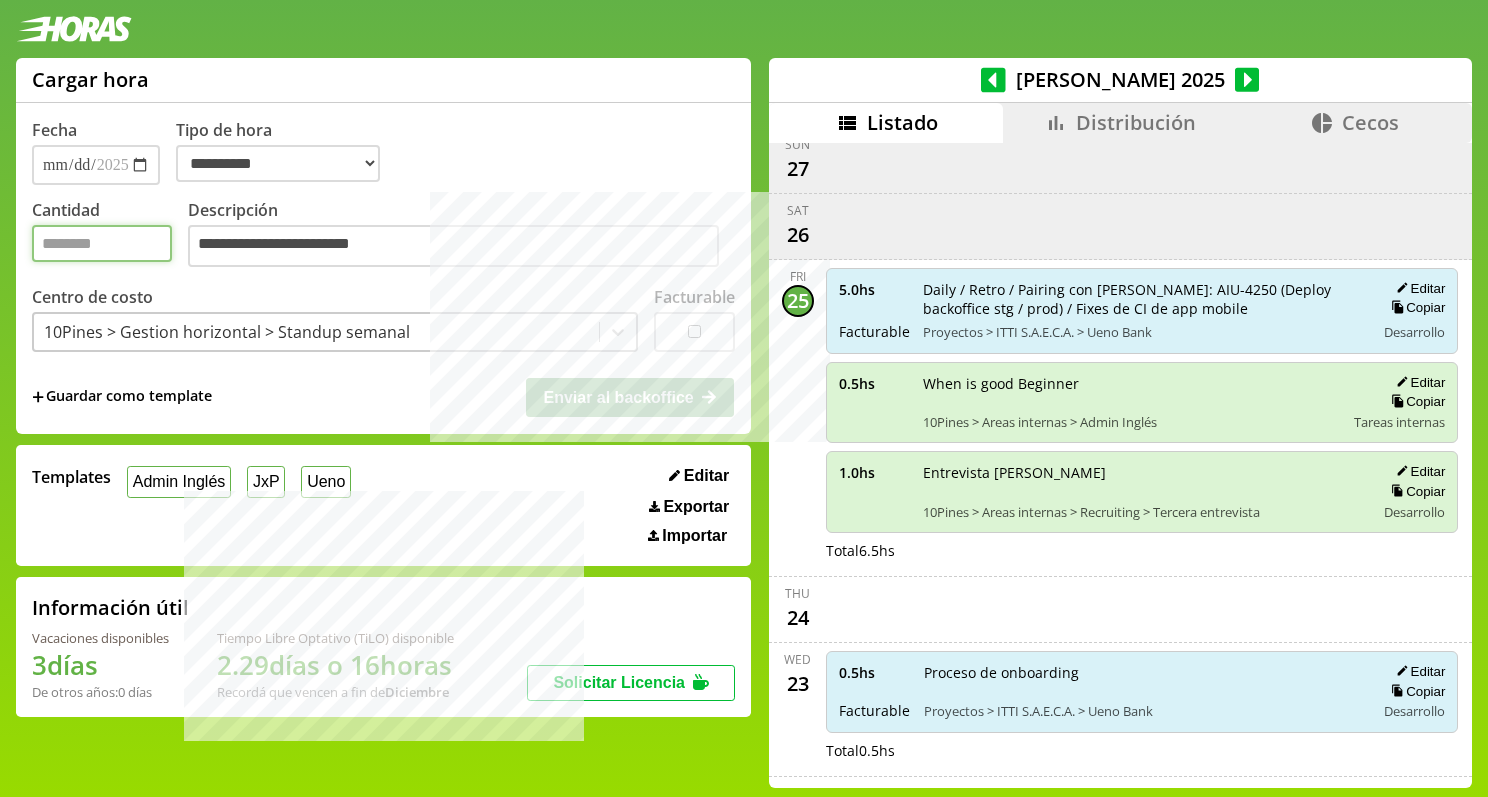 type on "*" 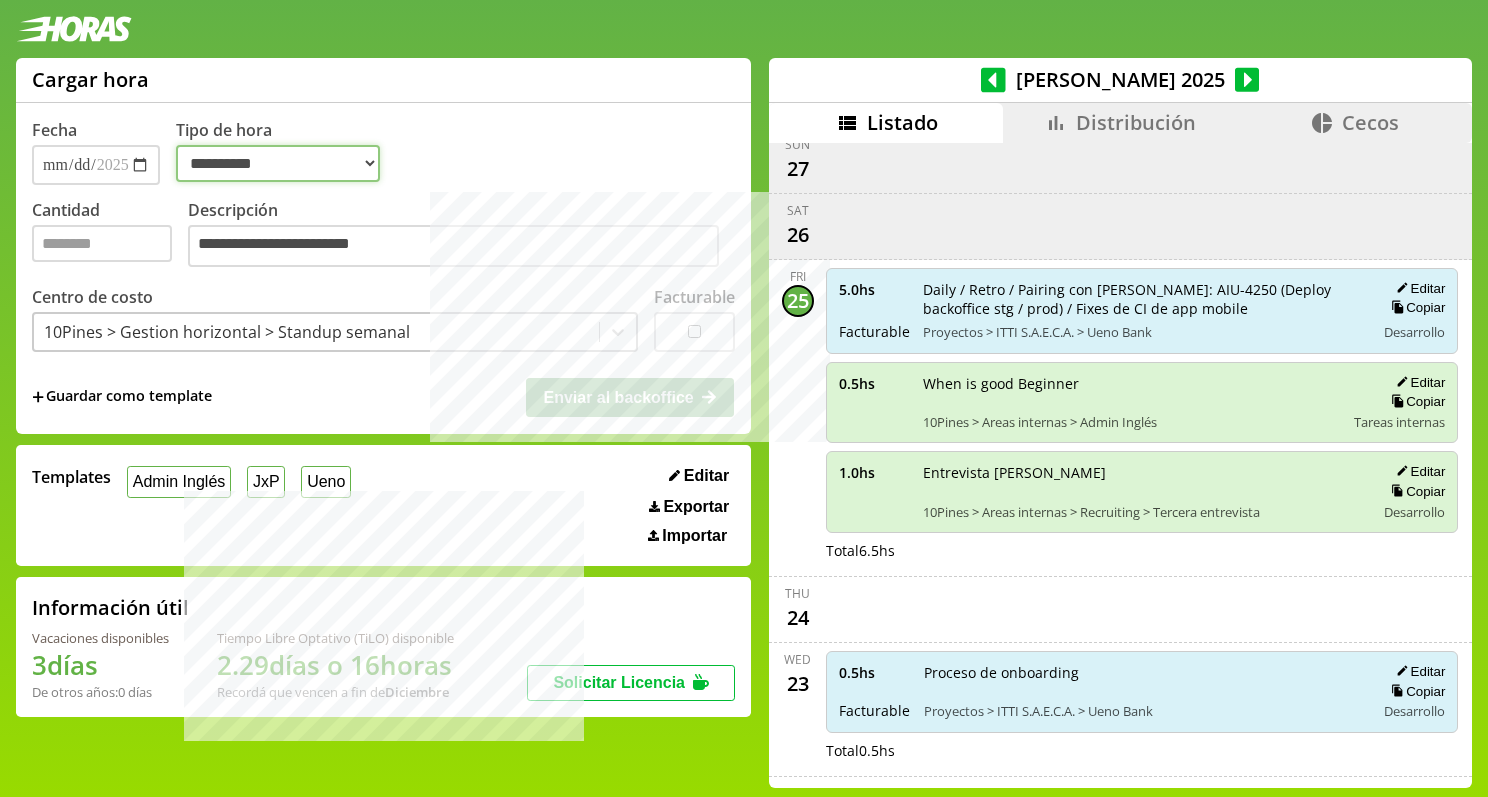click on "**********" at bounding box center [278, 163] 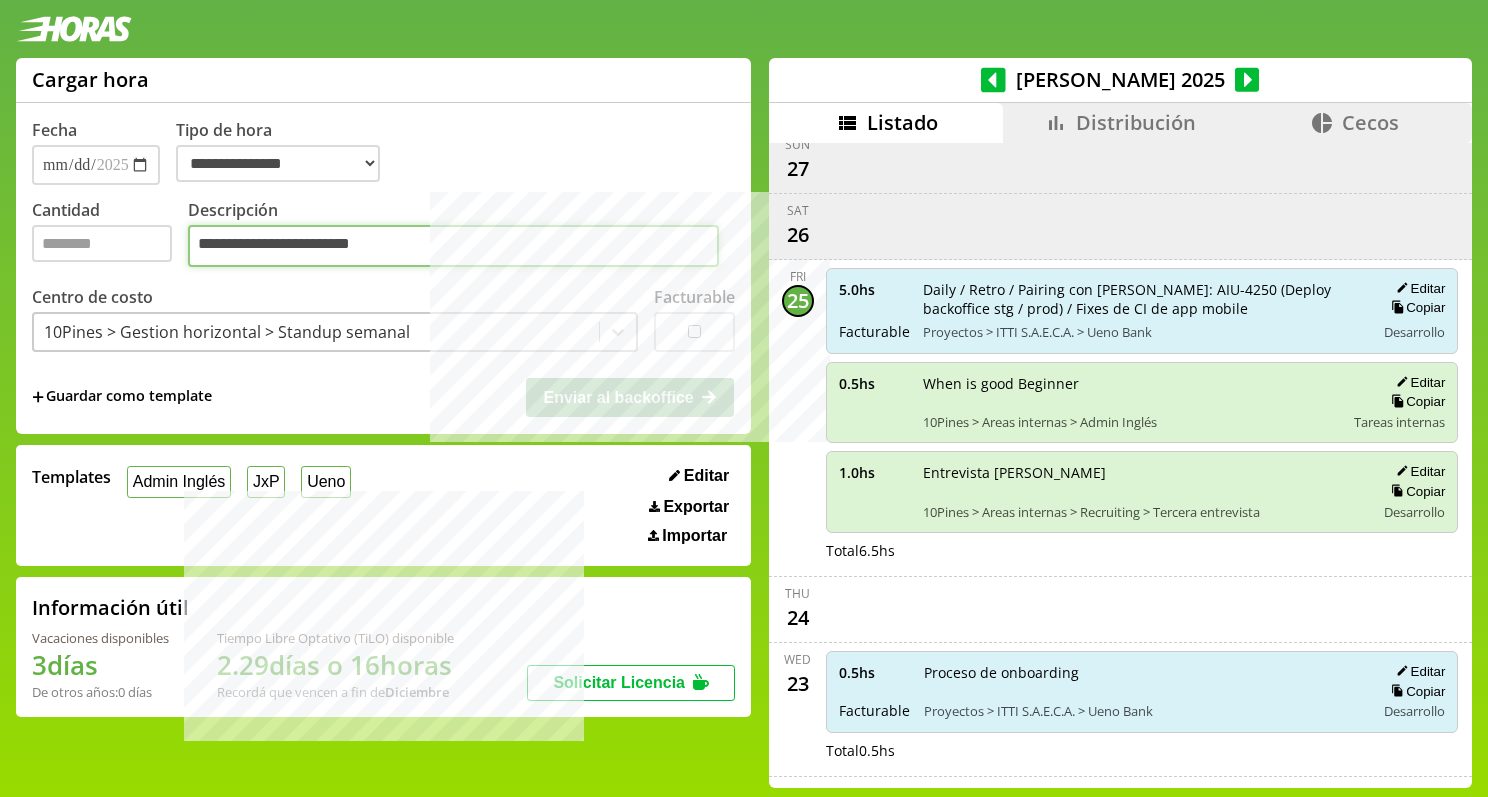 click on "**********" at bounding box center [453, 246] 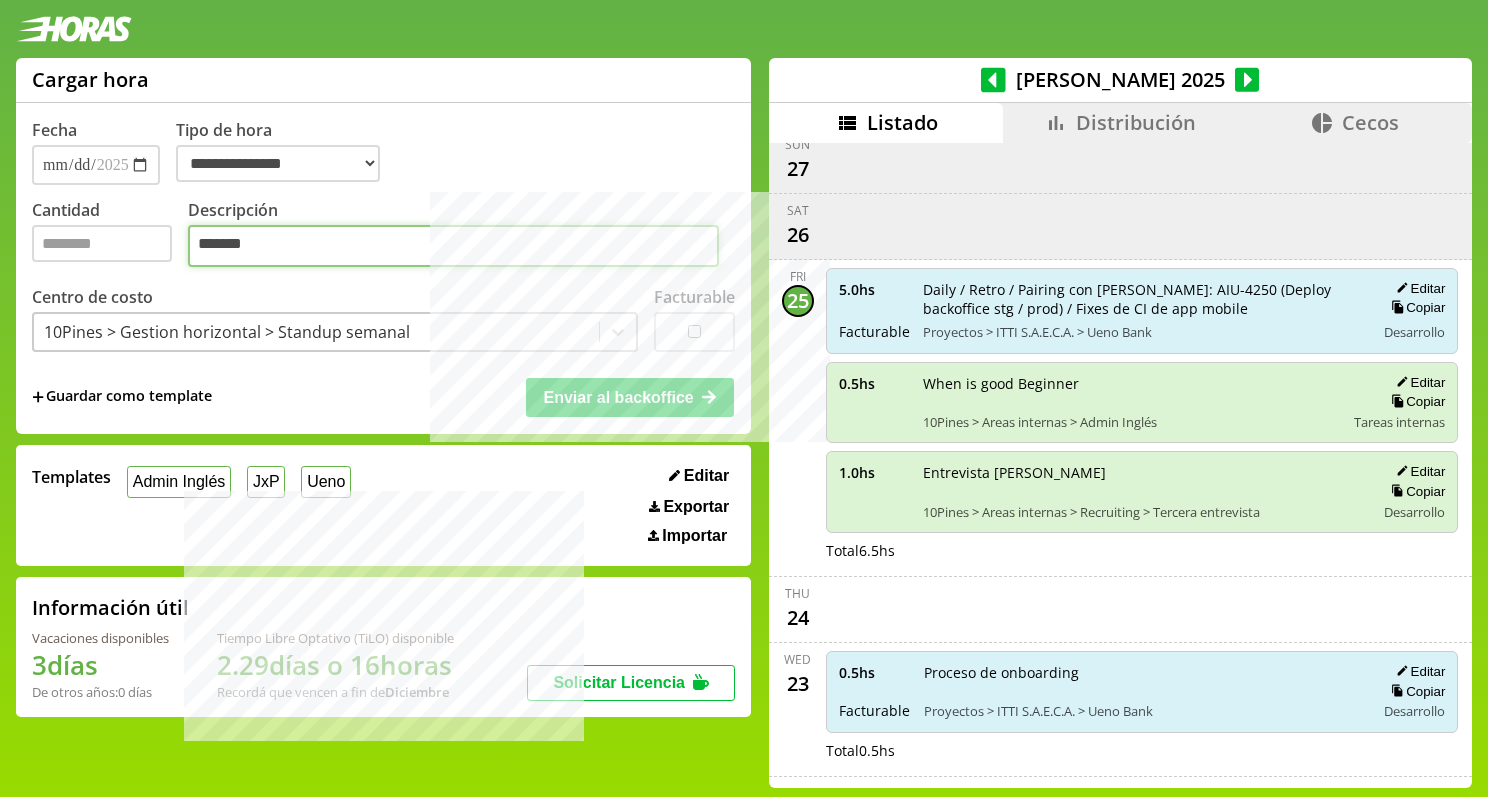 type on "*******" 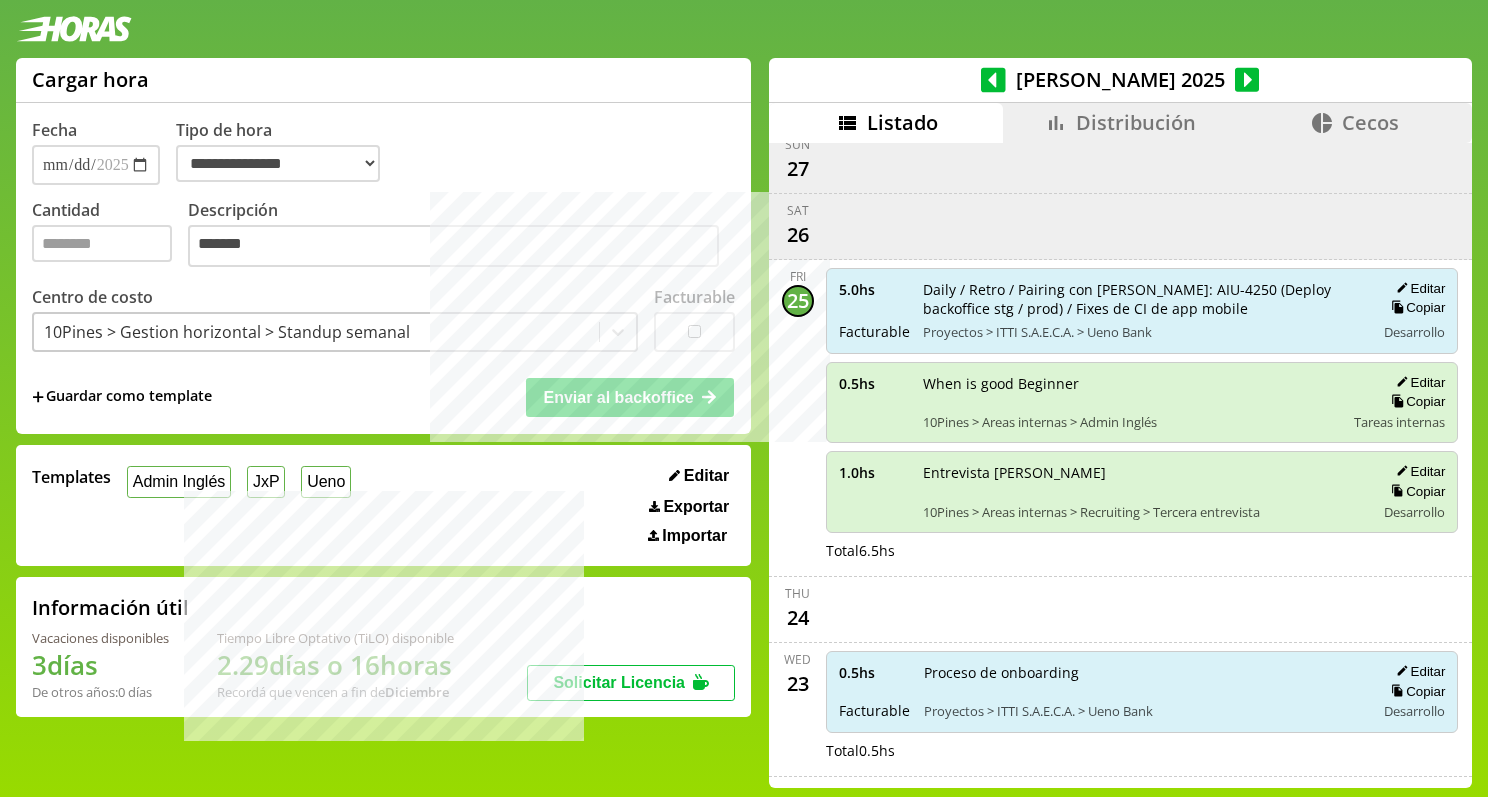 click on "+ Guardar como template Enviar al backoffice" at bounding box center [383, 397] 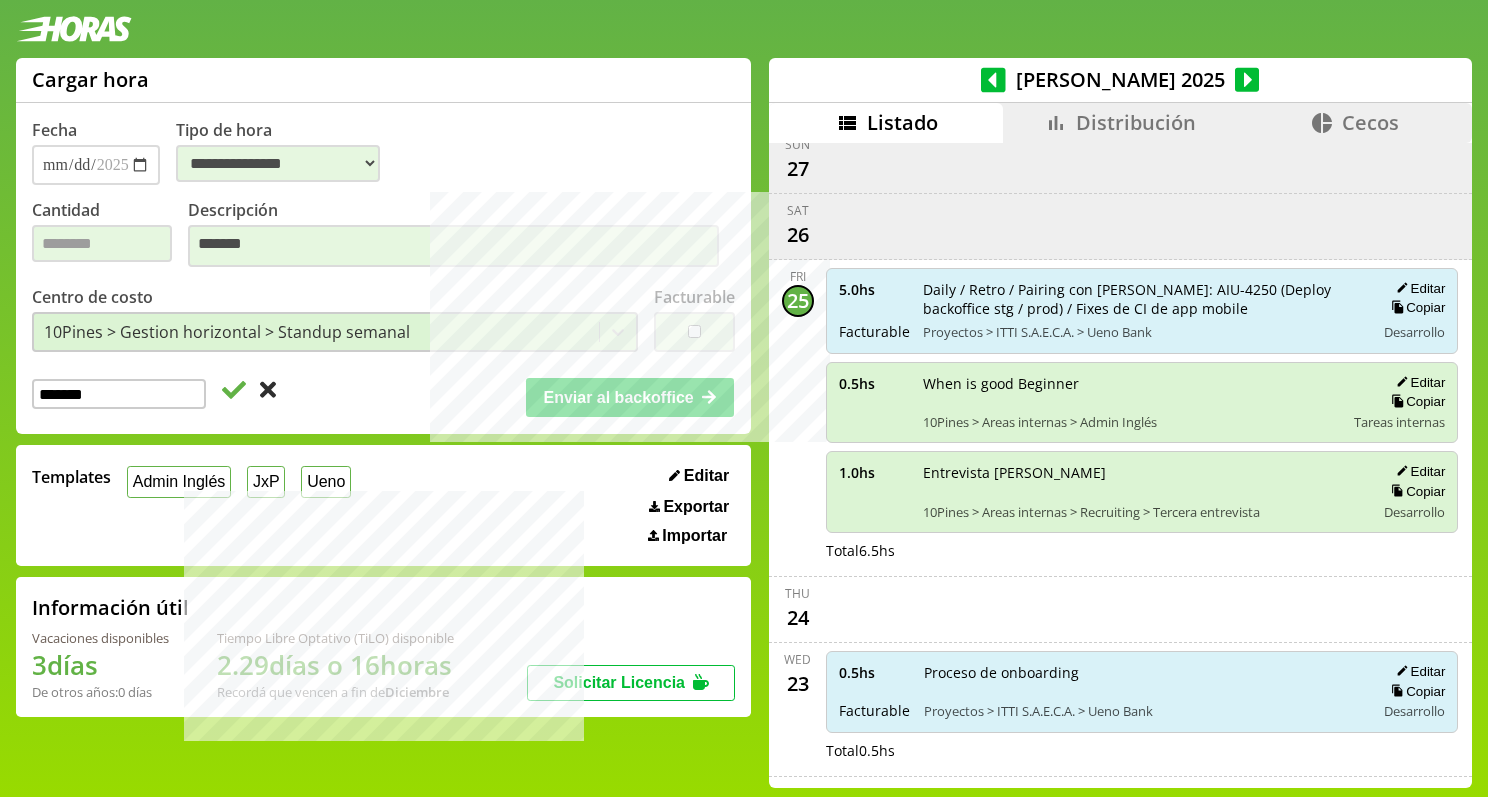 click on "*******" at bounding box center [119, 394] 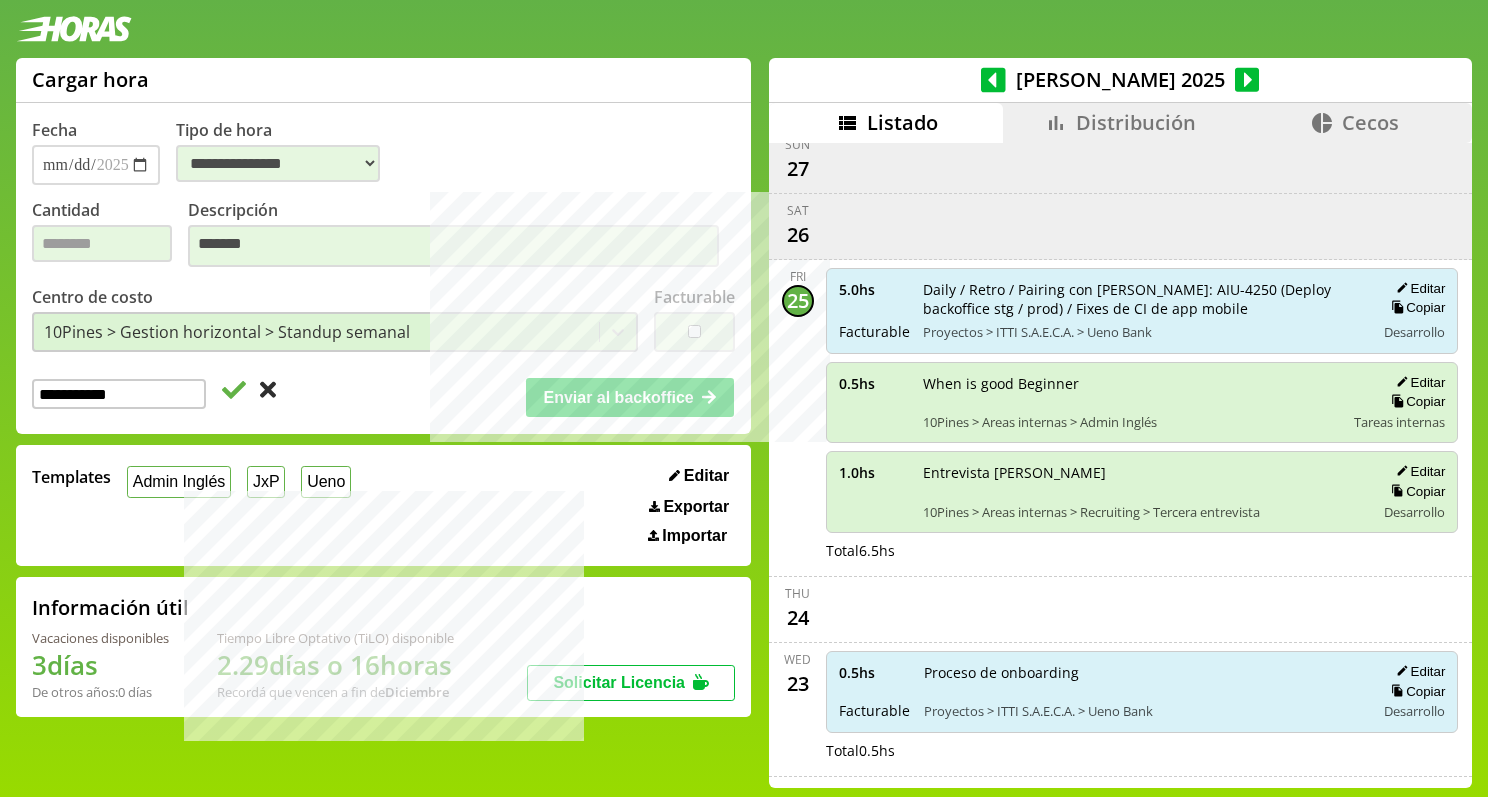 type on "**********" 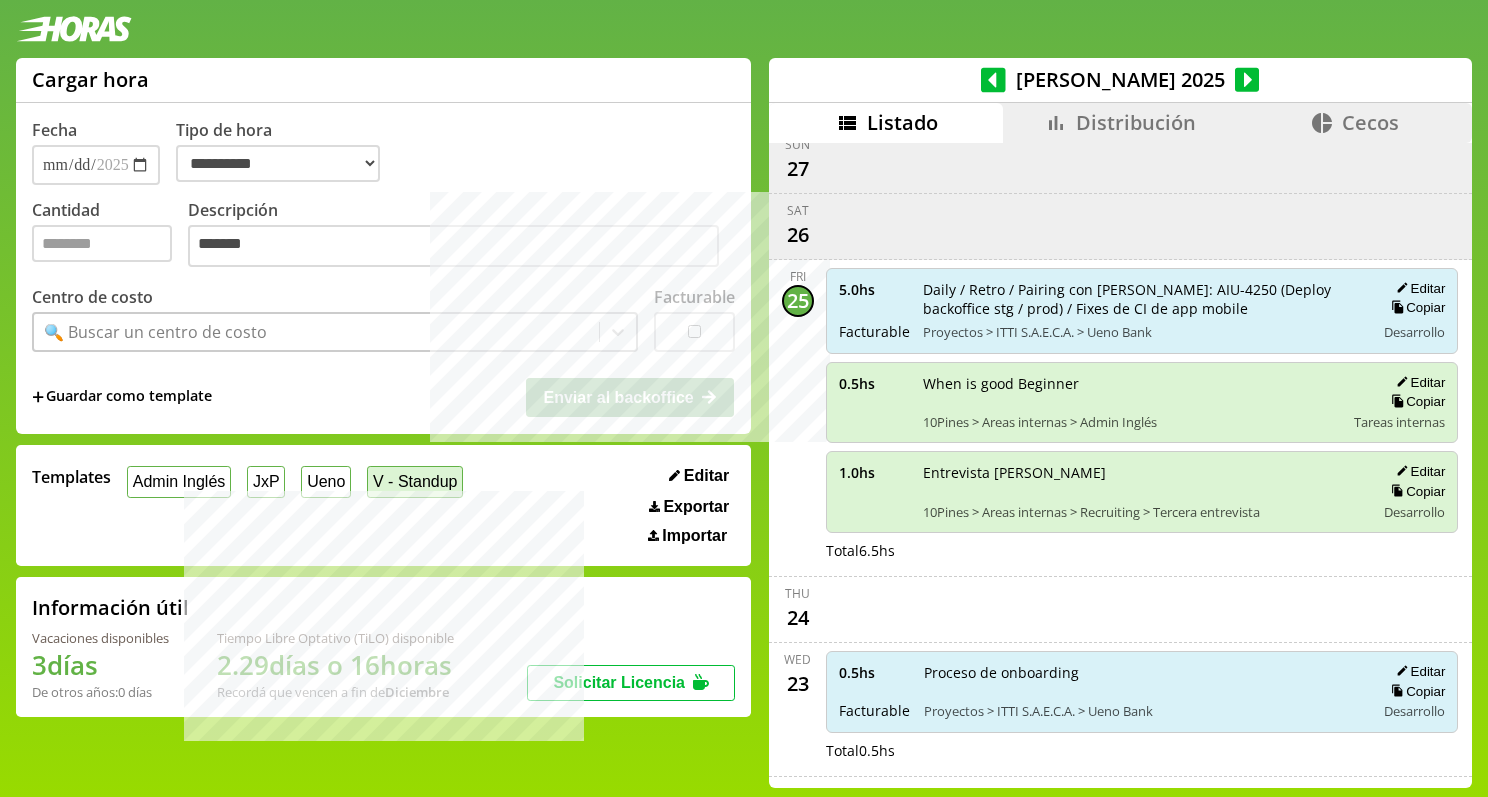 click on "V - Standup" at bounding box center (415, 481) 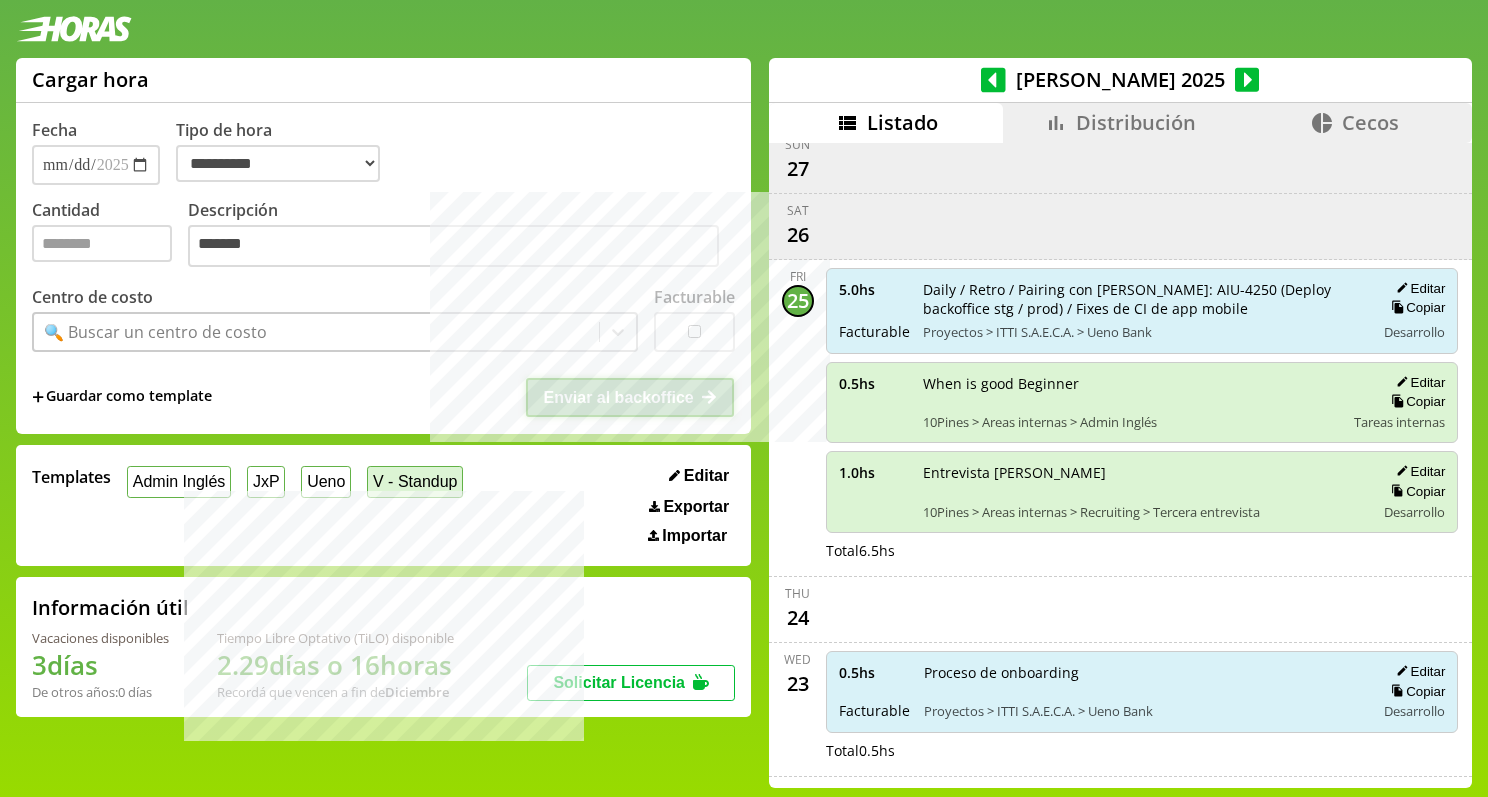 select on "**********" 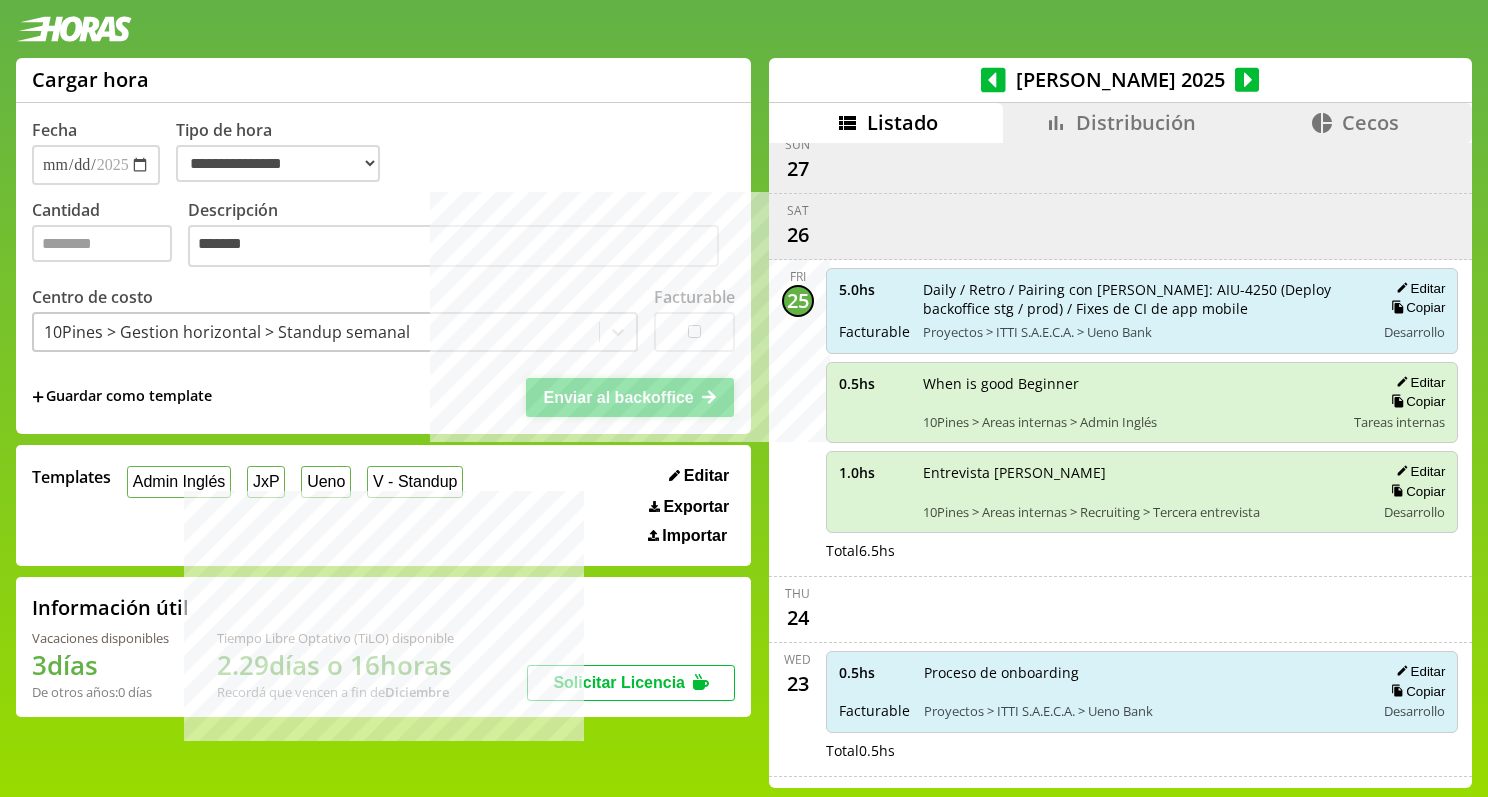 click on "Enviar al backoffice" at bounding box center (618, 397) 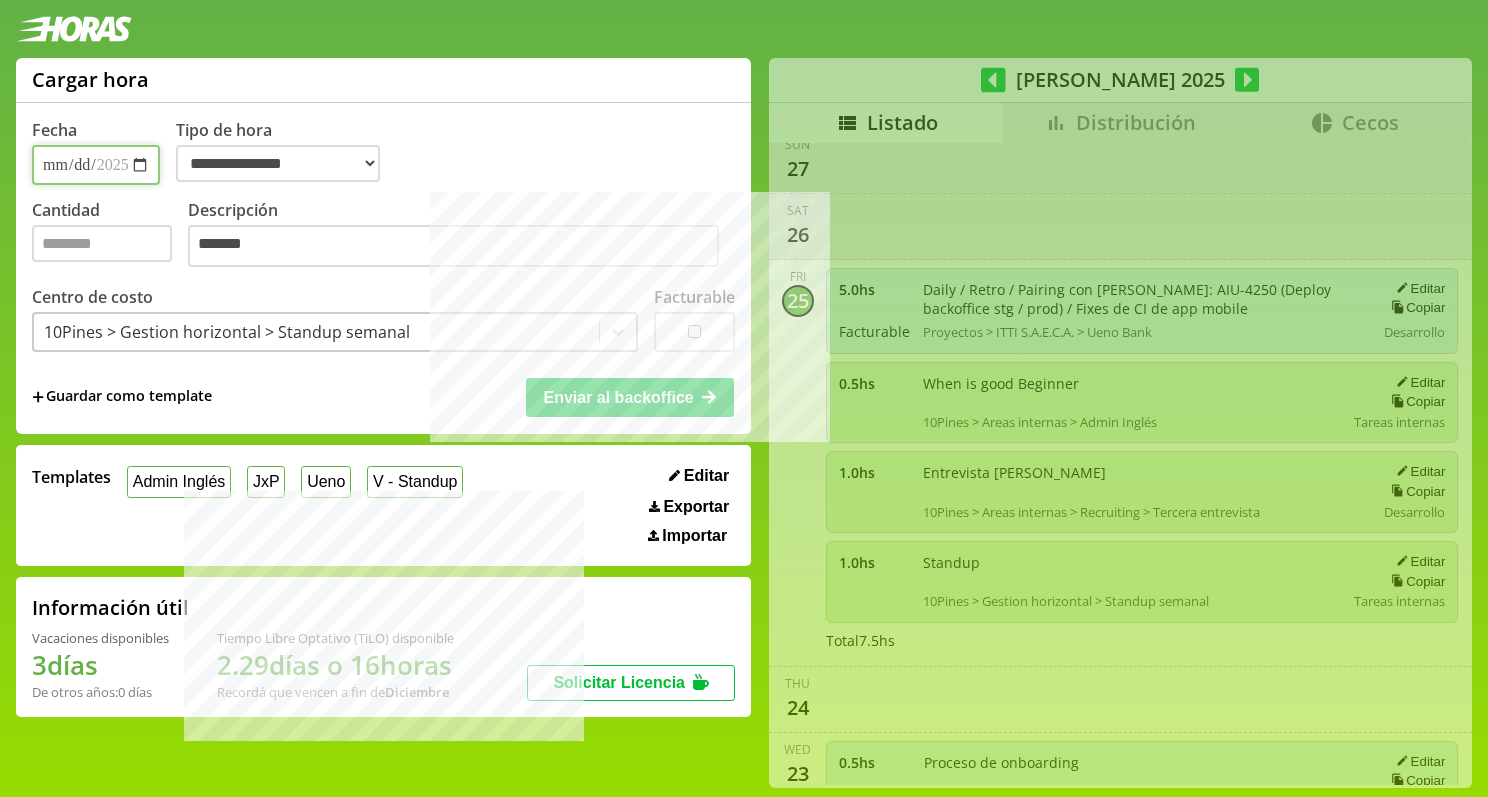 select on "**********" 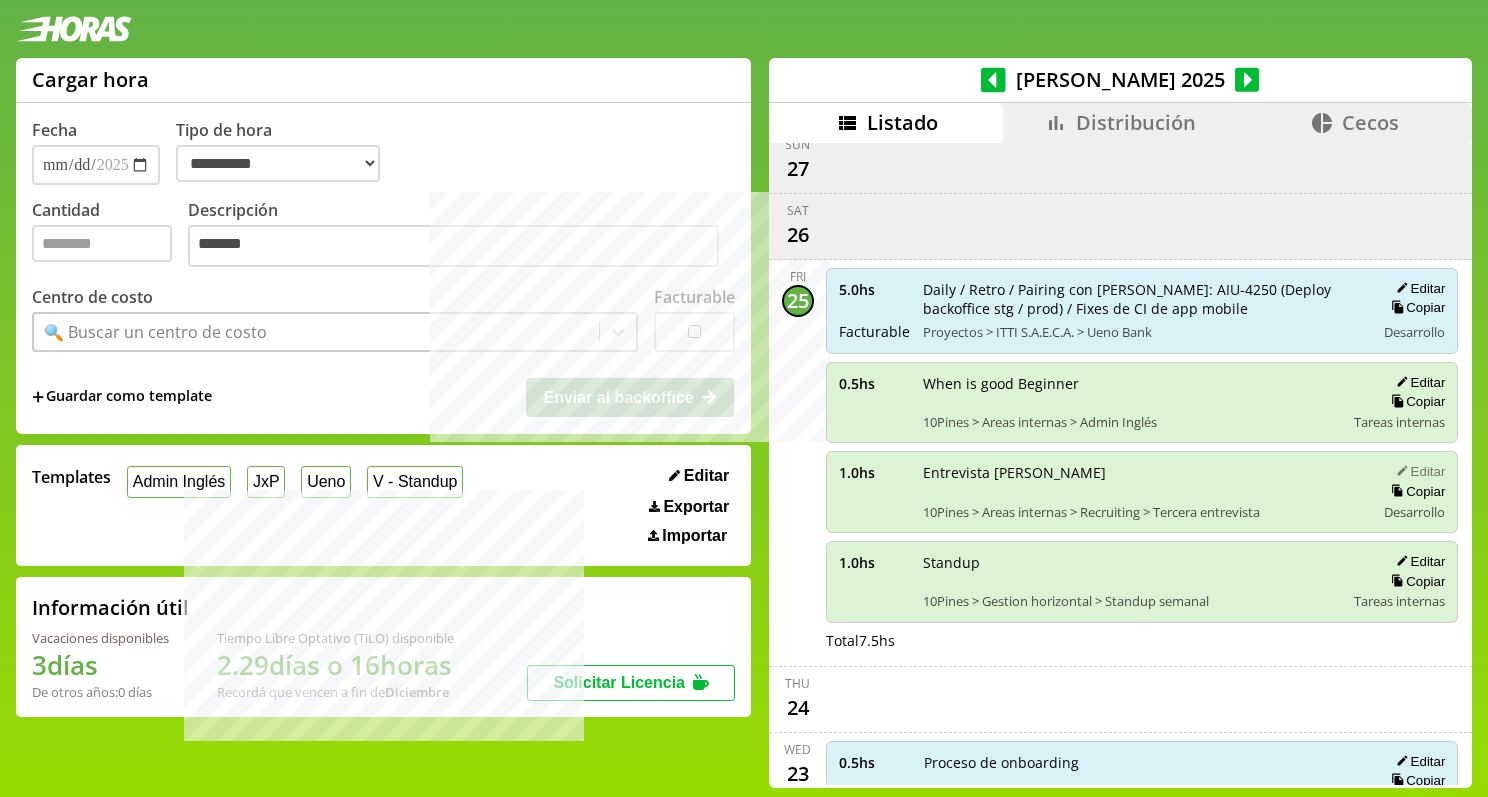 click on "Editar" at bounding box center [1417, 471] 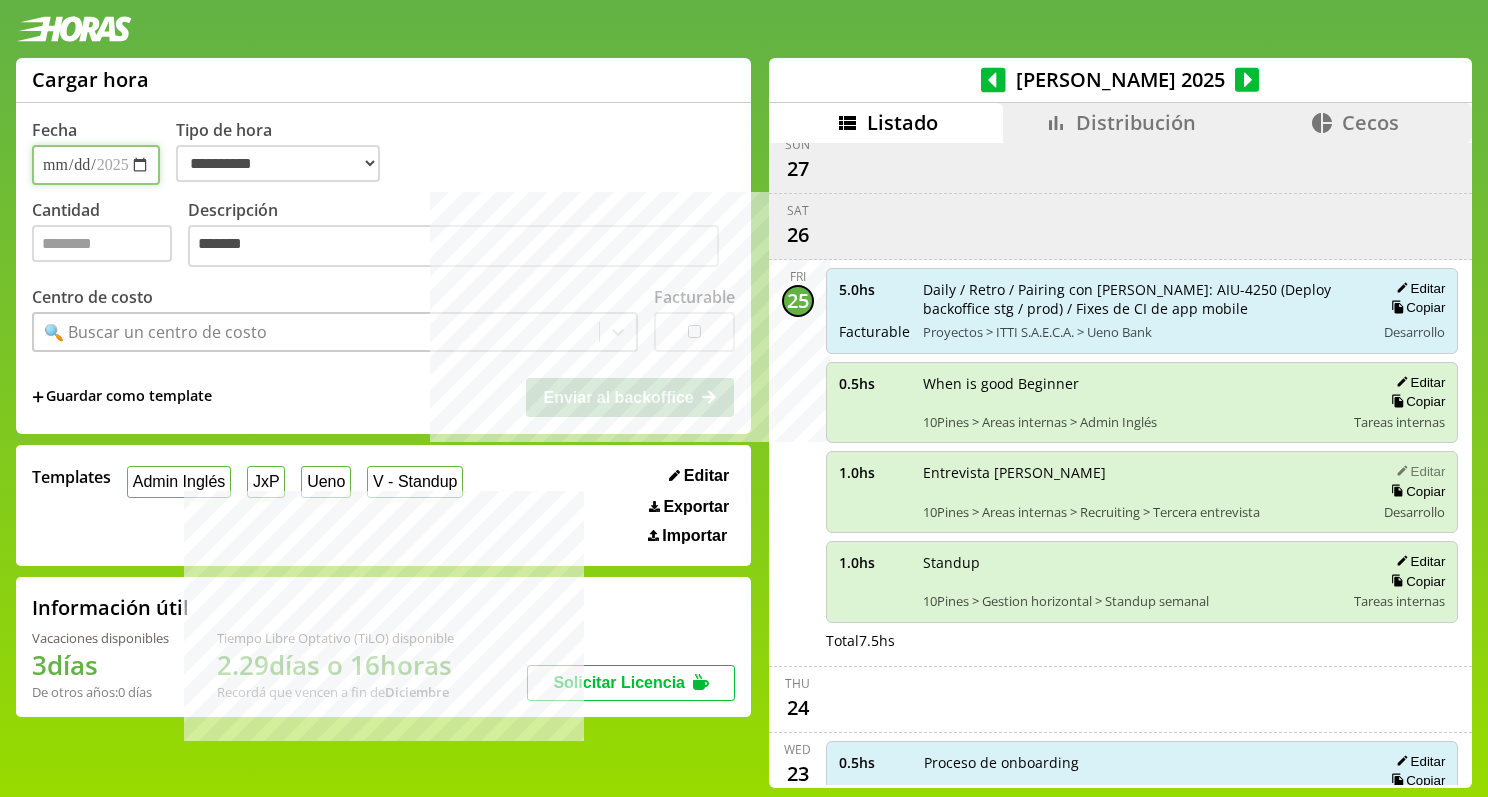 type on "*" 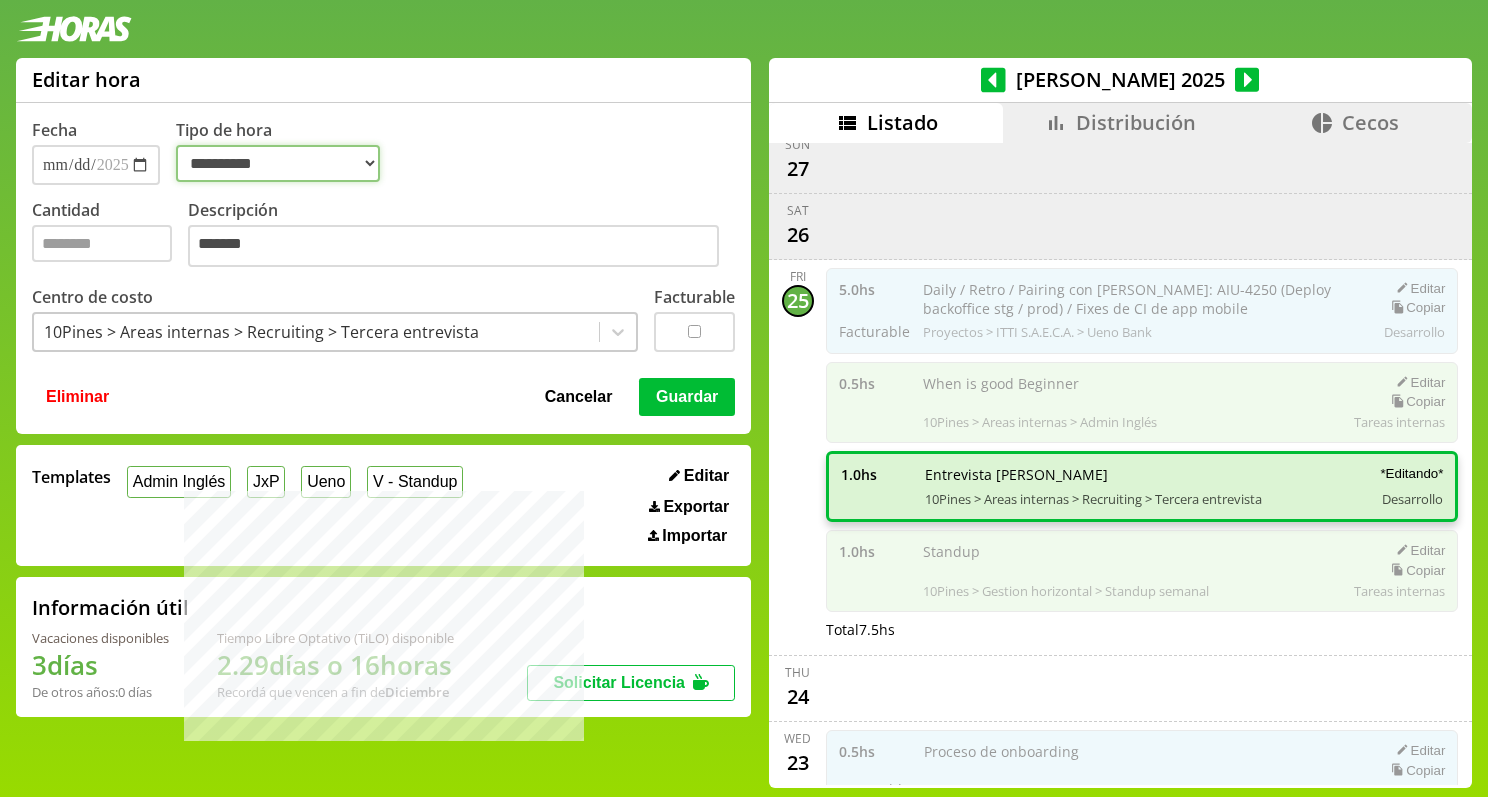 click on "**********" at bounding box center [278, 163] 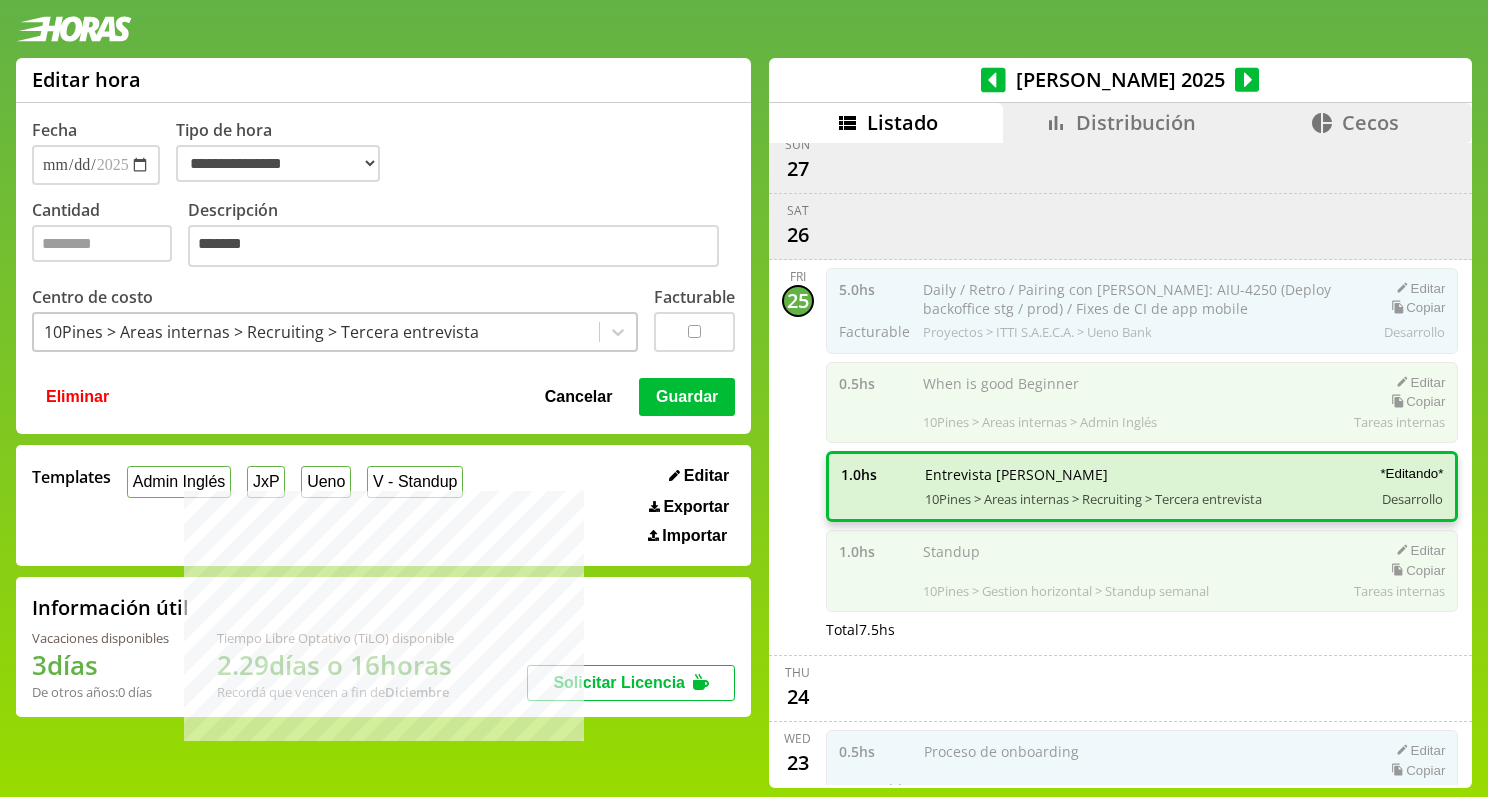 click on "Guardar" at bounding box center (687, 397) 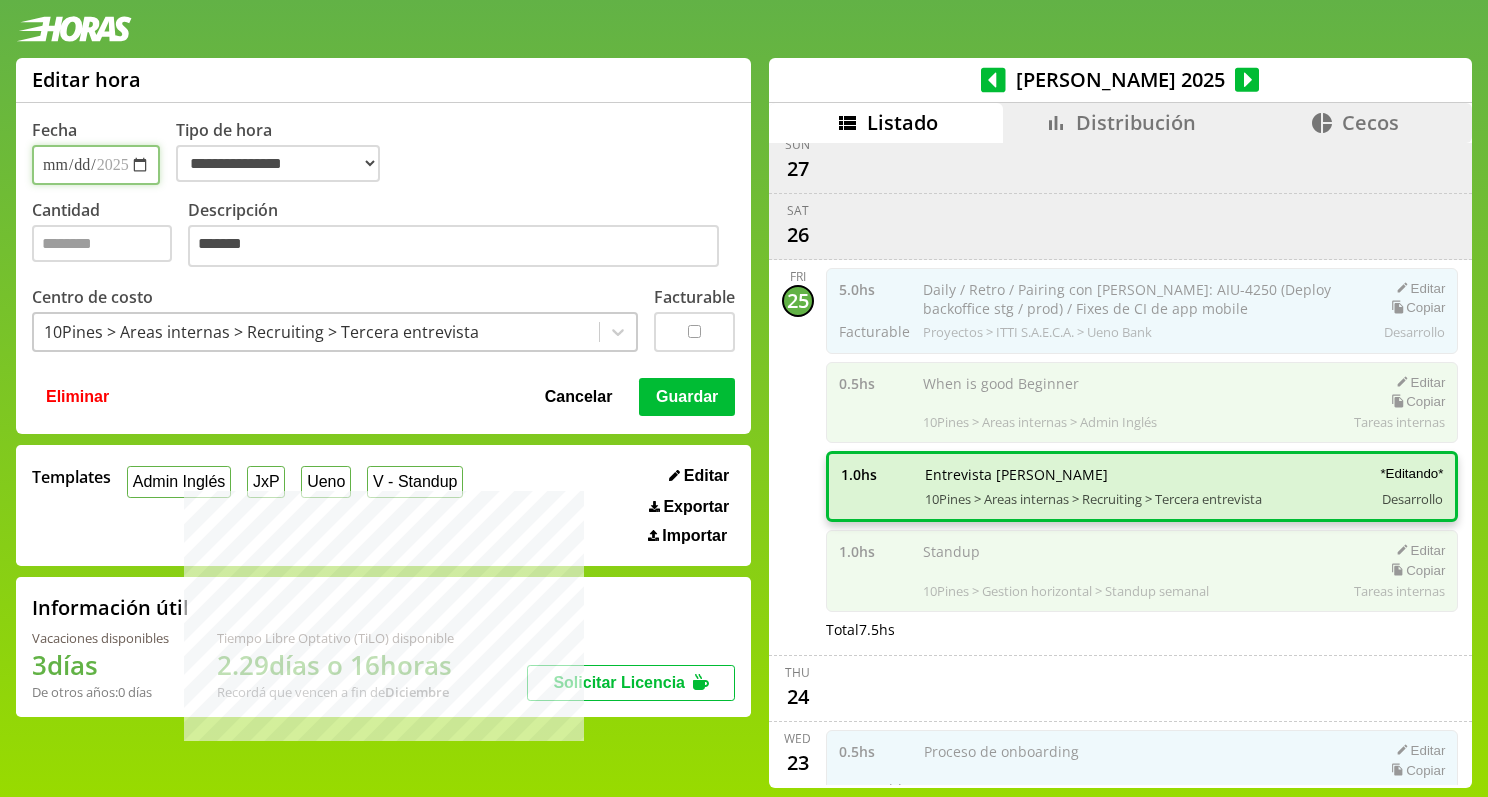 select on "**********" 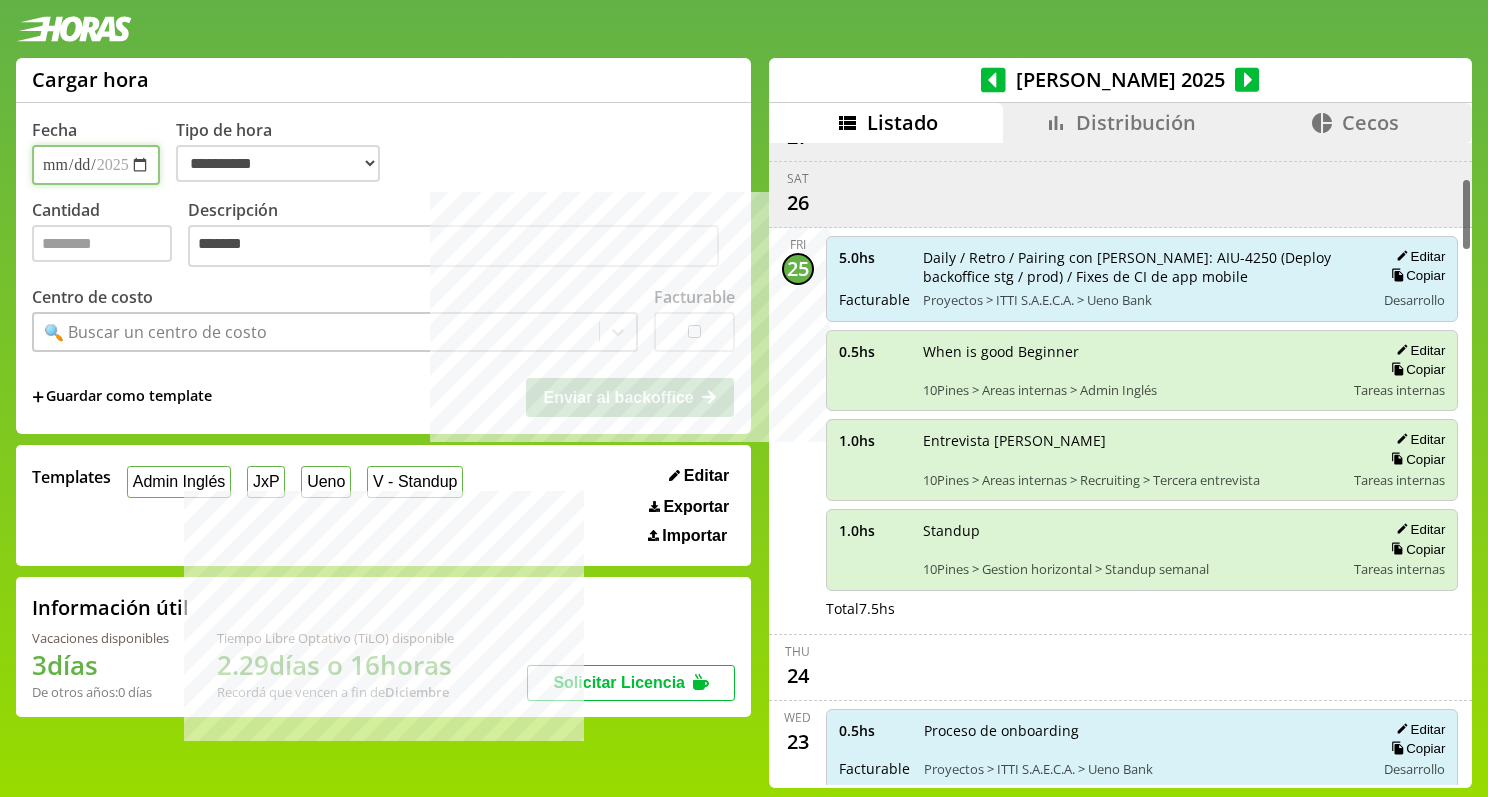 scroll, scrollTop: 285, scrollLeft: 0, axis: vertical 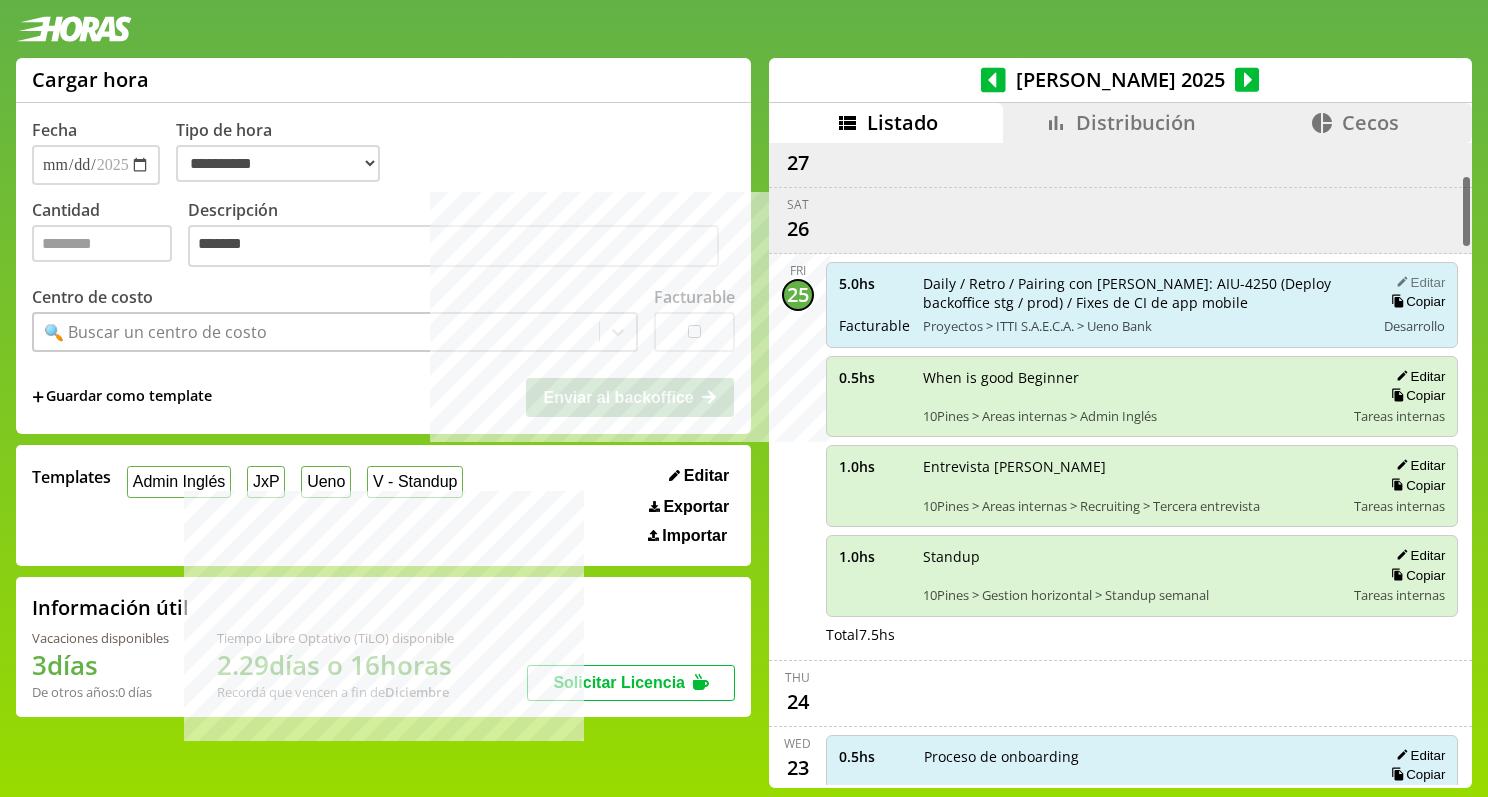 click on "Editar" at bounding box center (1417, 282) 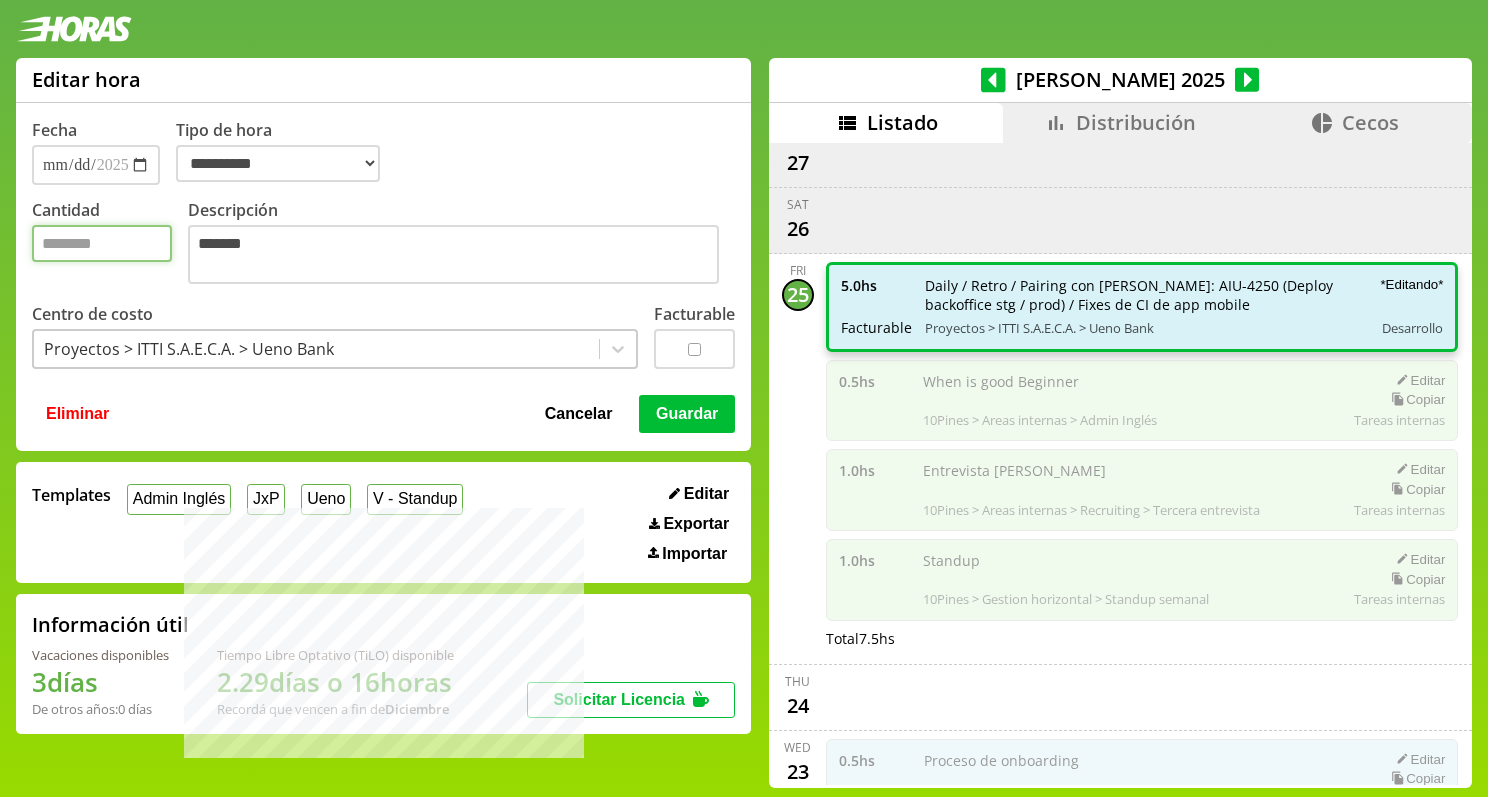 drag, startPoint x: 91, startPoint y: 257, endPoint x: 0, endPoint y: 250, distance: 91.26884 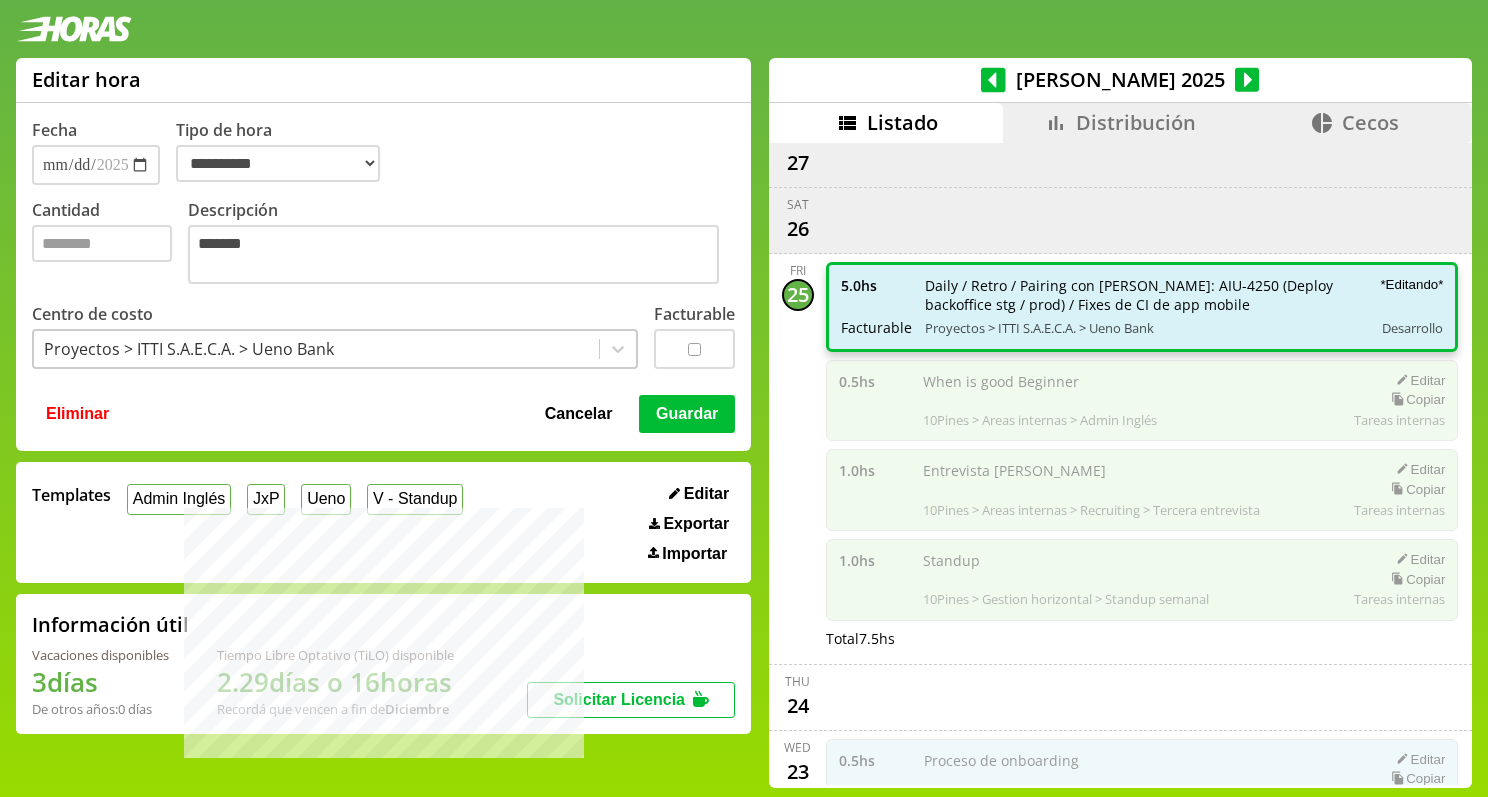 click on "Guardar" at bounding box center (687, 414) 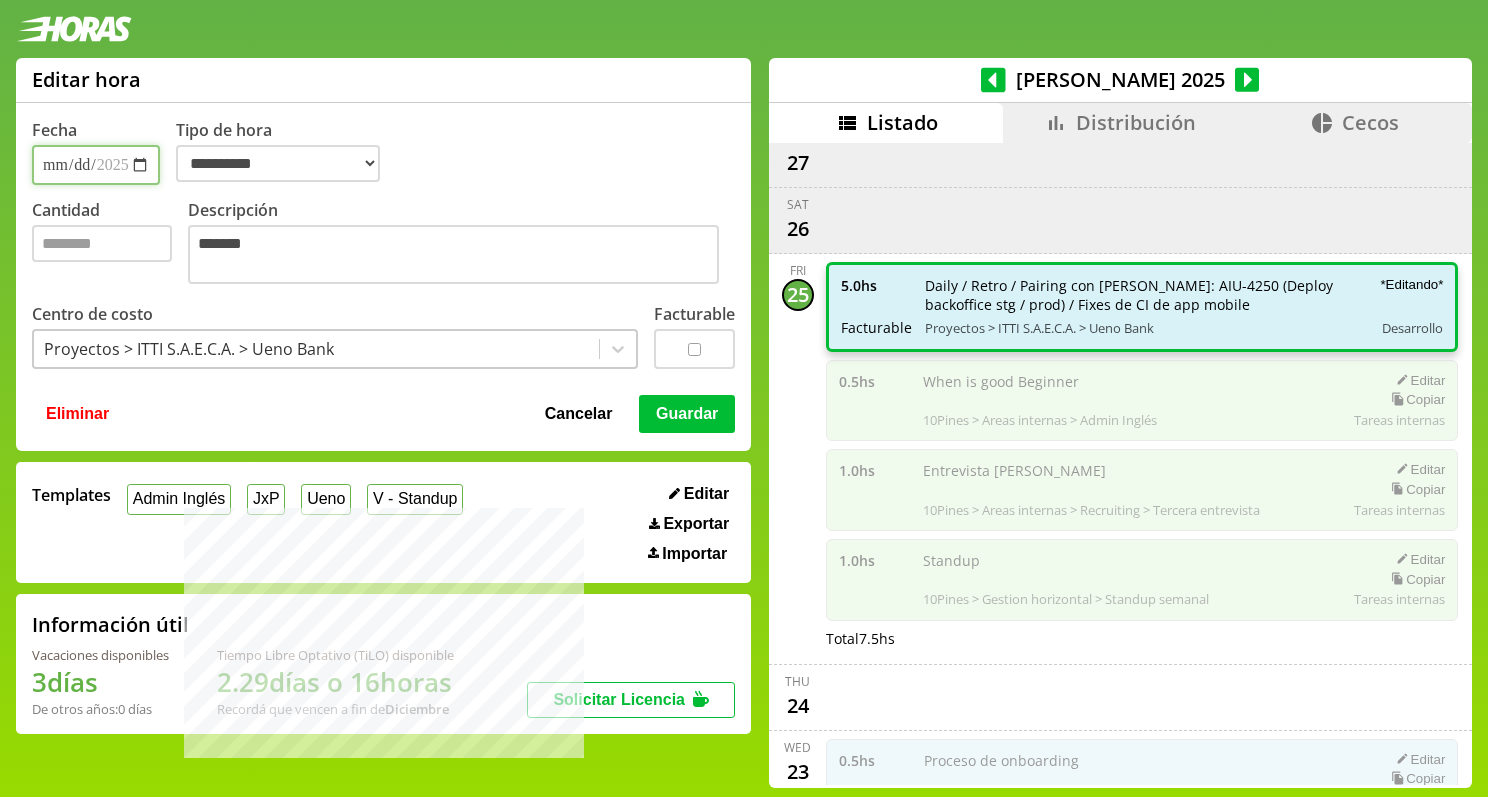 type 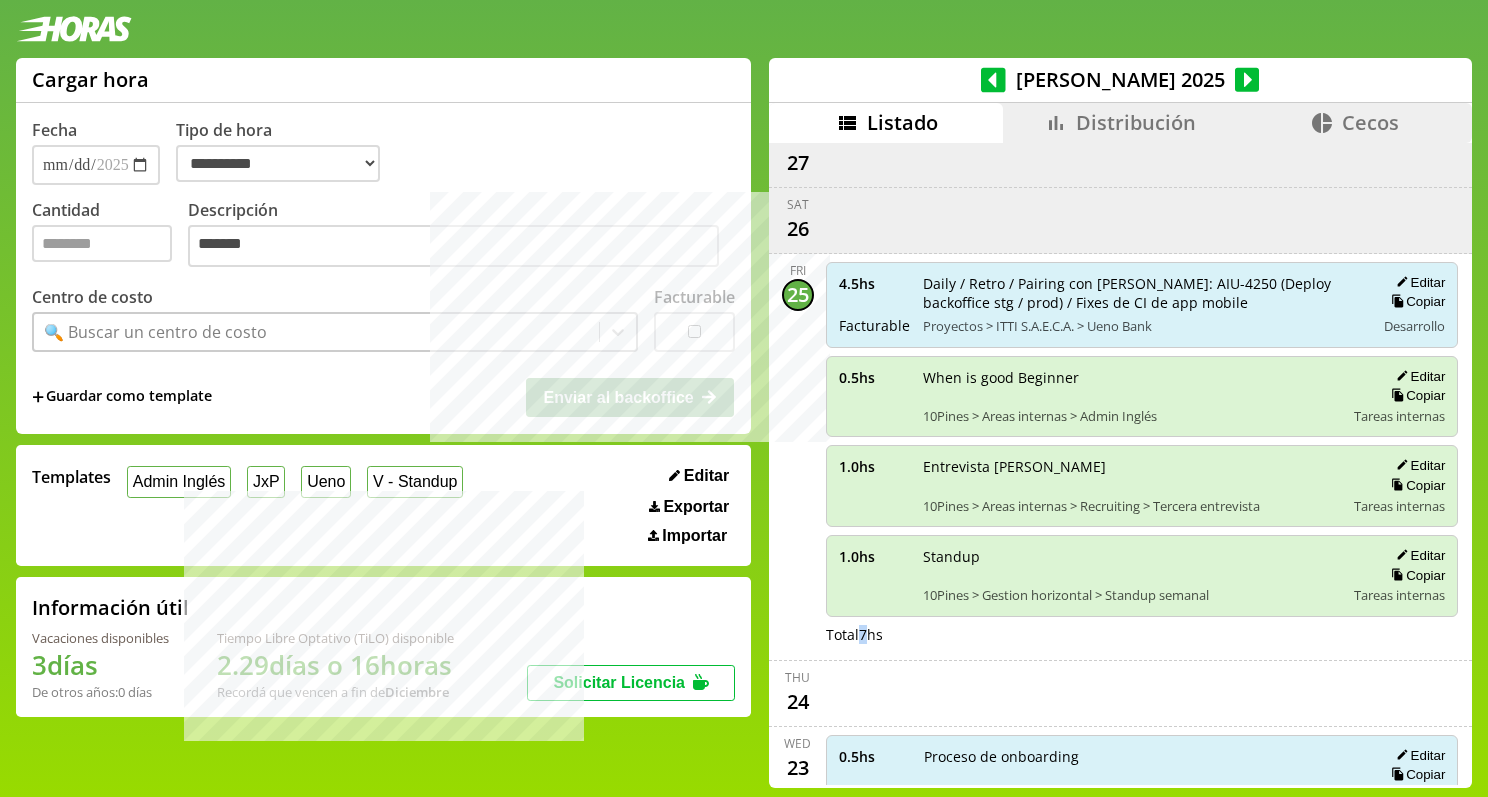 click on "Total  7 hs" at bounding box center (1142, 634) 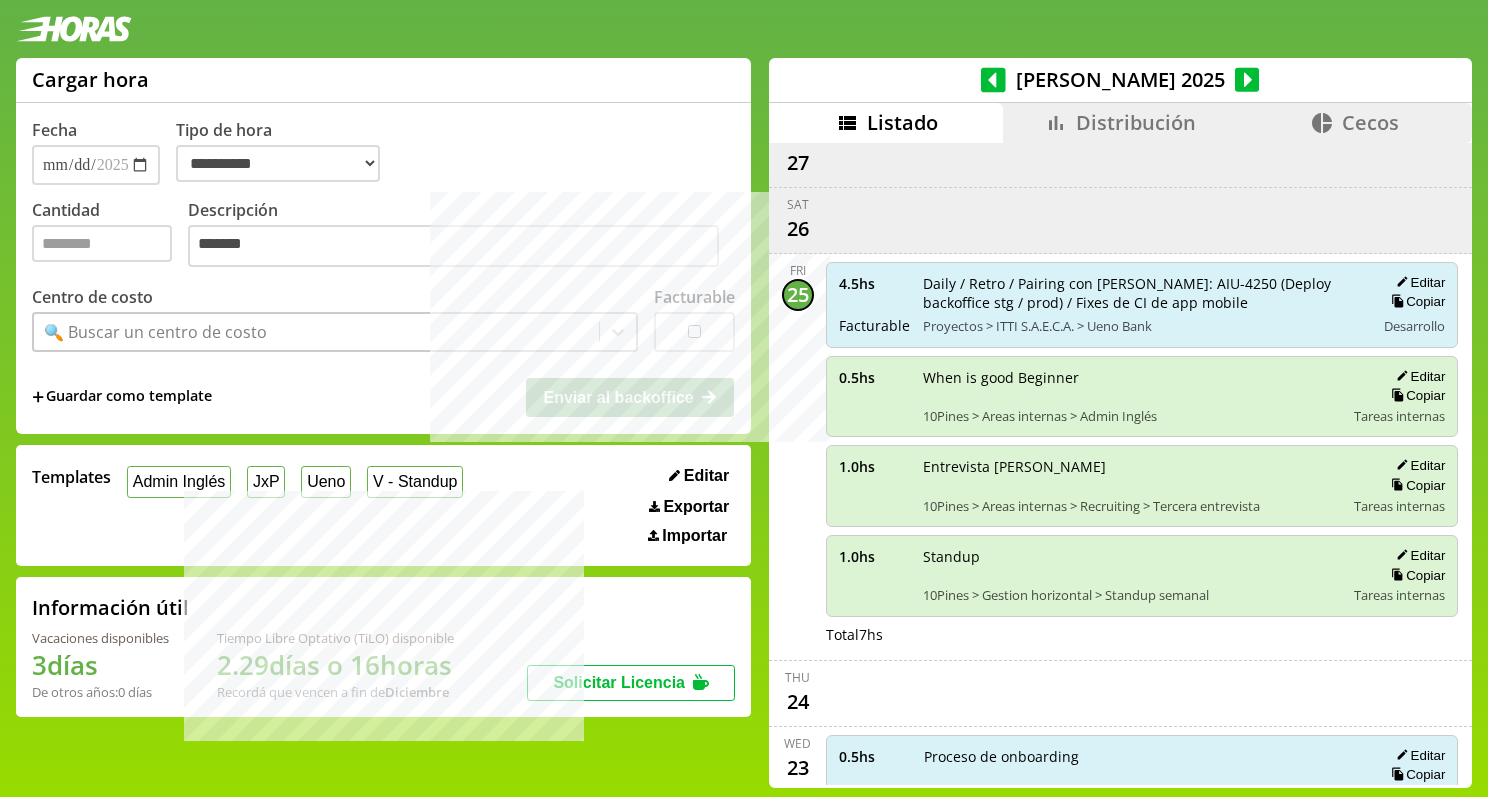 click on "Total  7 hs" at bounding box center [1142, 634] 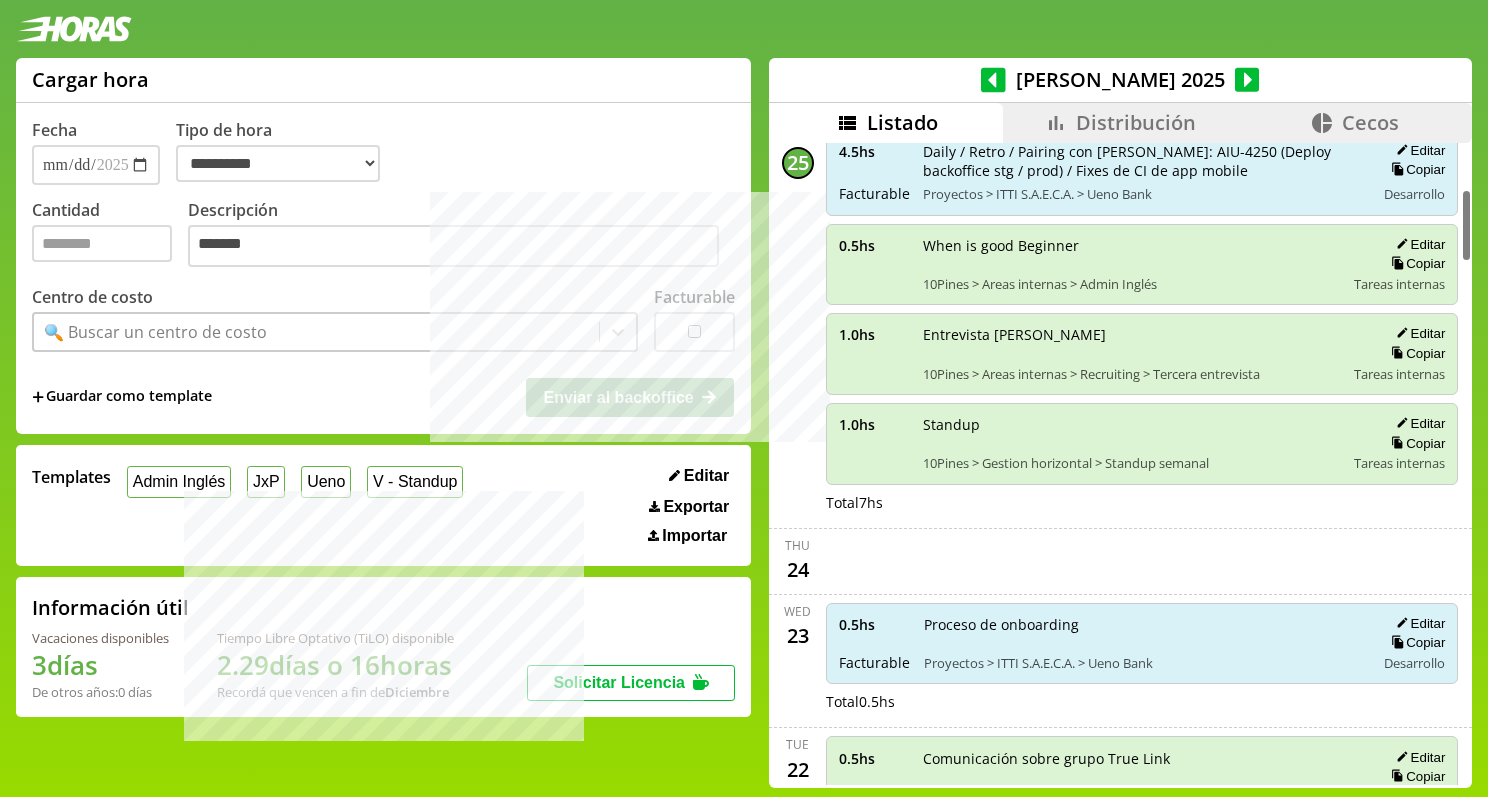 scroll, scrollTop: 451, scrollLeft: 0, axis: vertical 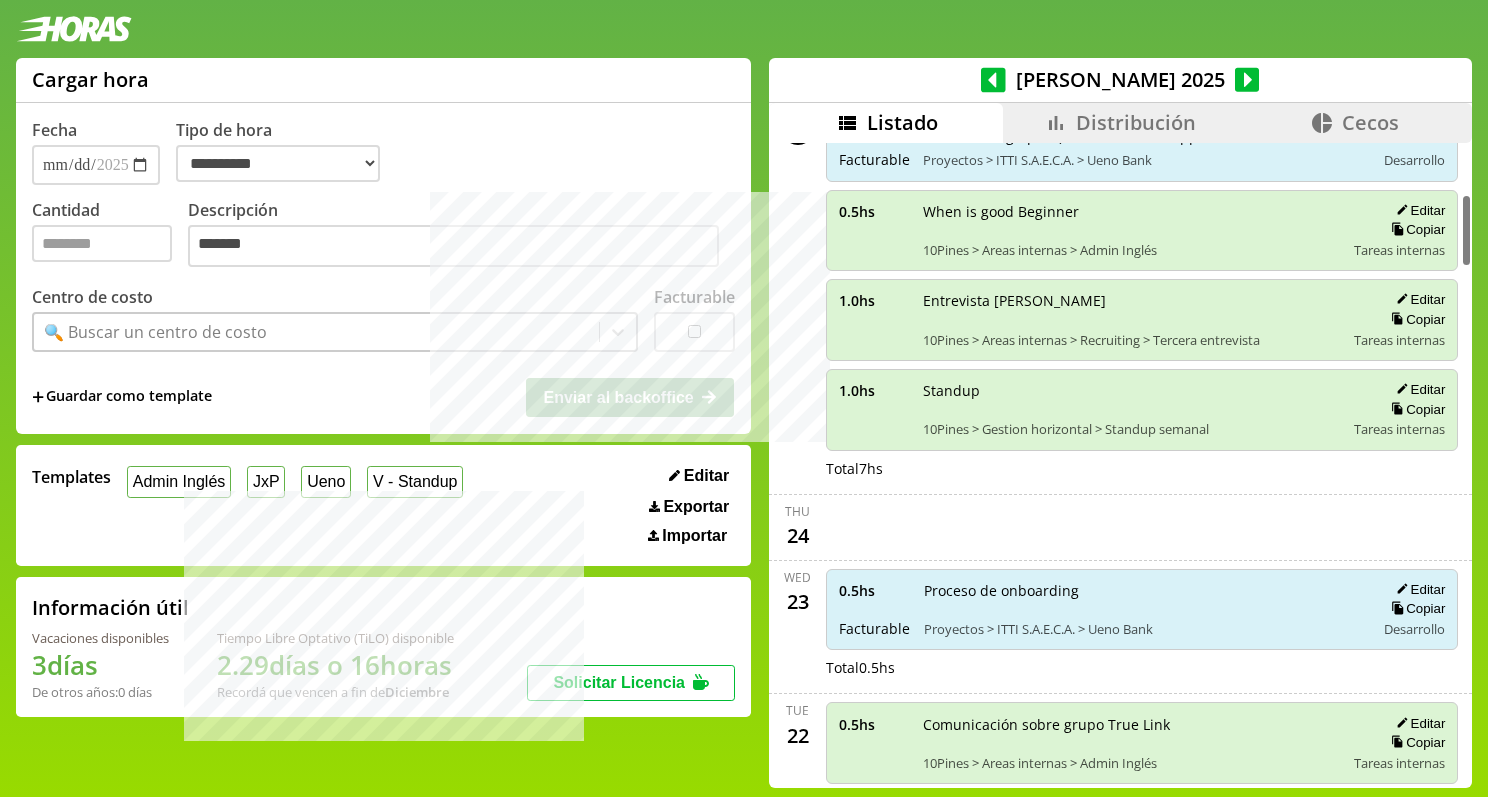 click at bounding box center [1142, 527] 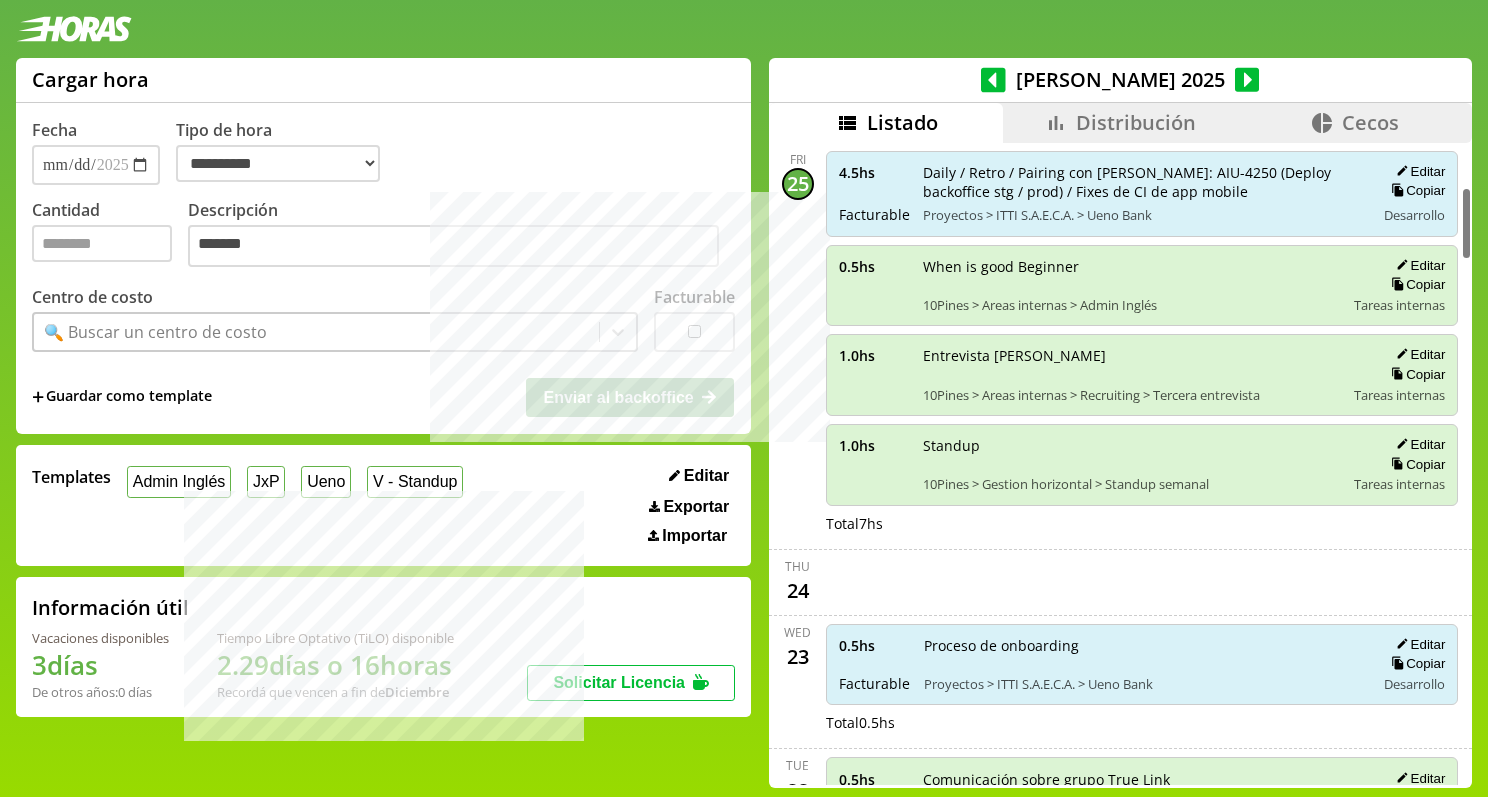 scroll, scrollTop: 385, scrollLeft: 0, axis: vertical 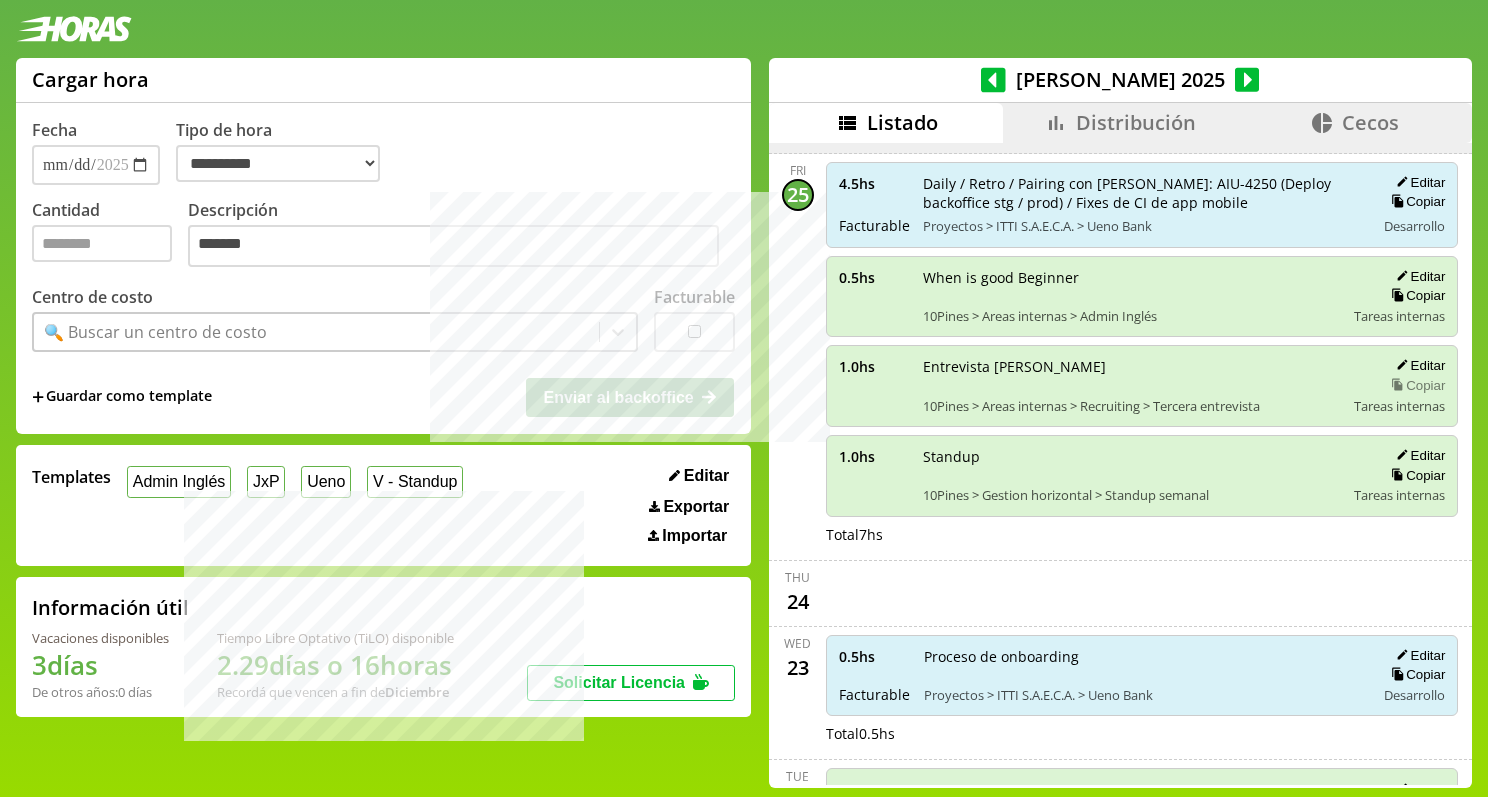 click on "Copiar" at bounding box center (1415, 385) 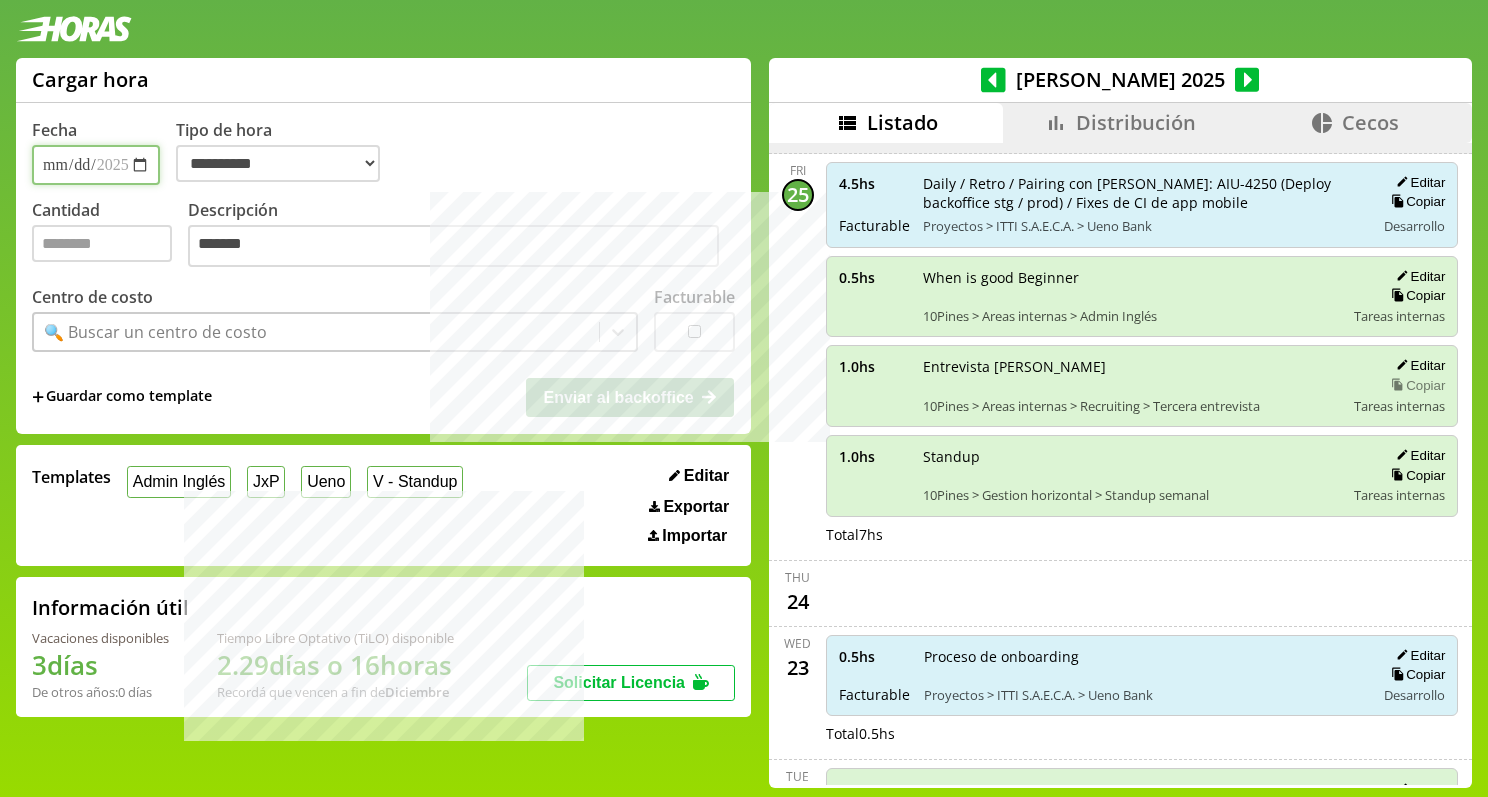 select on "**********" 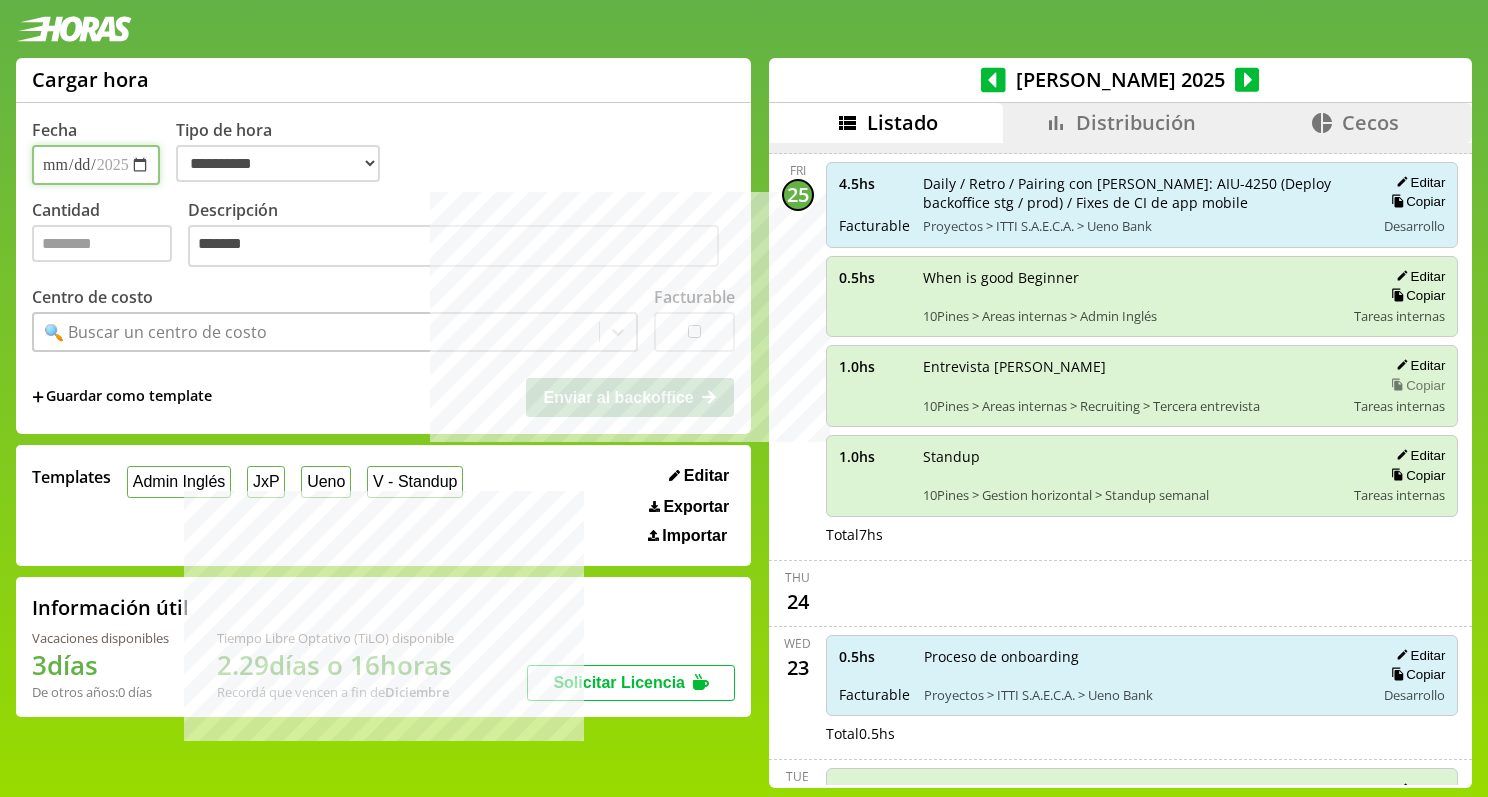 type on "*" 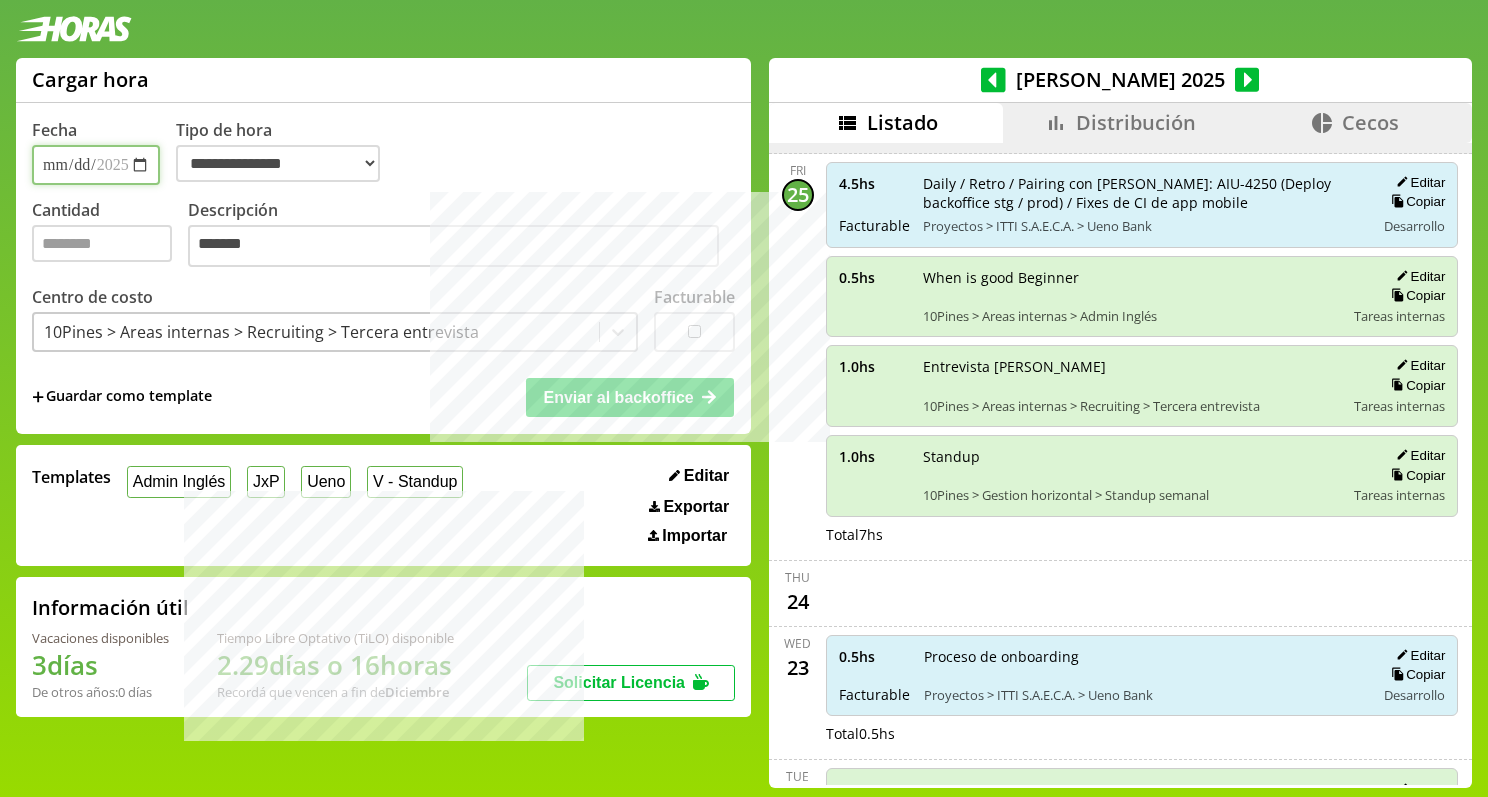 click on "**********" at bounding box center (96, 165) 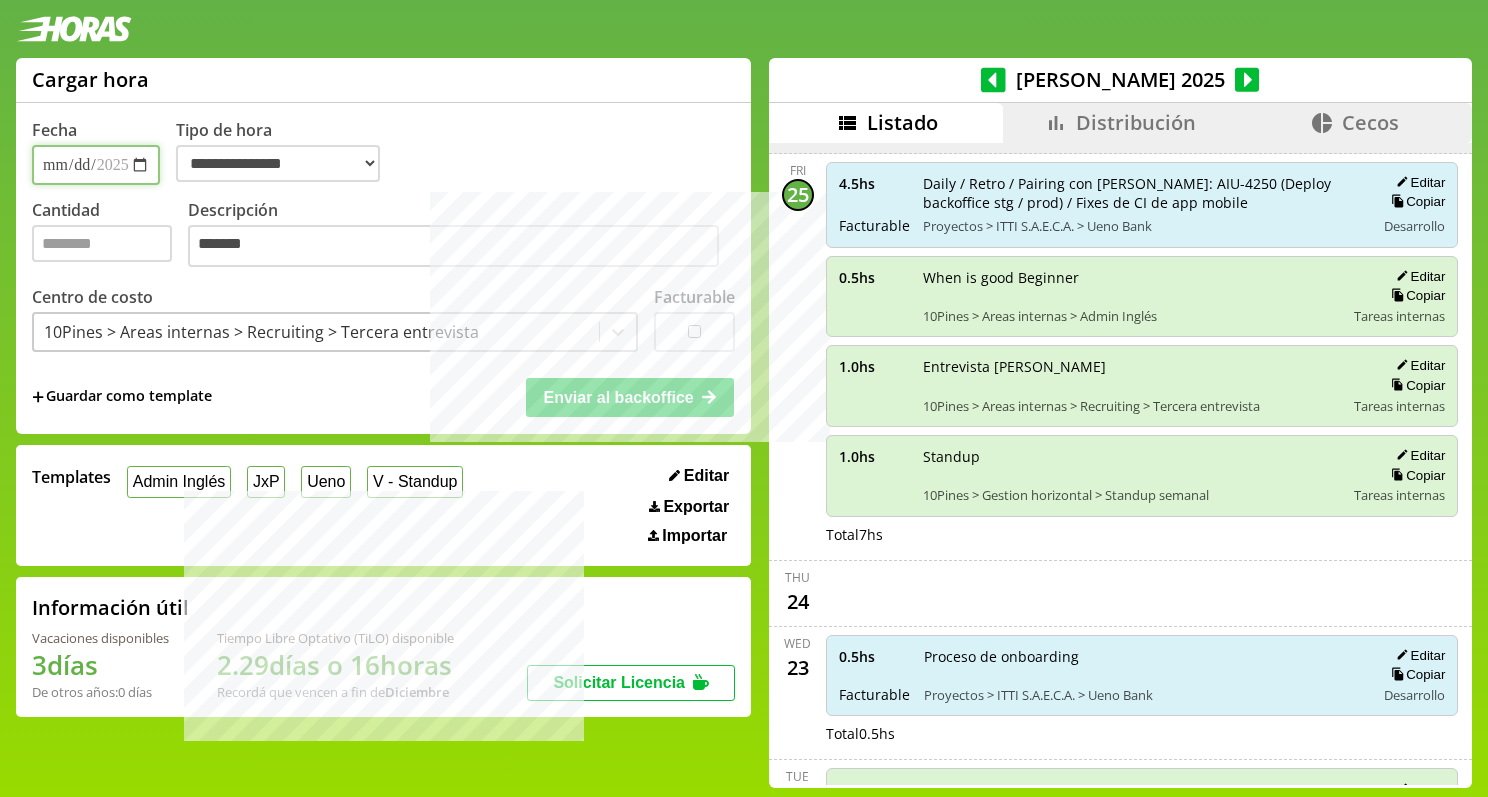 type on "**********" 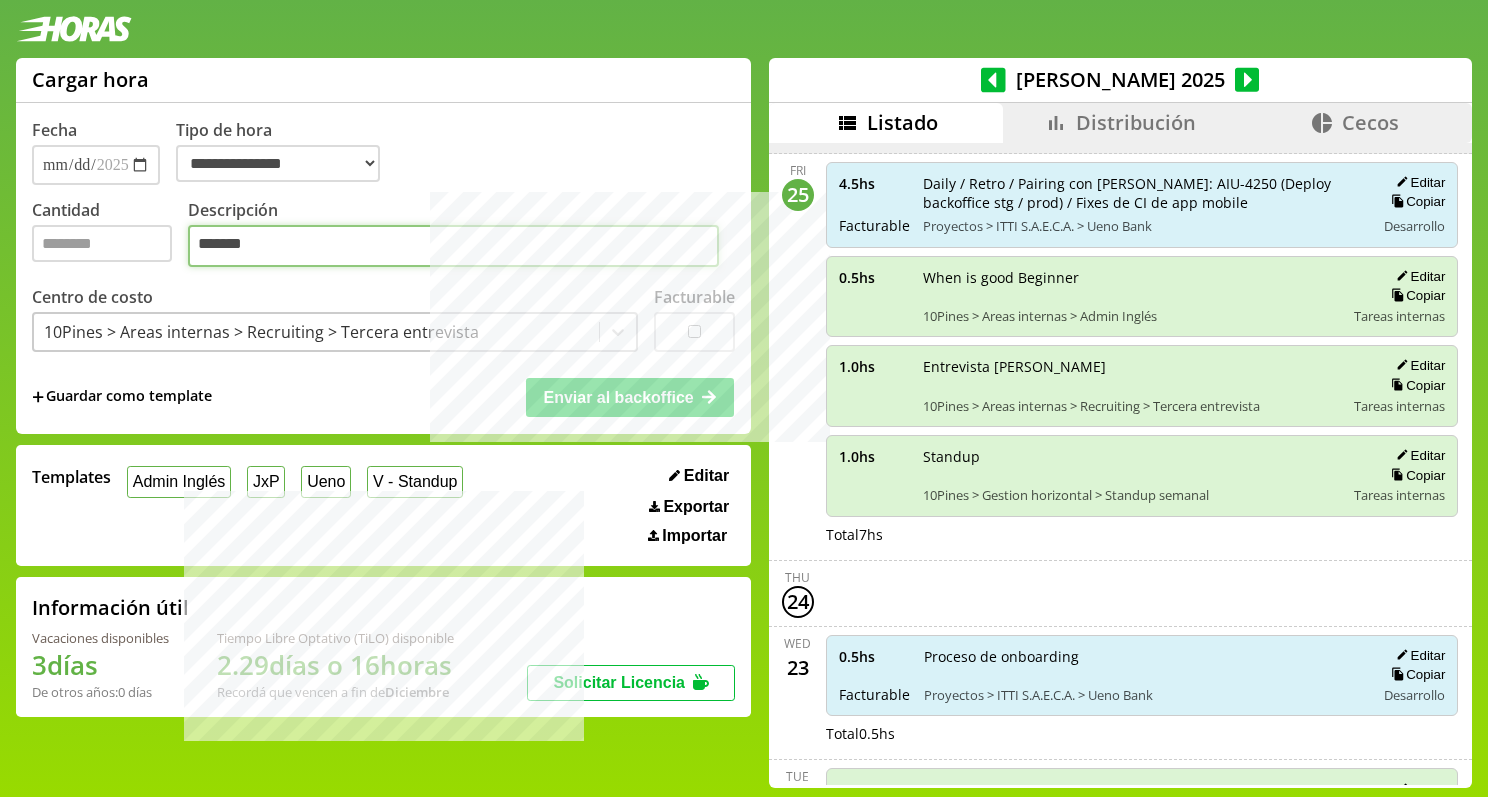 drag, startPoint x: 276, startPoint y: 253, endPoint x: 444, endPoint y: 253, distance: 168 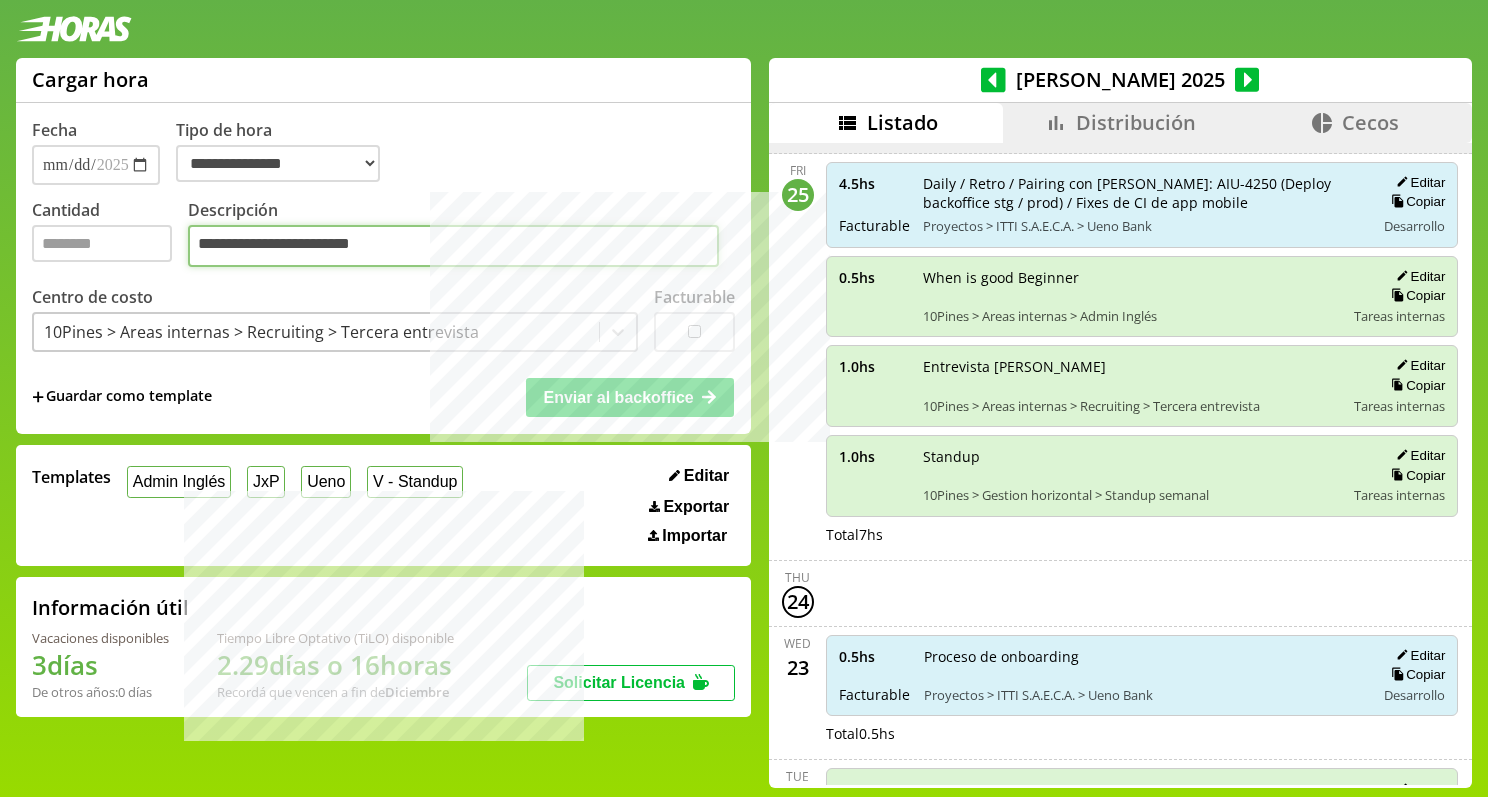 type on "**********" 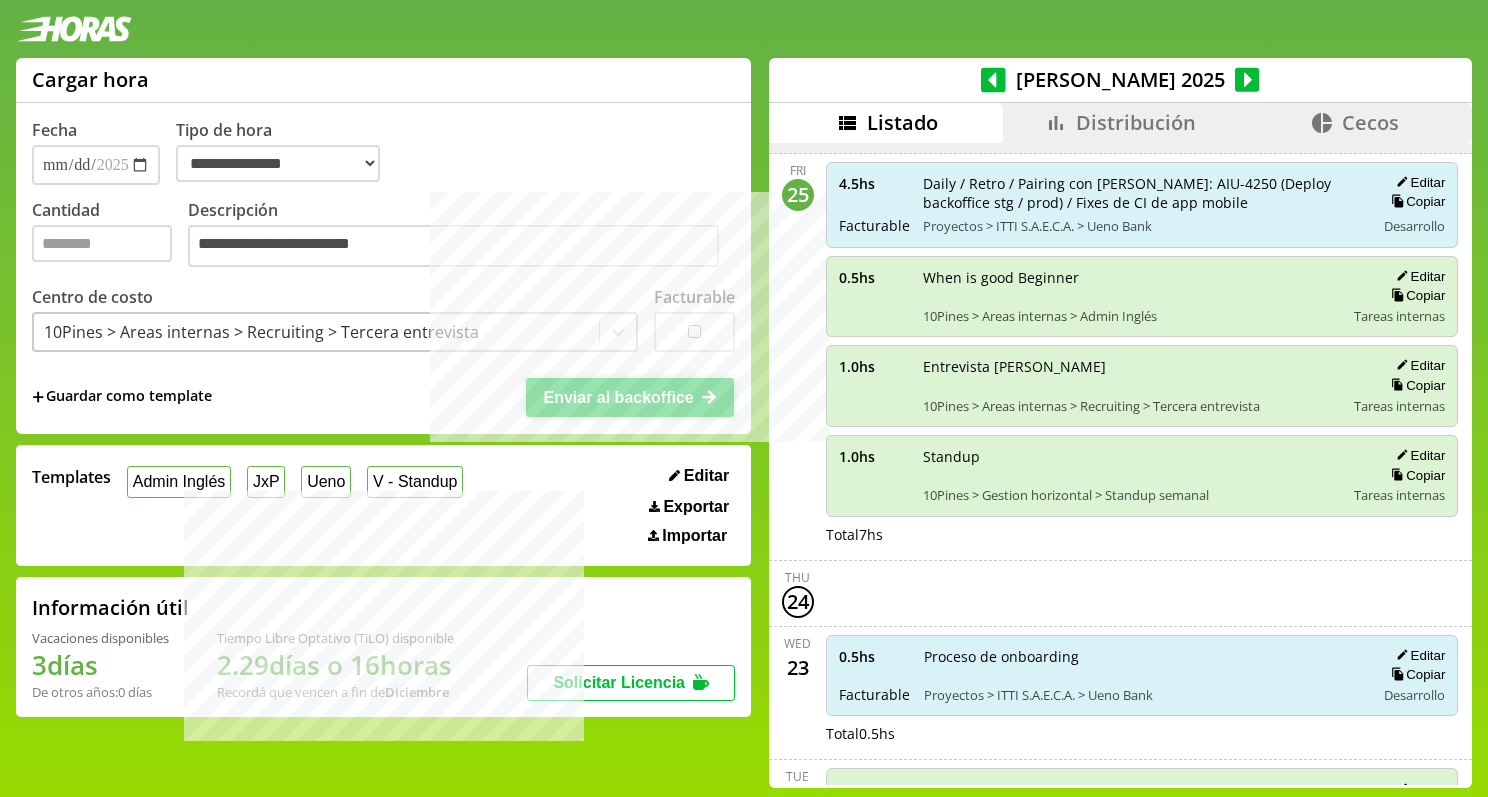 click on "Enviar al backoffice" at bounding box center [618, 397] 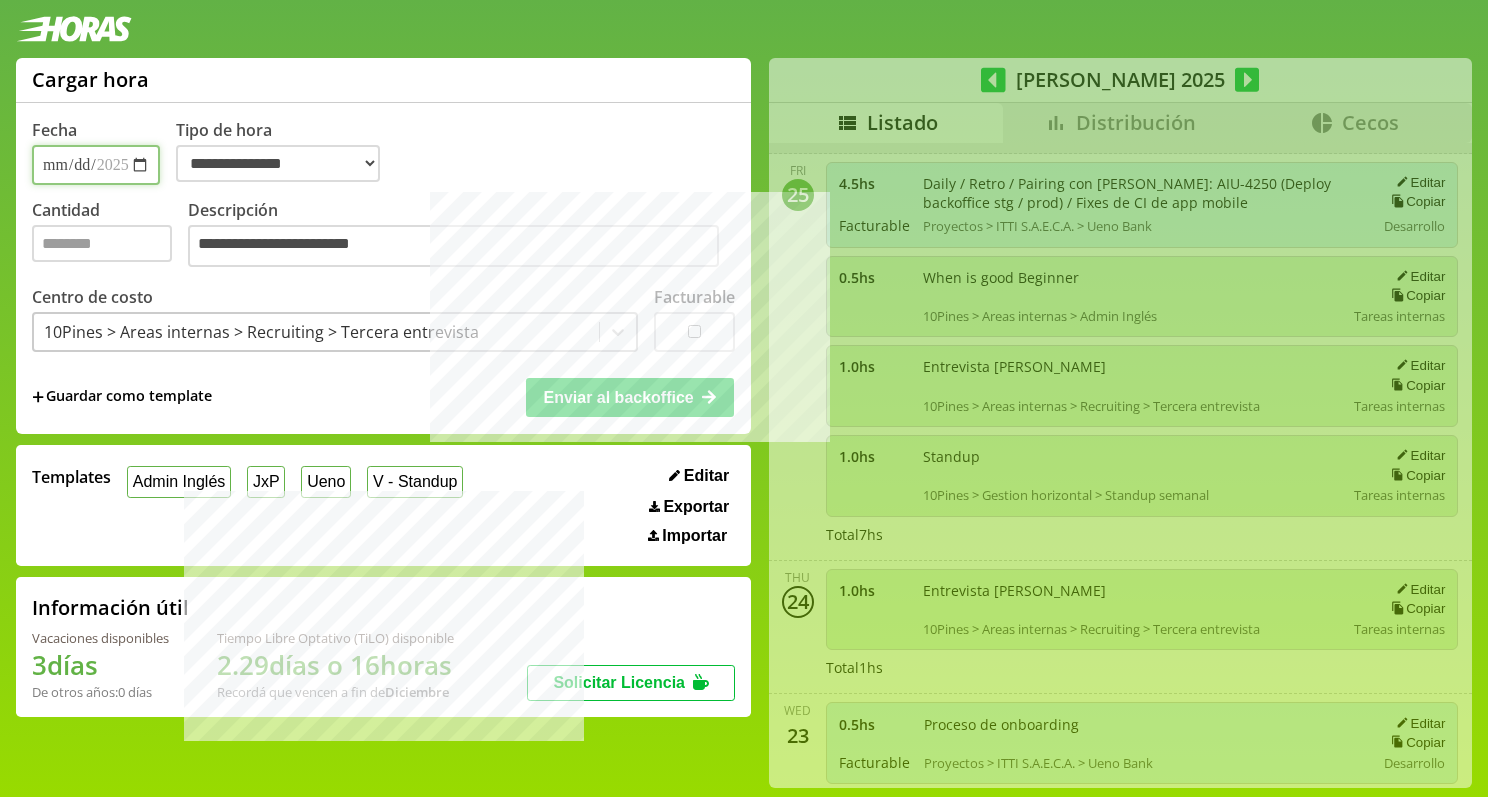 select on "**********" 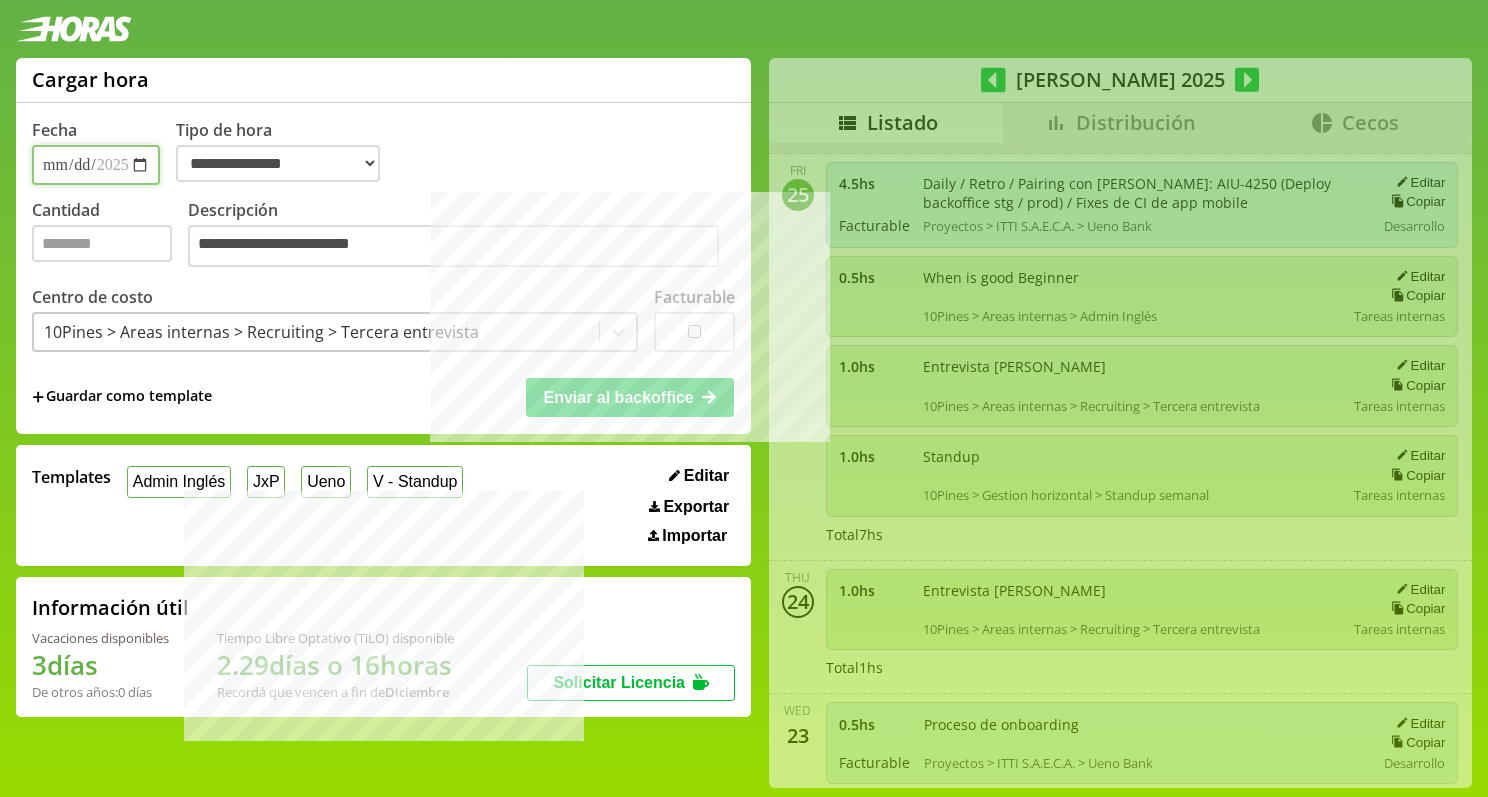 type 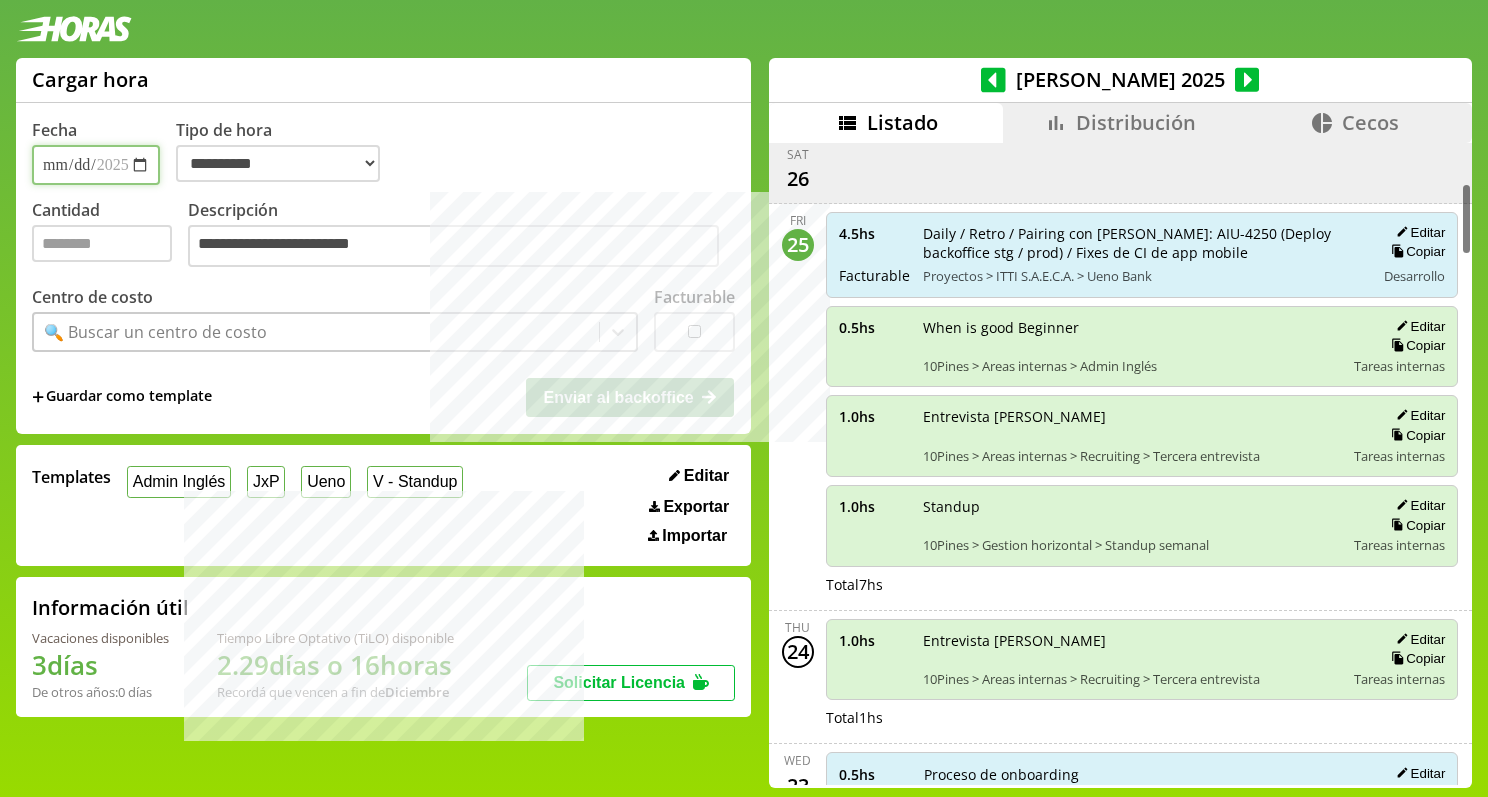 scroll, scrollTop: 327, scrollLeft: 0, axis: vertical 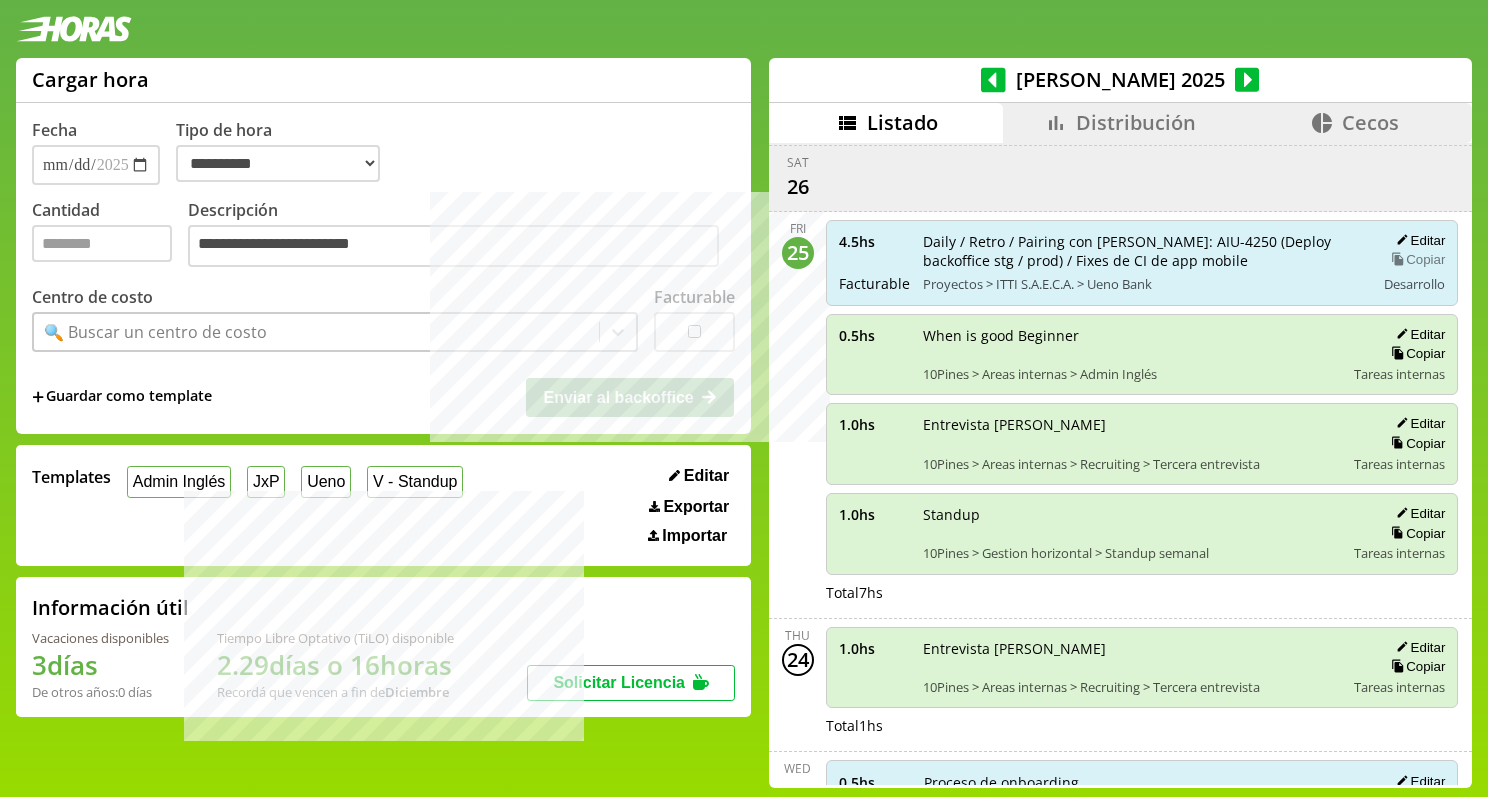click on "Copiar" at bounding box center (1415, 259) 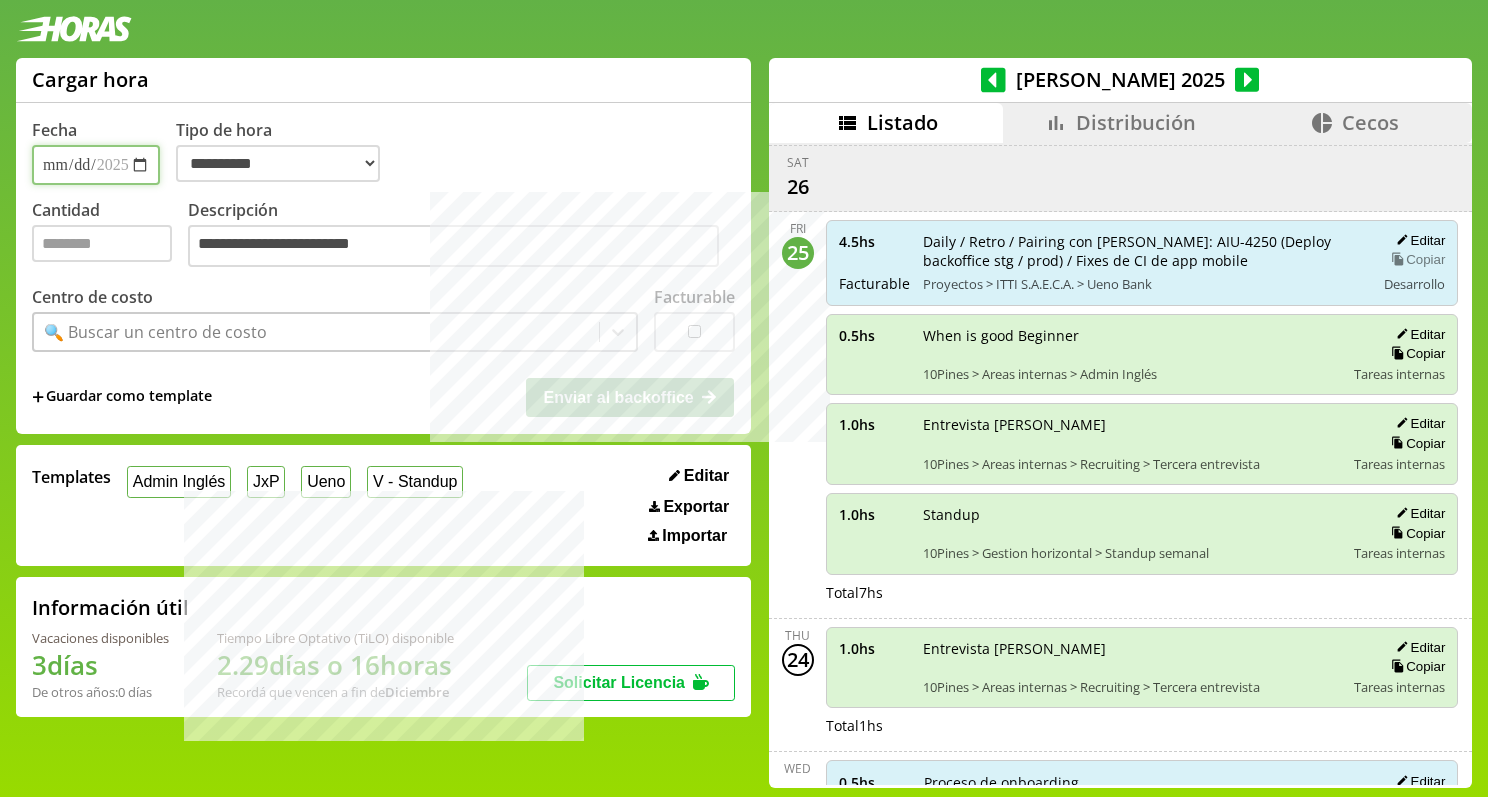 type on "**********" 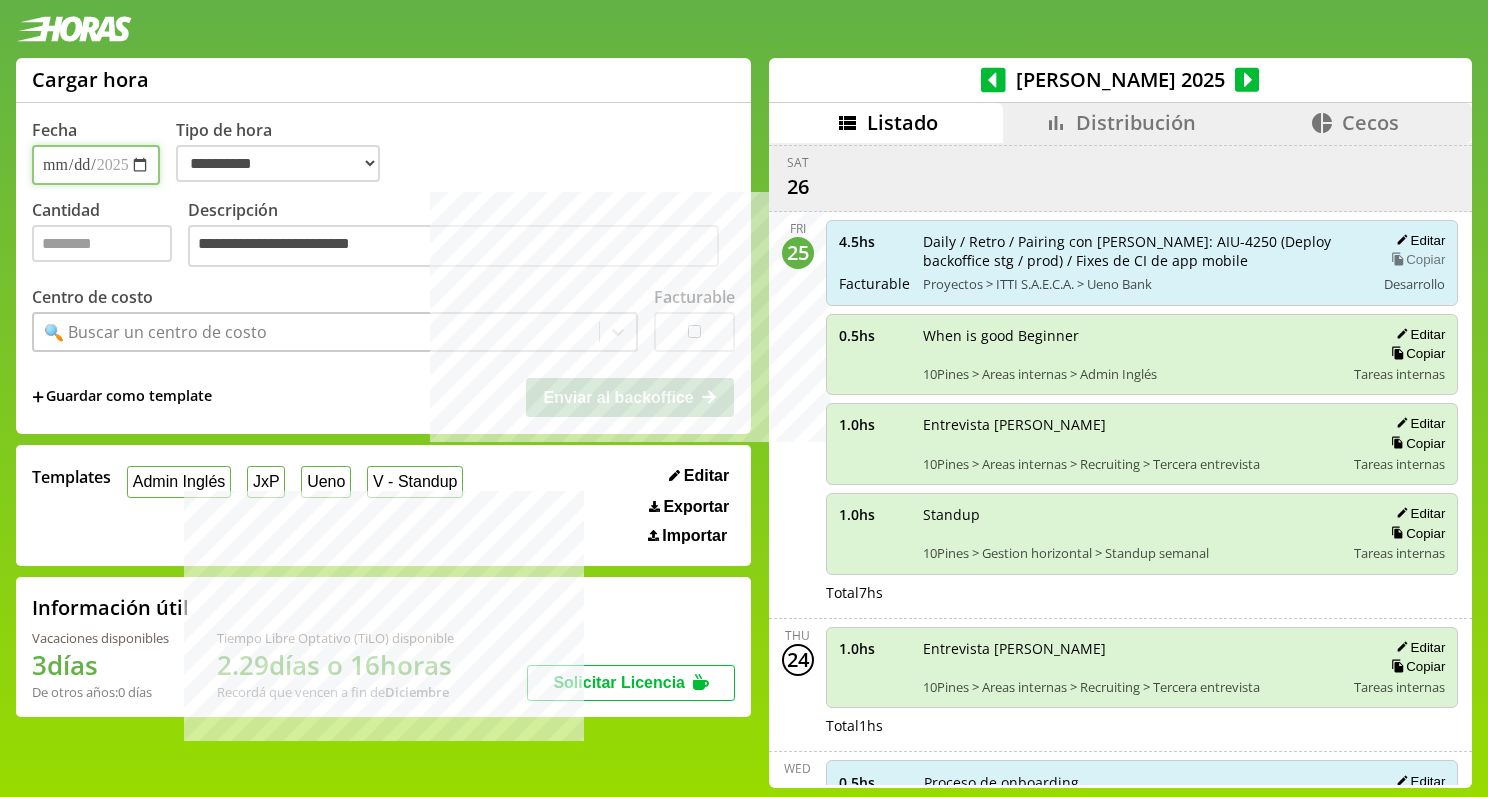 type on "***" 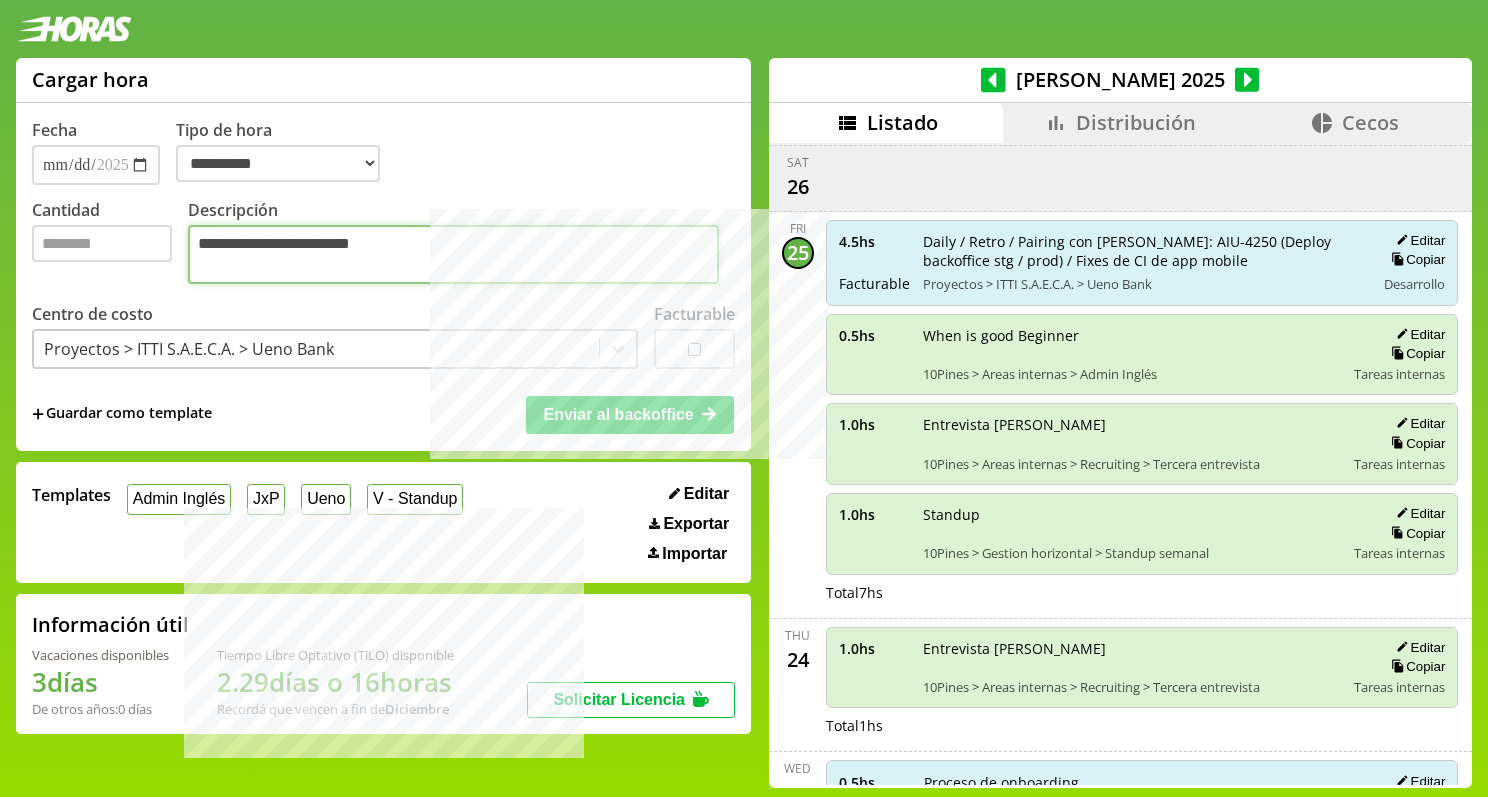 drag, startPoint x: 249, startPoint y: 254, endPoint x: 591, endPoint y: 311, distance: 346.71747 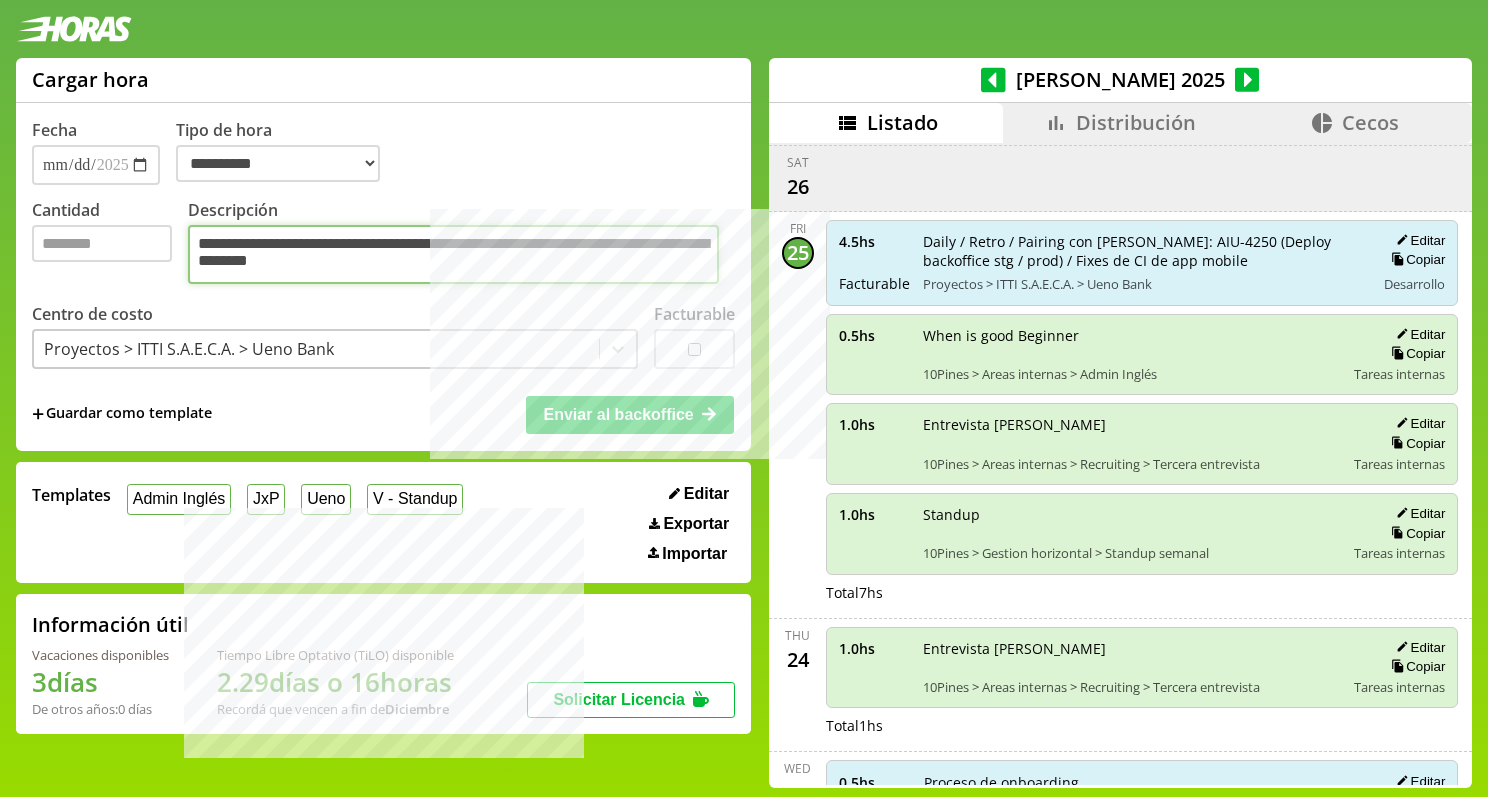drag, startPoint x: 385, startPoint y: 243, endPoint x: 411, endPoint y: 292, distance: 55.470715 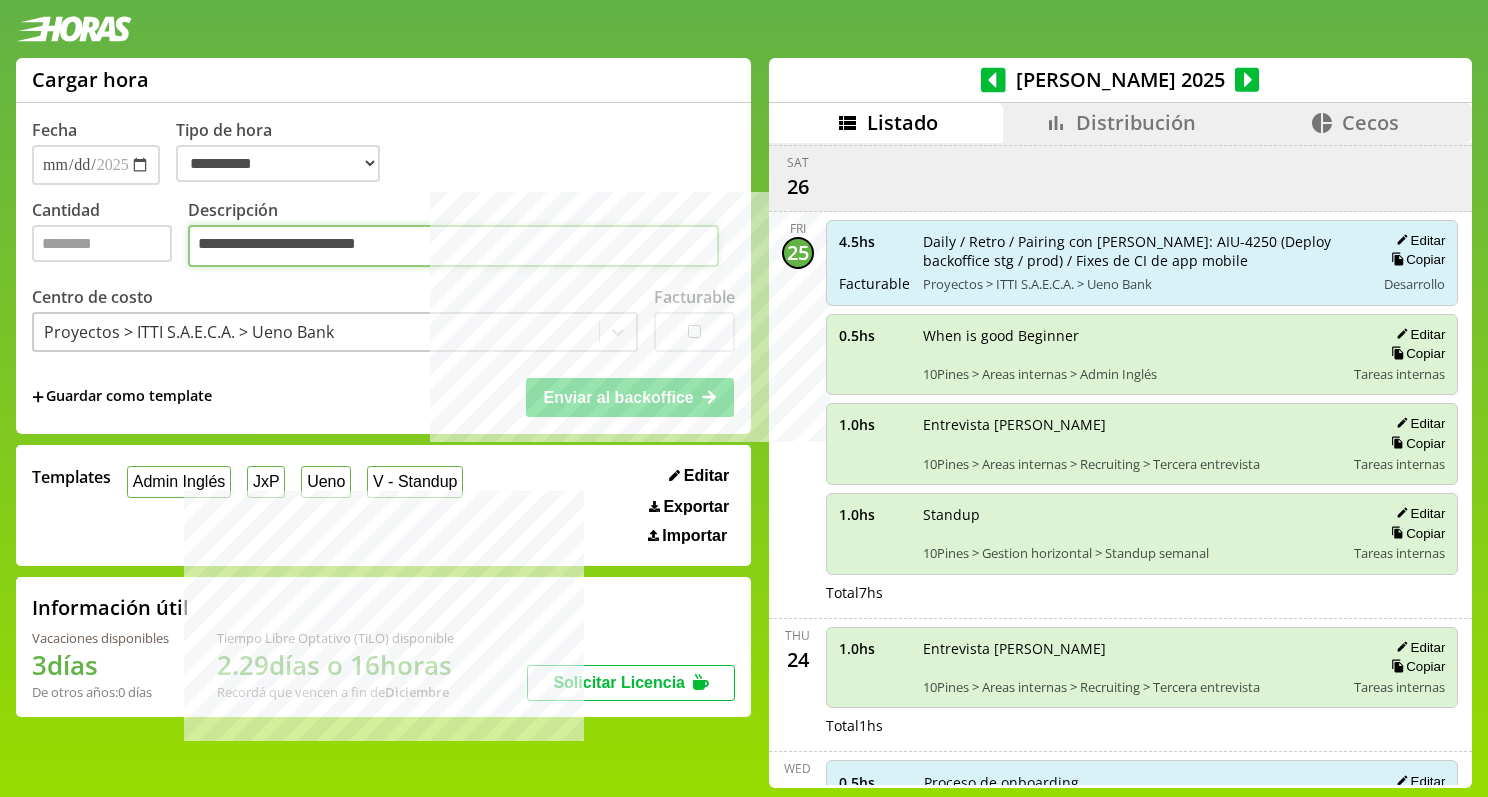 scroll, scrollTop: 0, scrollLeft: 0, axis: both 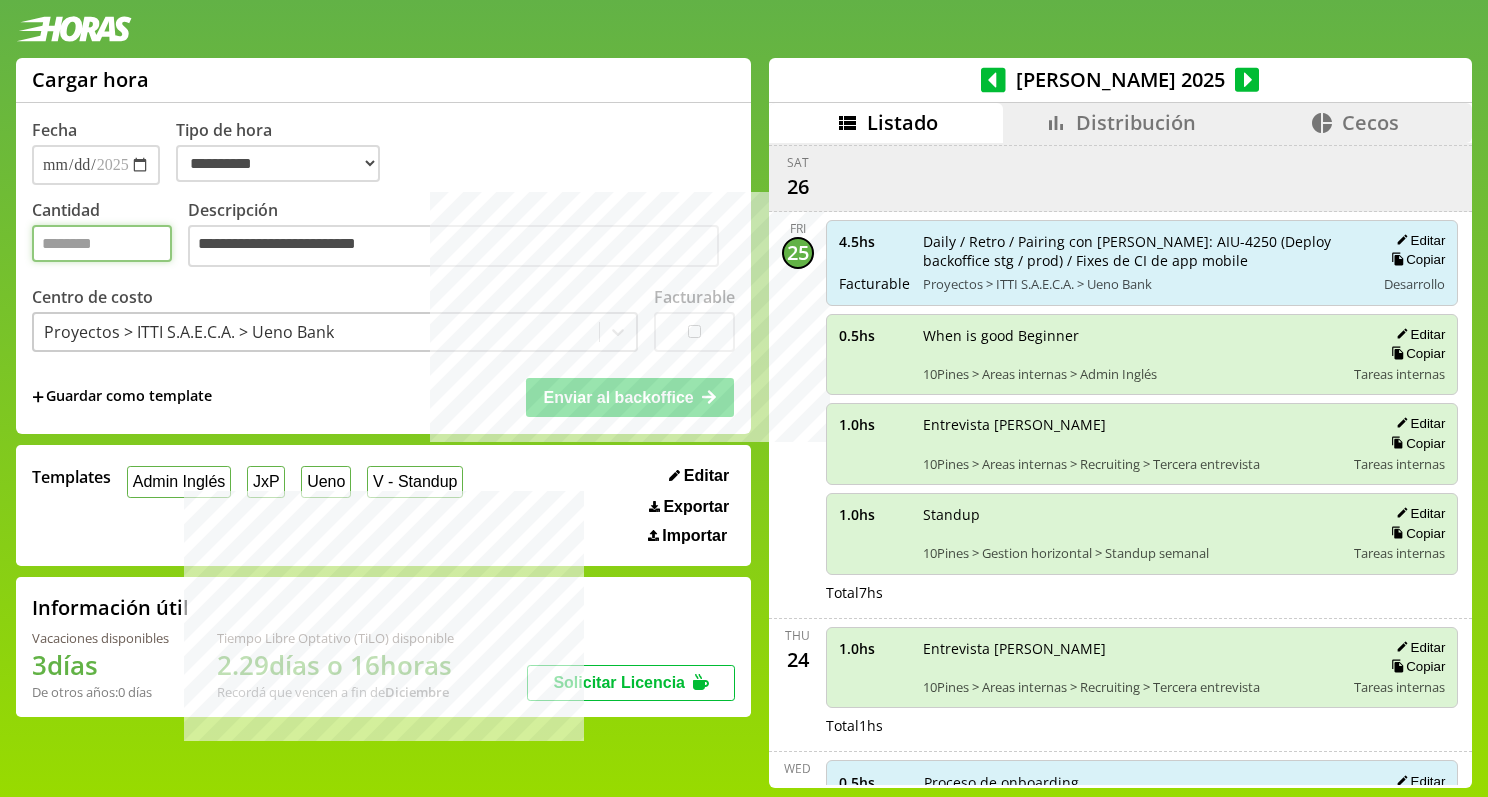 drag, startPoint x: 97, startPoint y: 253, endPoint x: 0, endPoint y: 253, distance: 97 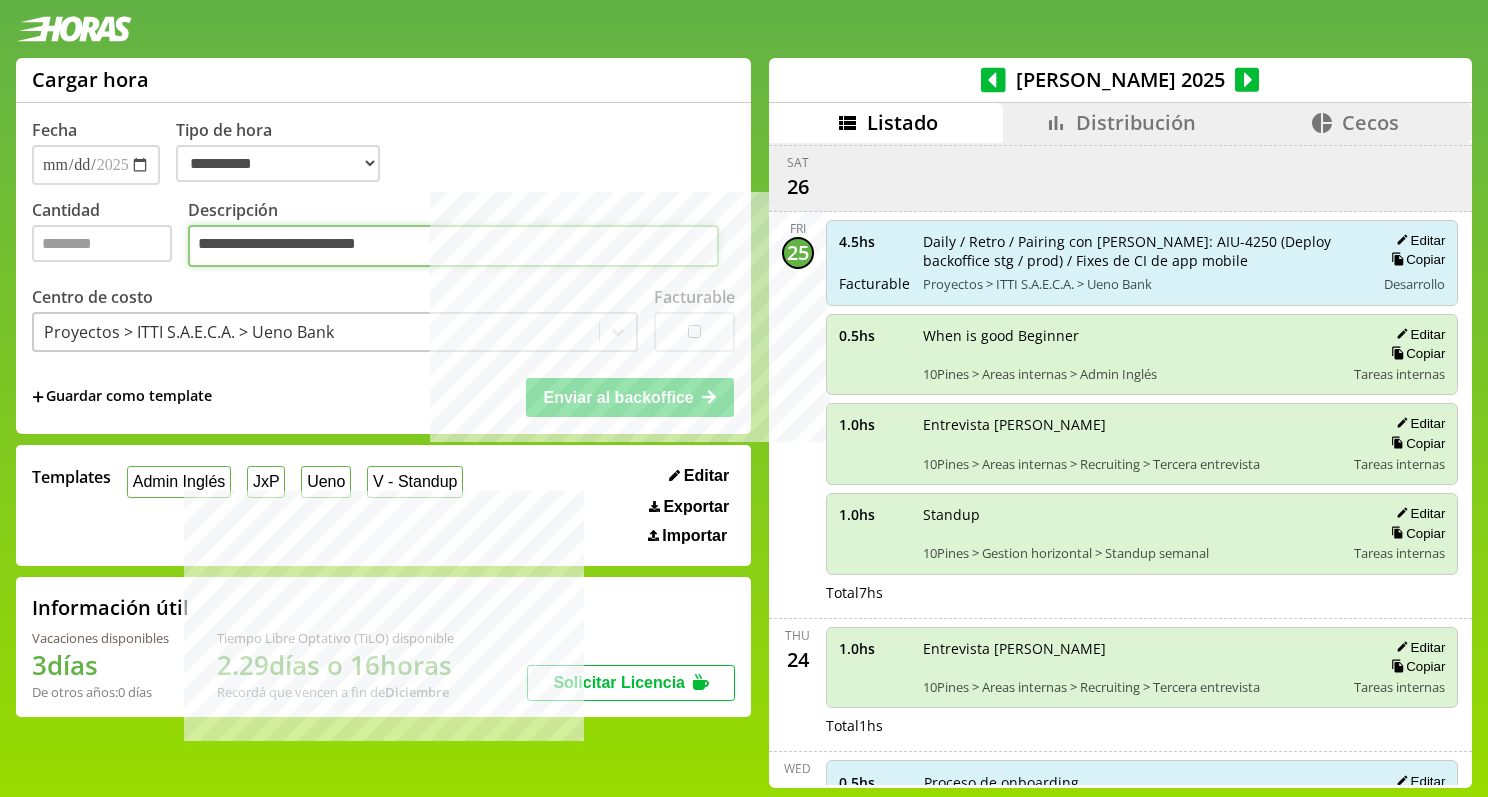 click on "**********" at bounding box center (453, 246) 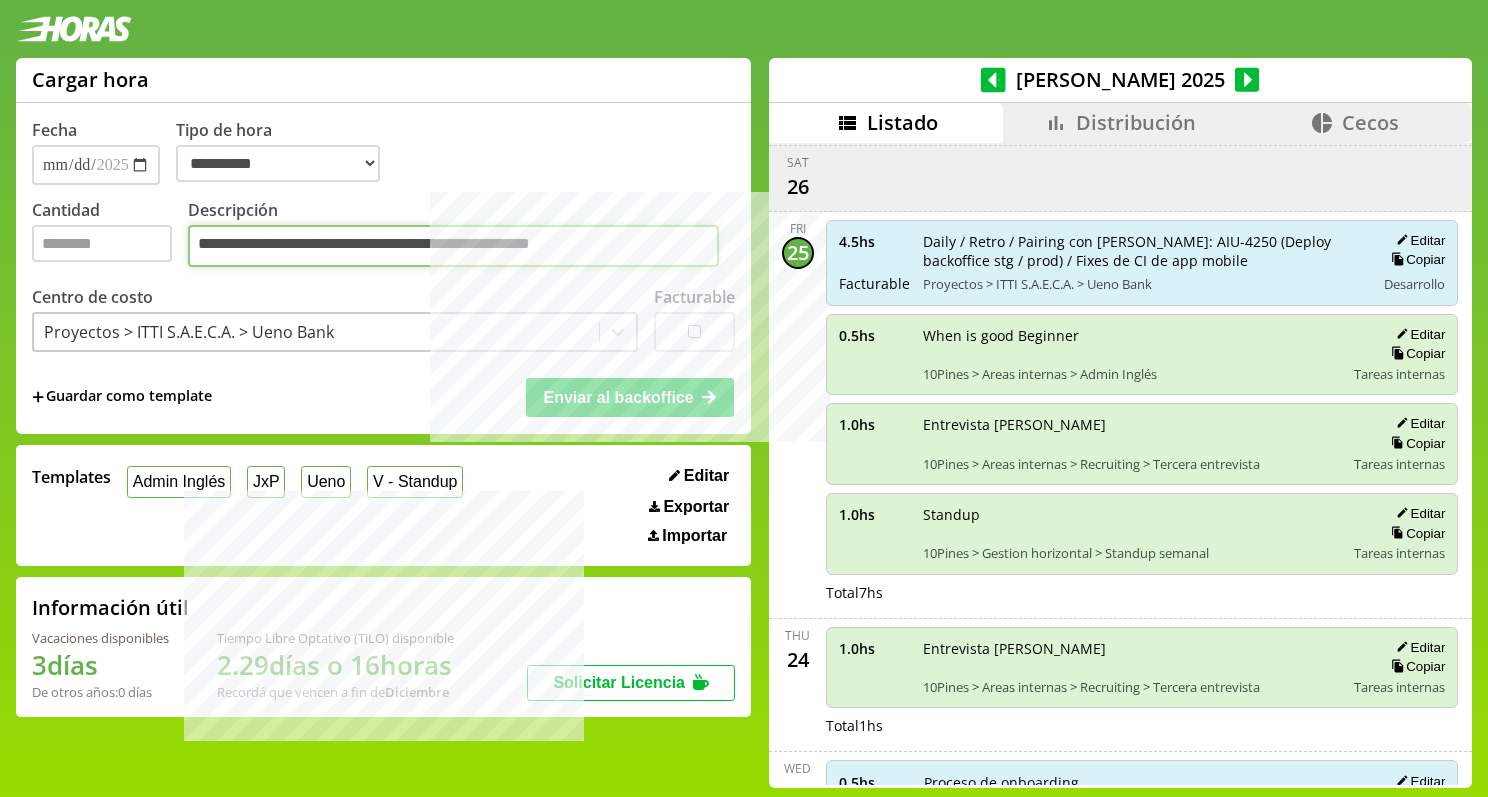 click on "**********" at bounding box center [453, 246] 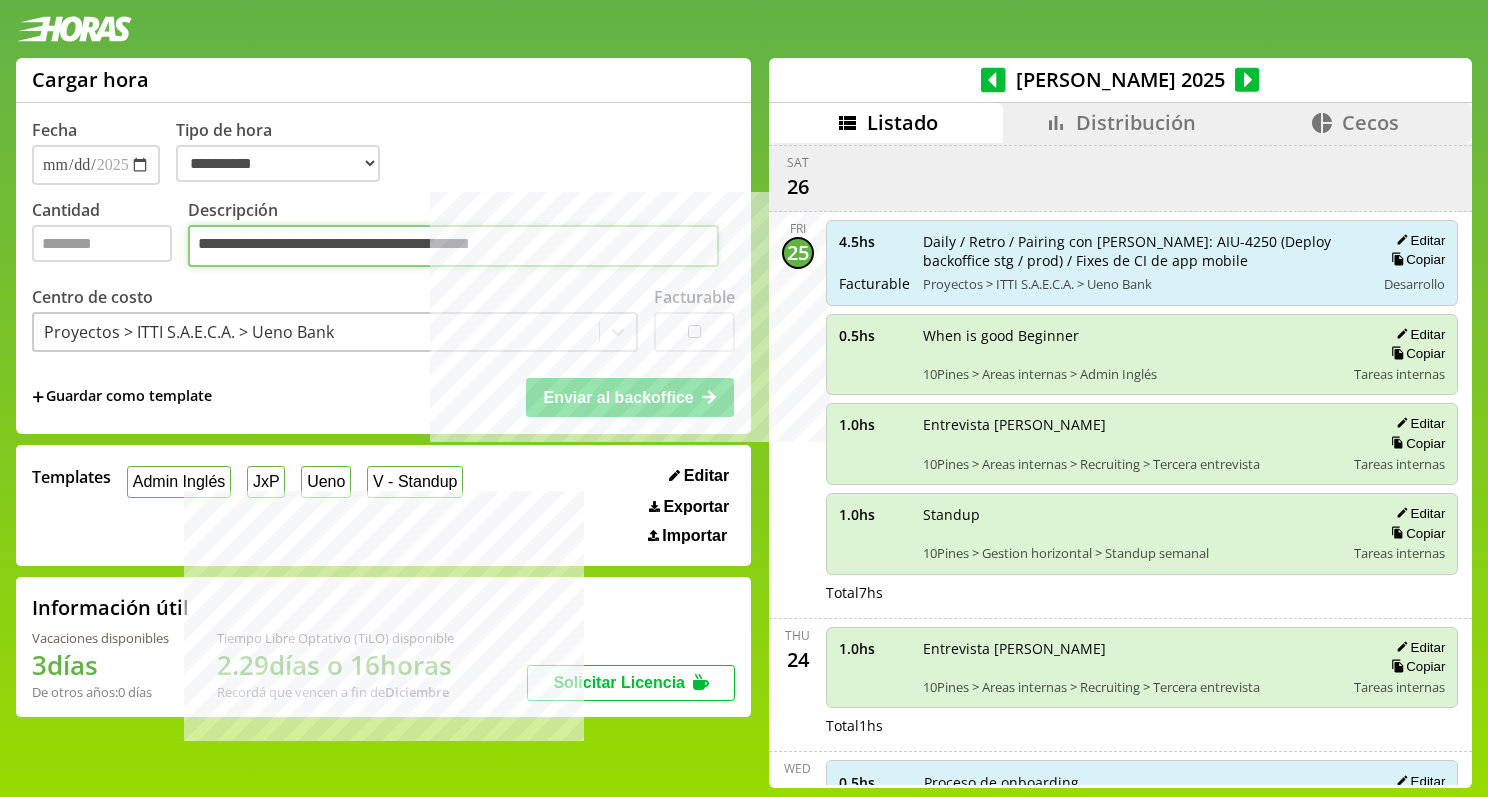 click on "**********" at bounding box center (453, 246) 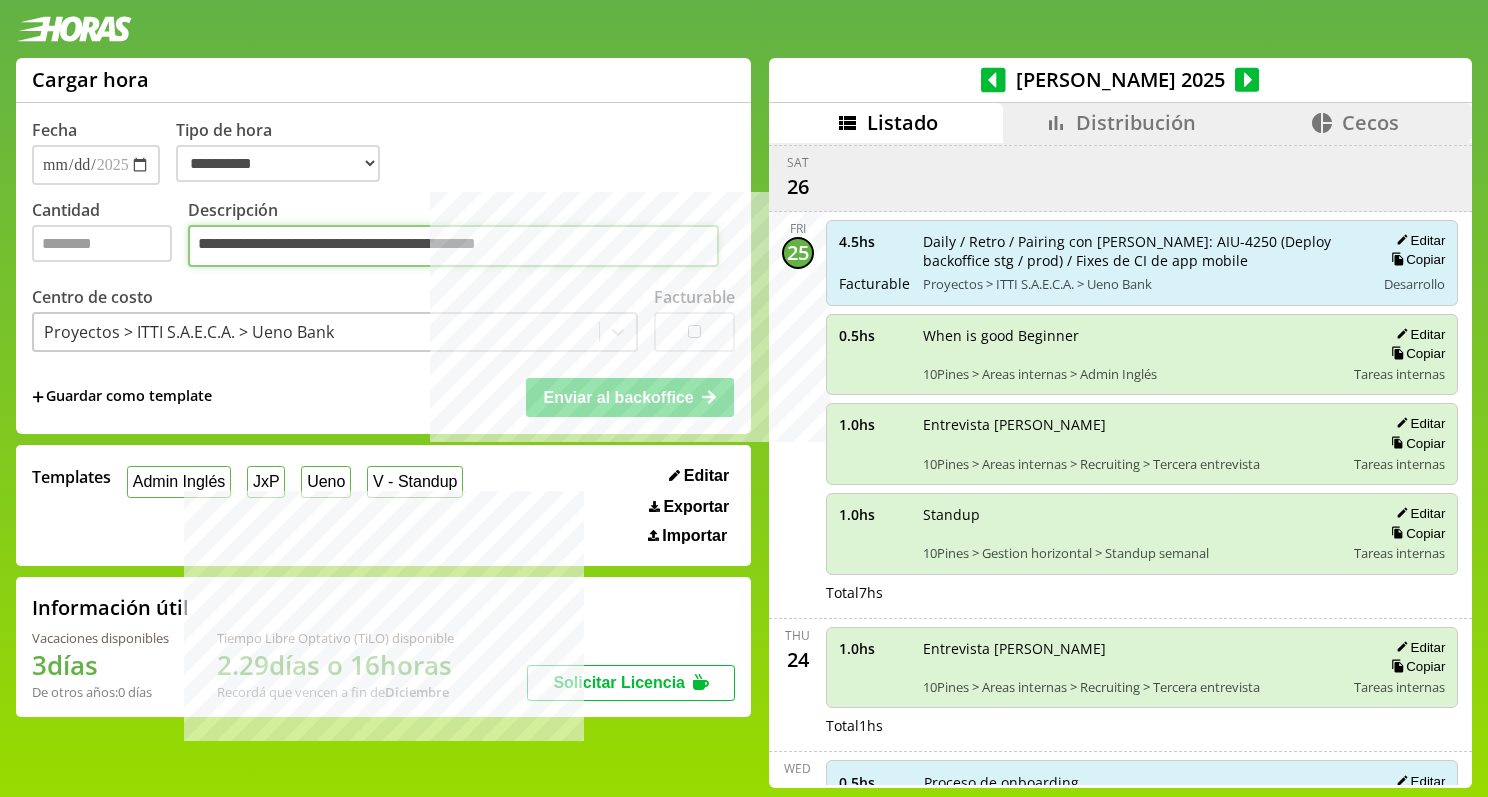 type on "**********" 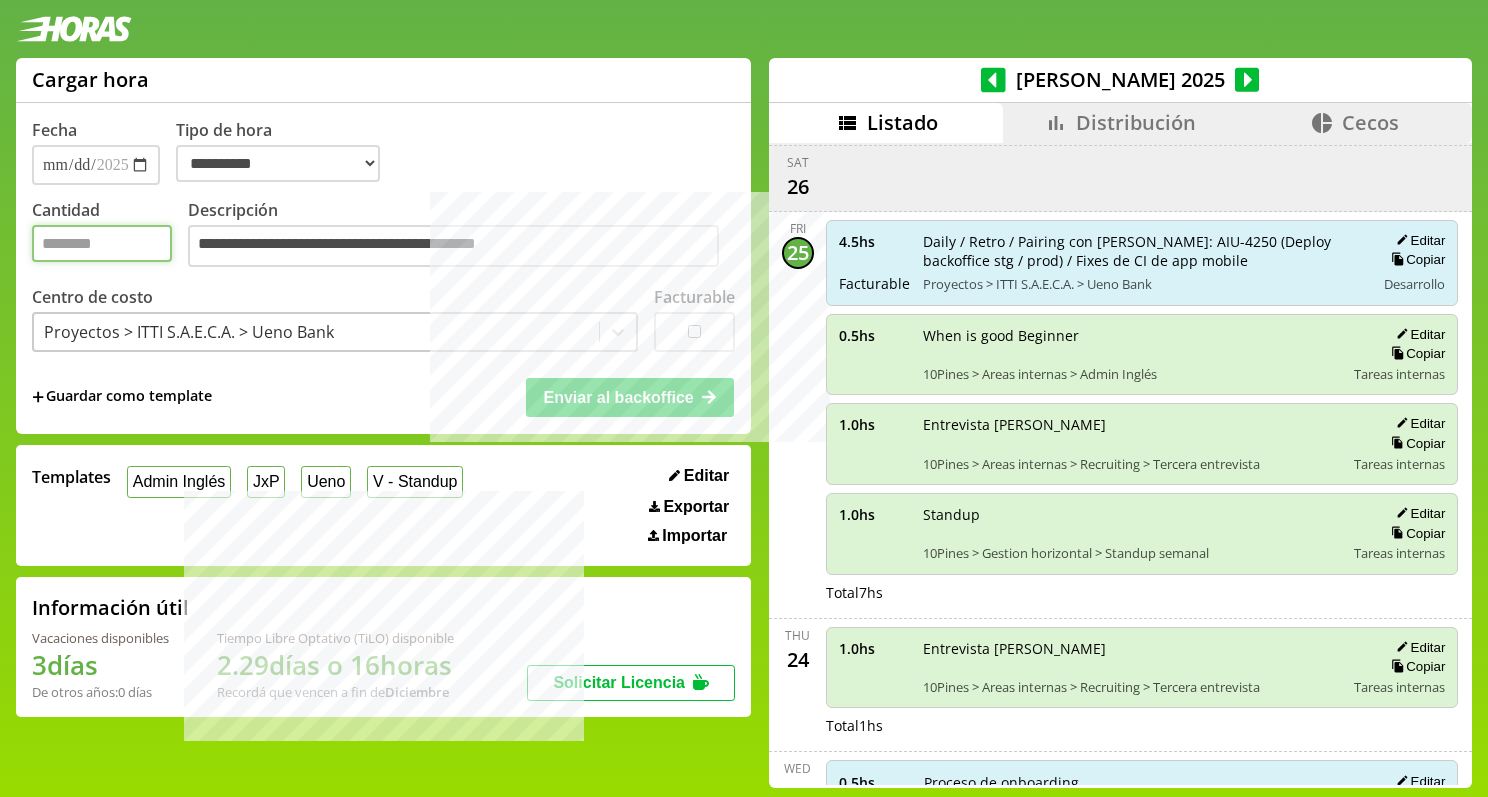drag, startPoint x: 105, startPoint y: 249, endPoint x: 0, endPoint y: 248, distance: 105.00476 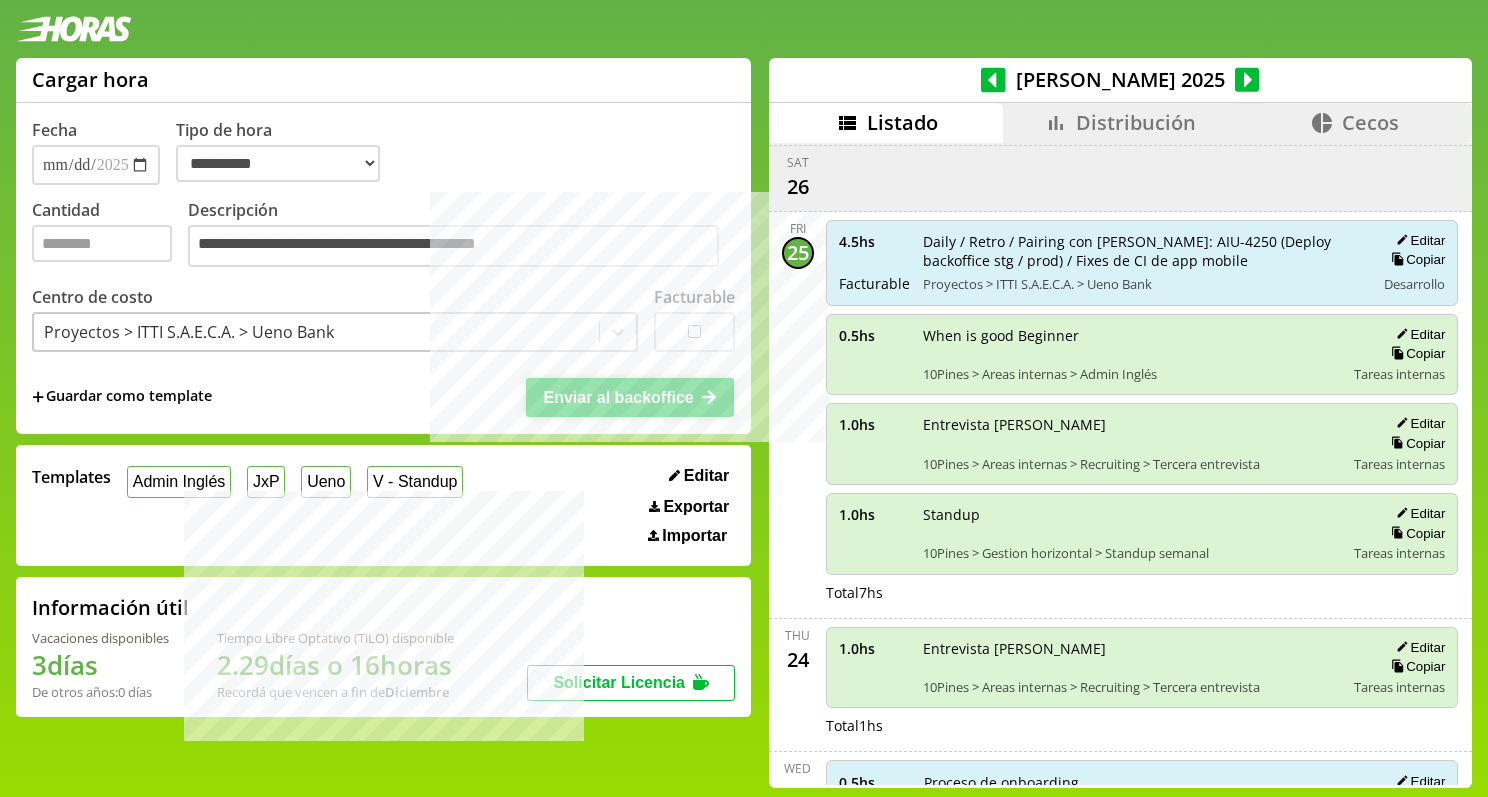 click on "Enviar al backoffice" at bounding box center [630, 397] 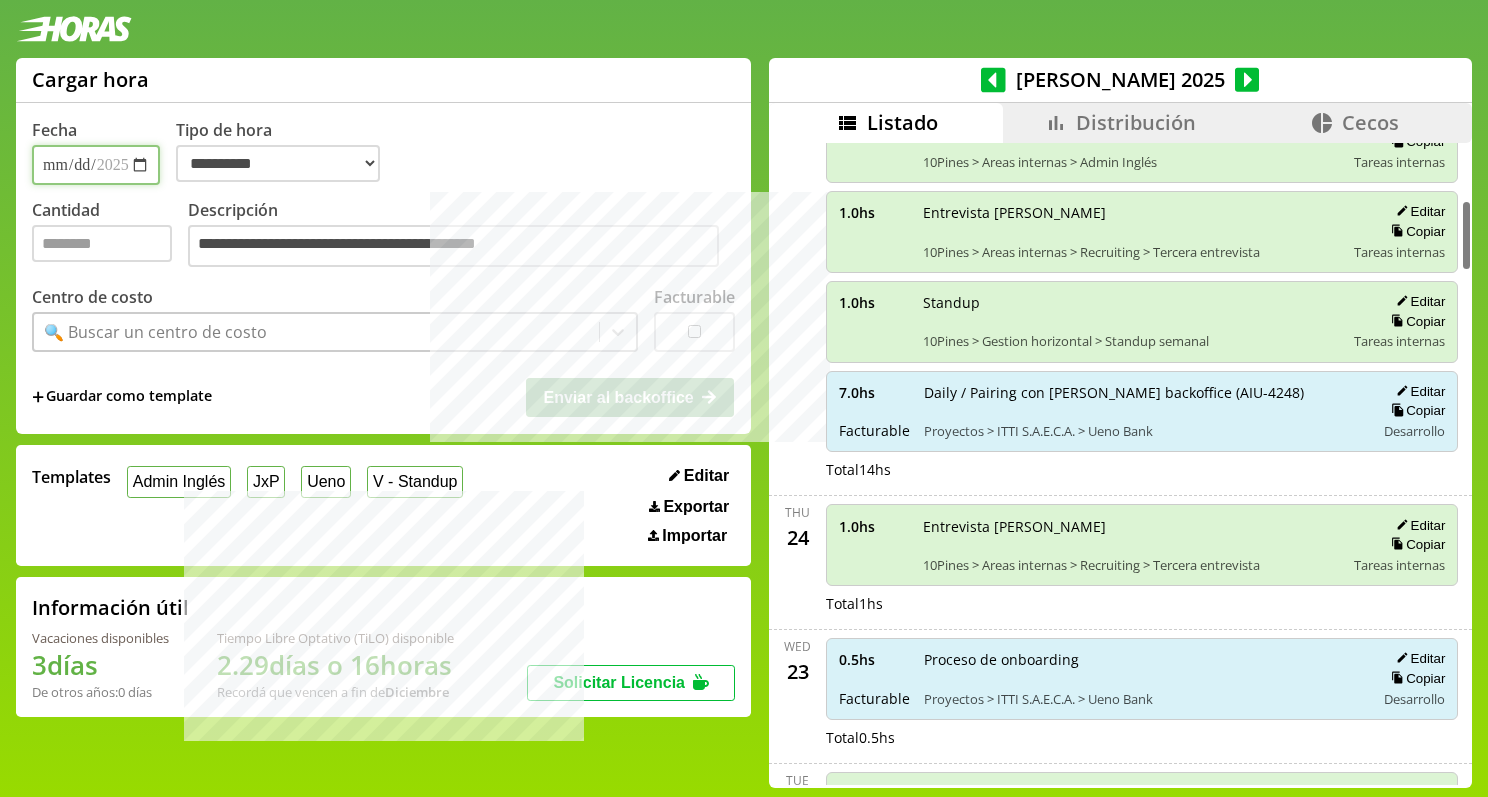 scroll, scrollTop: 545, scrollLeft: 0, axis: vertical 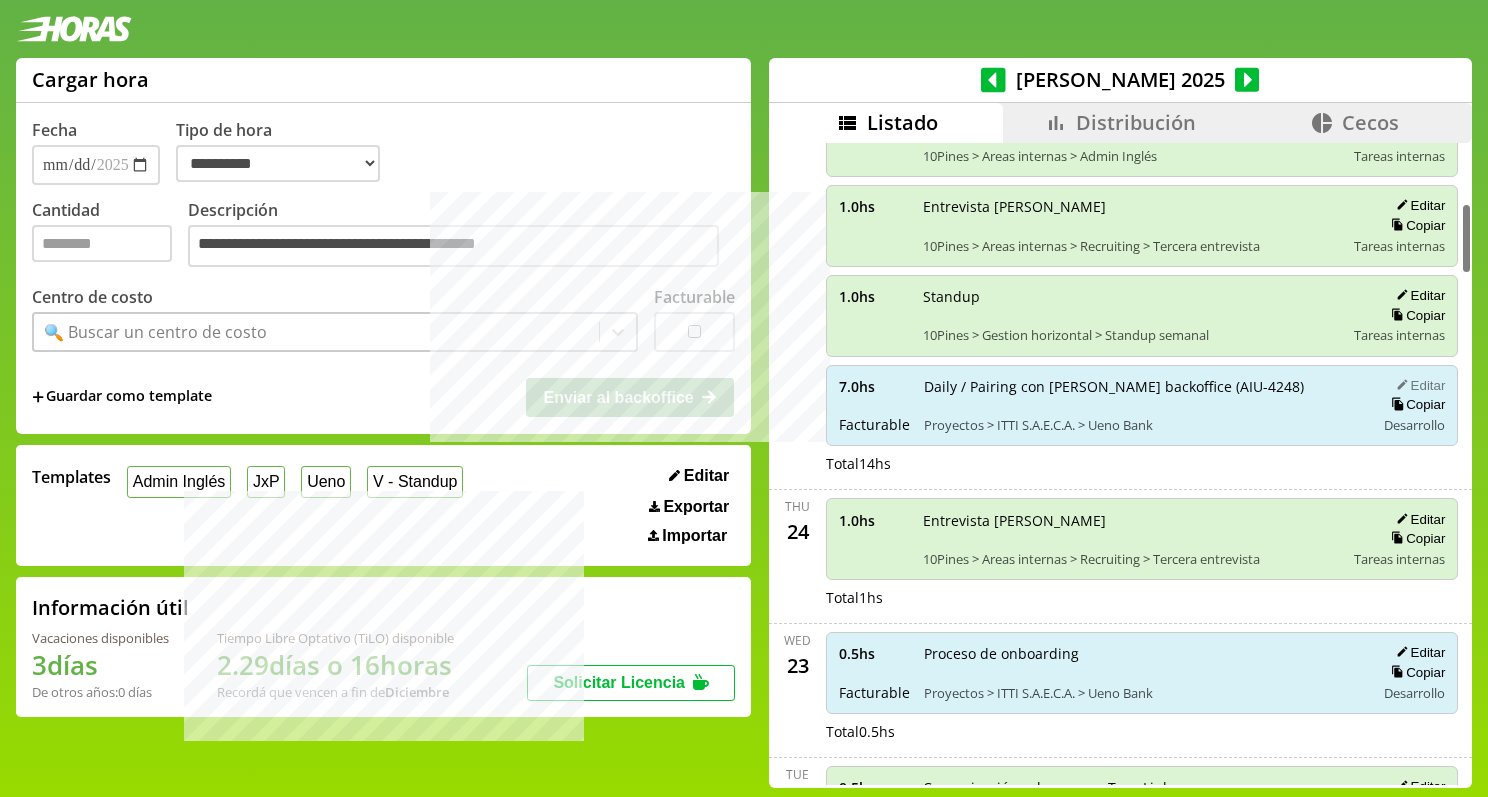 click on "Editar" at bounding box center [1417, 385] 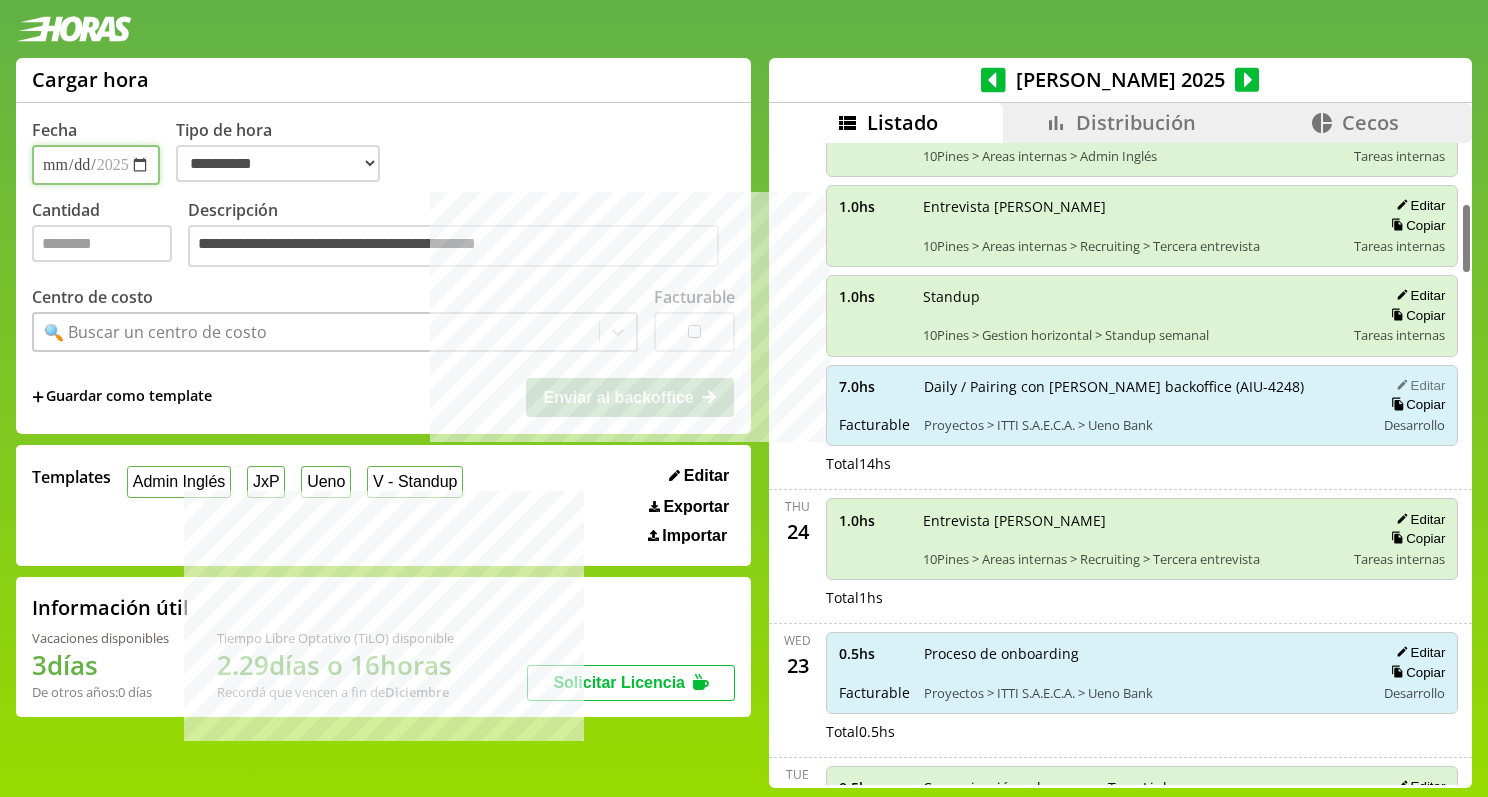 type on "*" 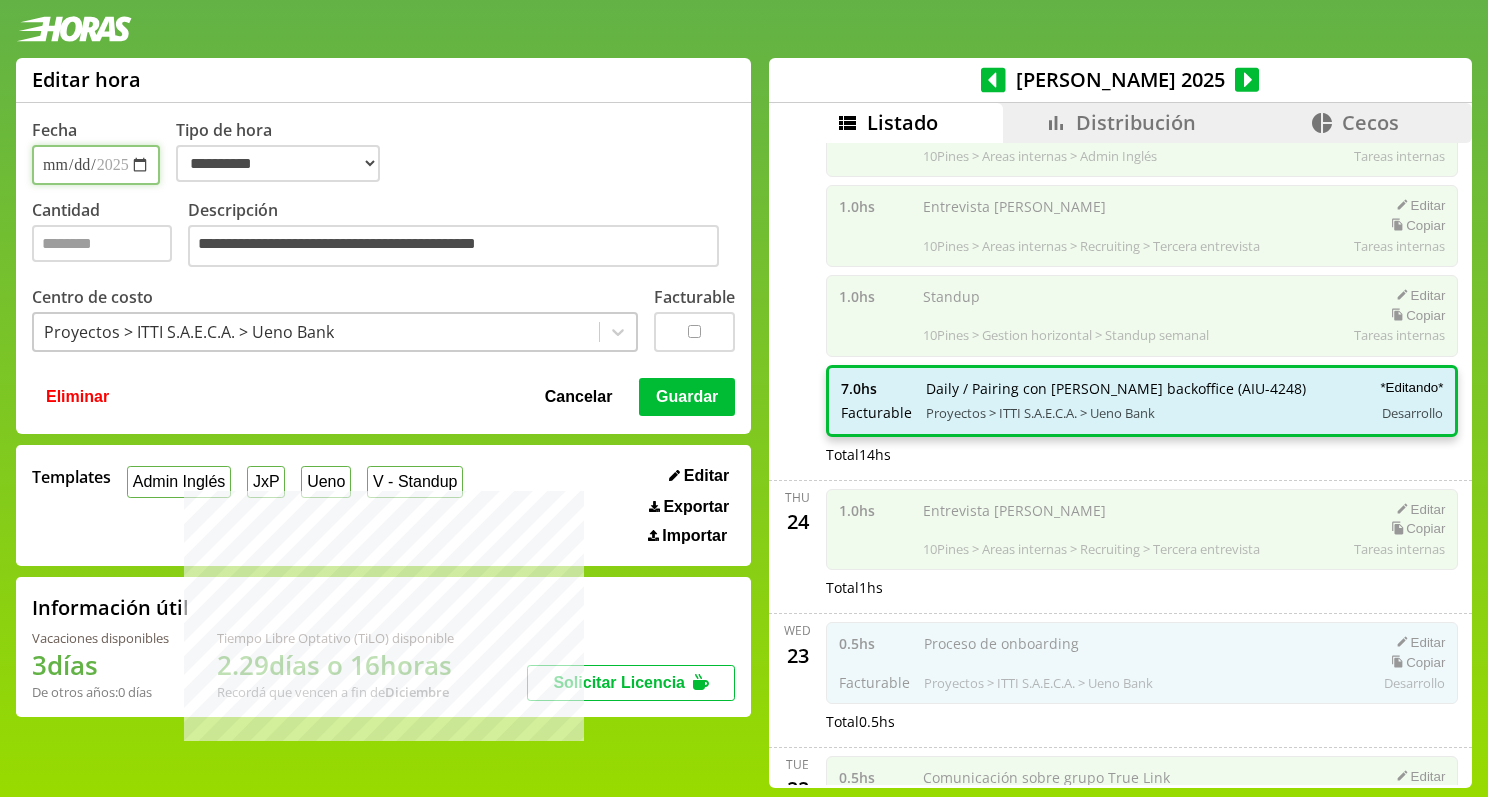 click on "**********" at bounding box center (96, 165) 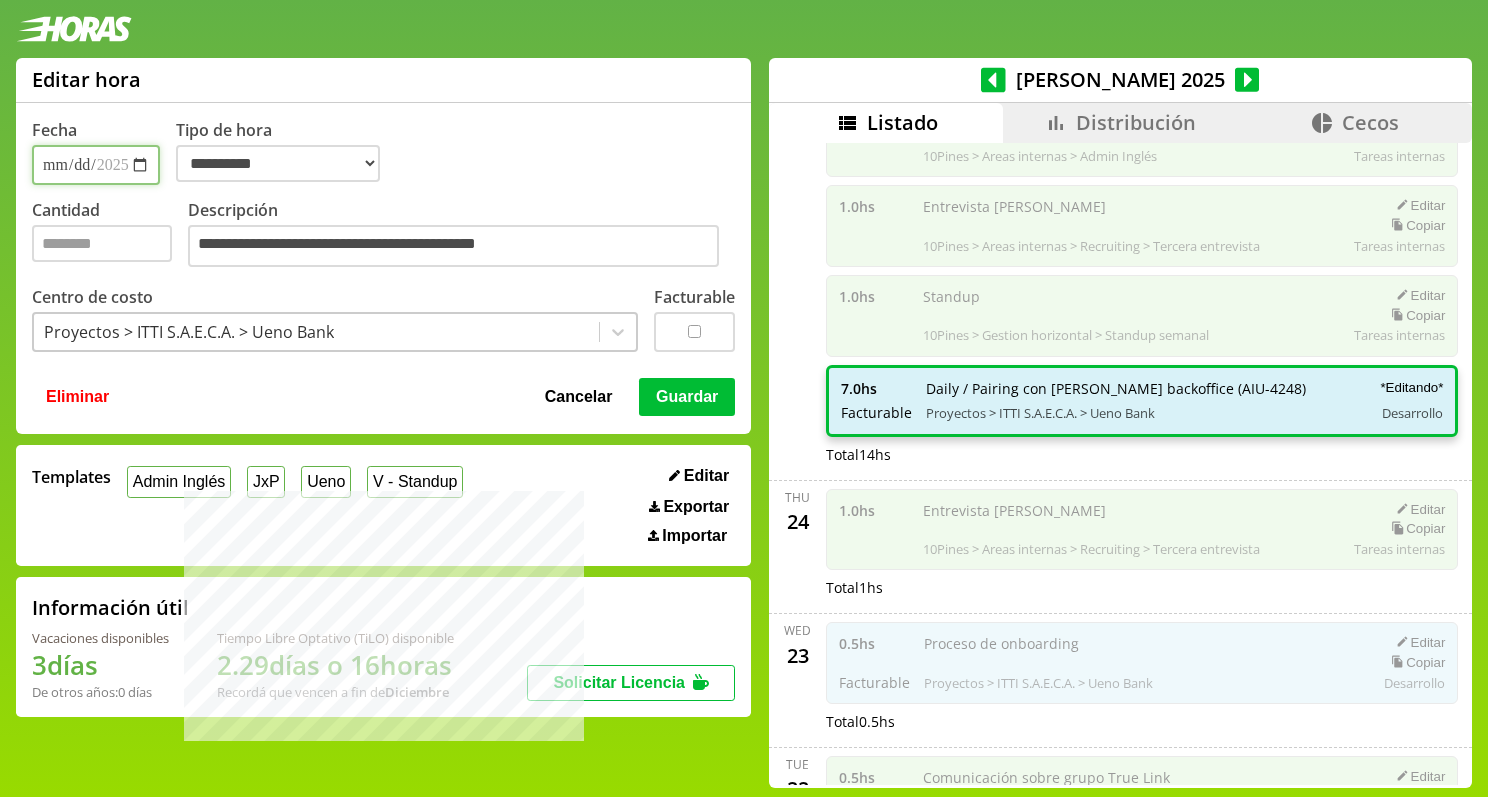 type on "**********" 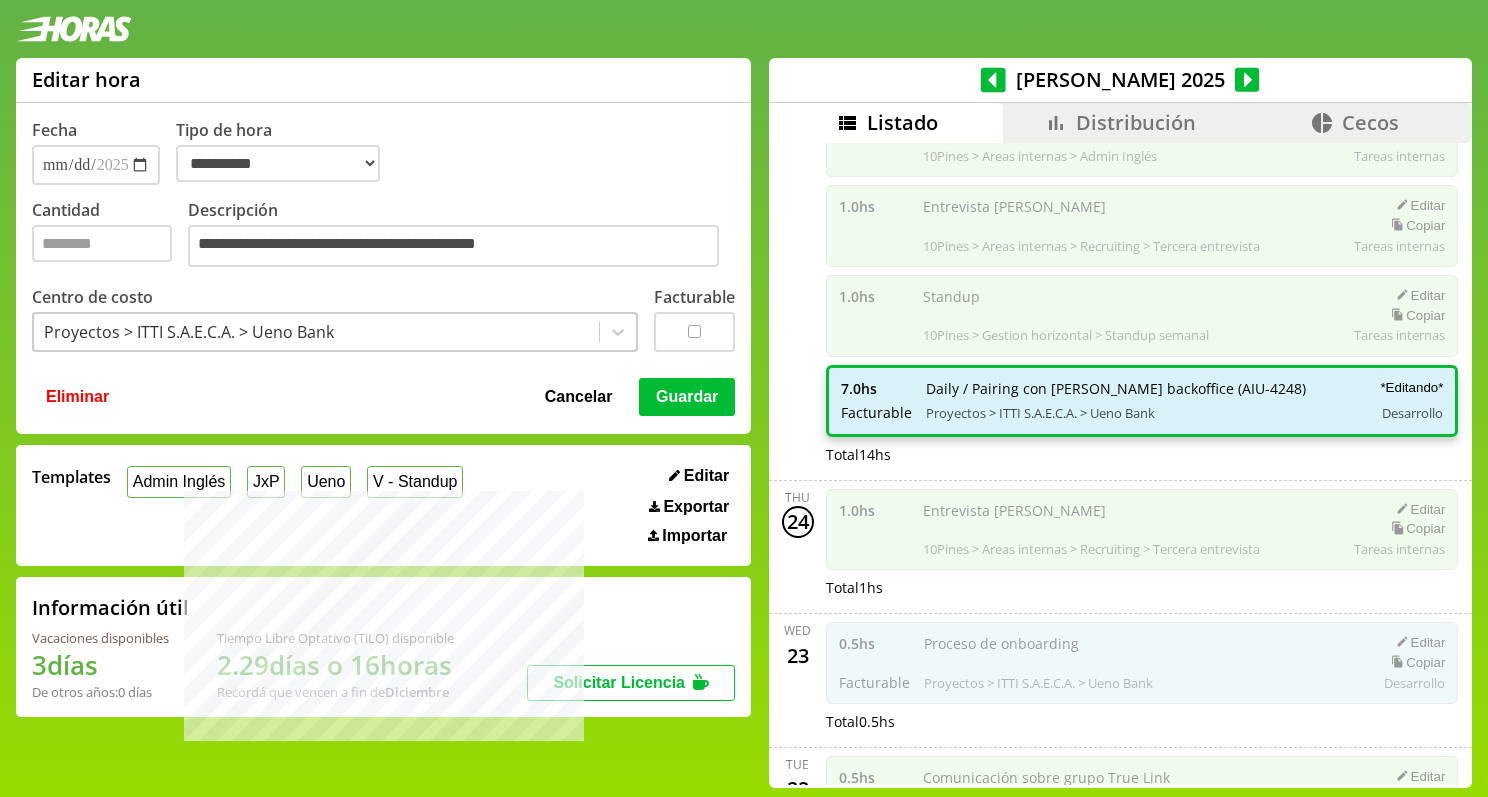 click on "Guardar" at bounding box center (687, 397) 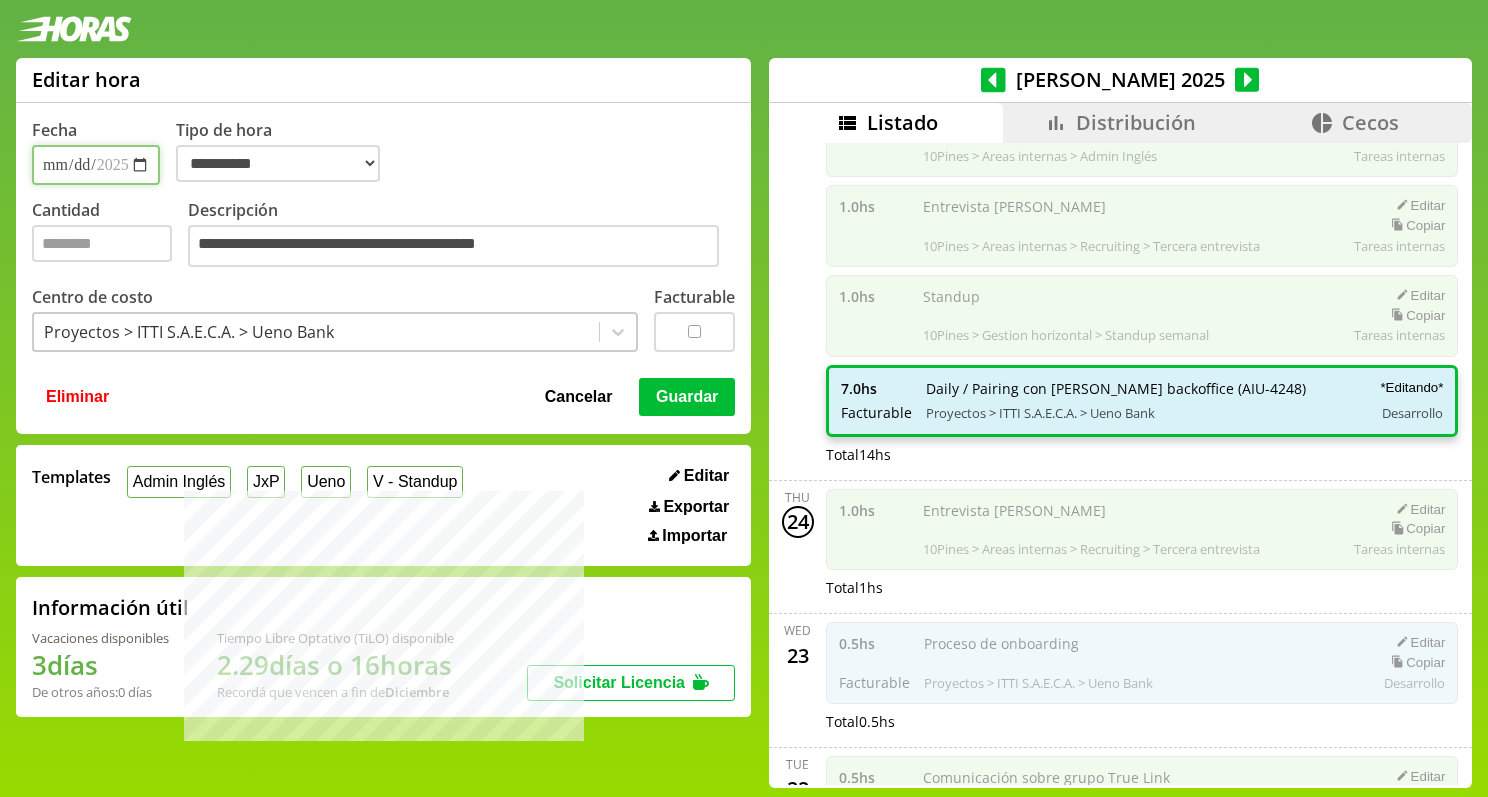 type 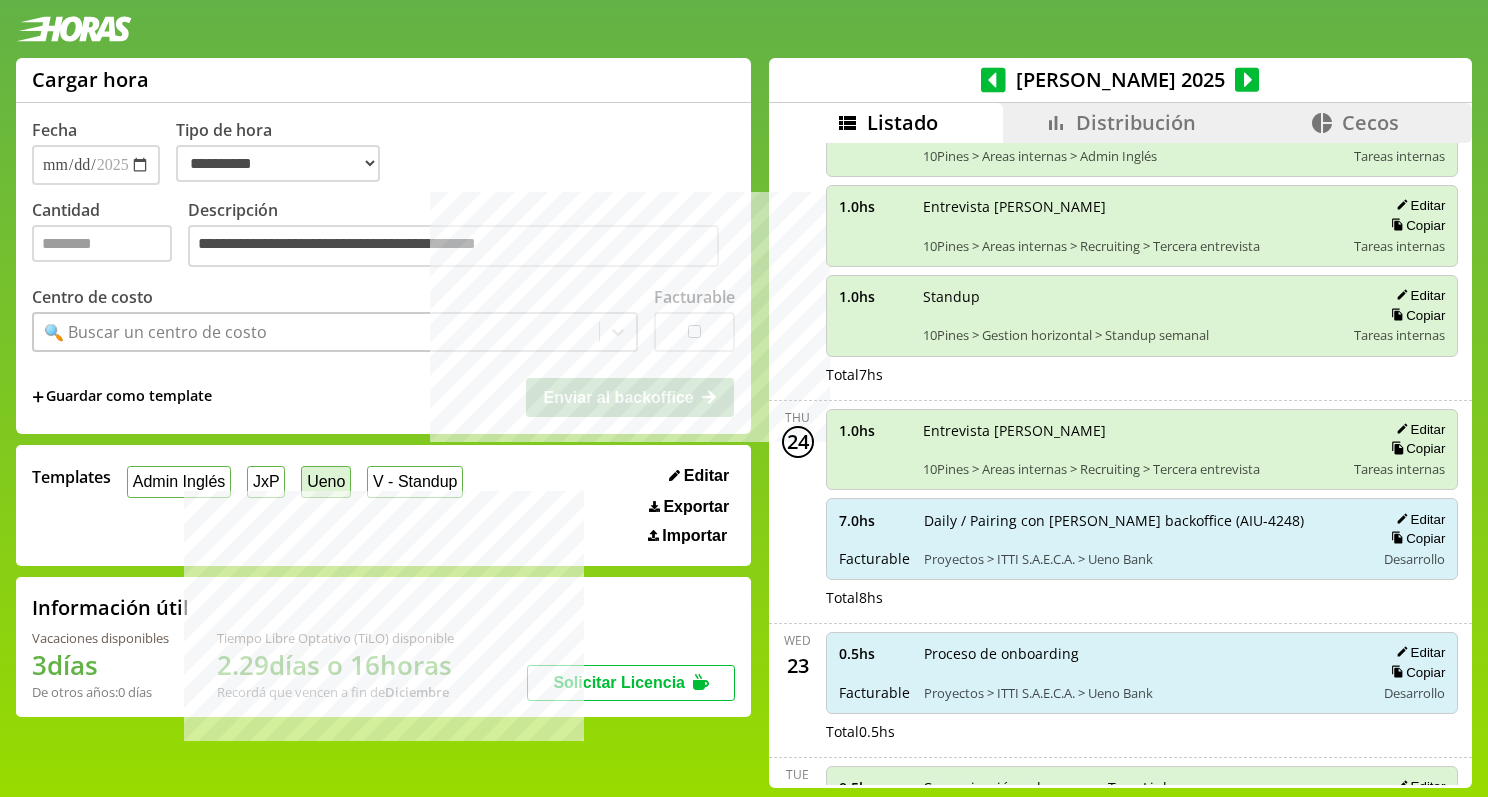 click on "Ueno" at bounding box center [326, 481] 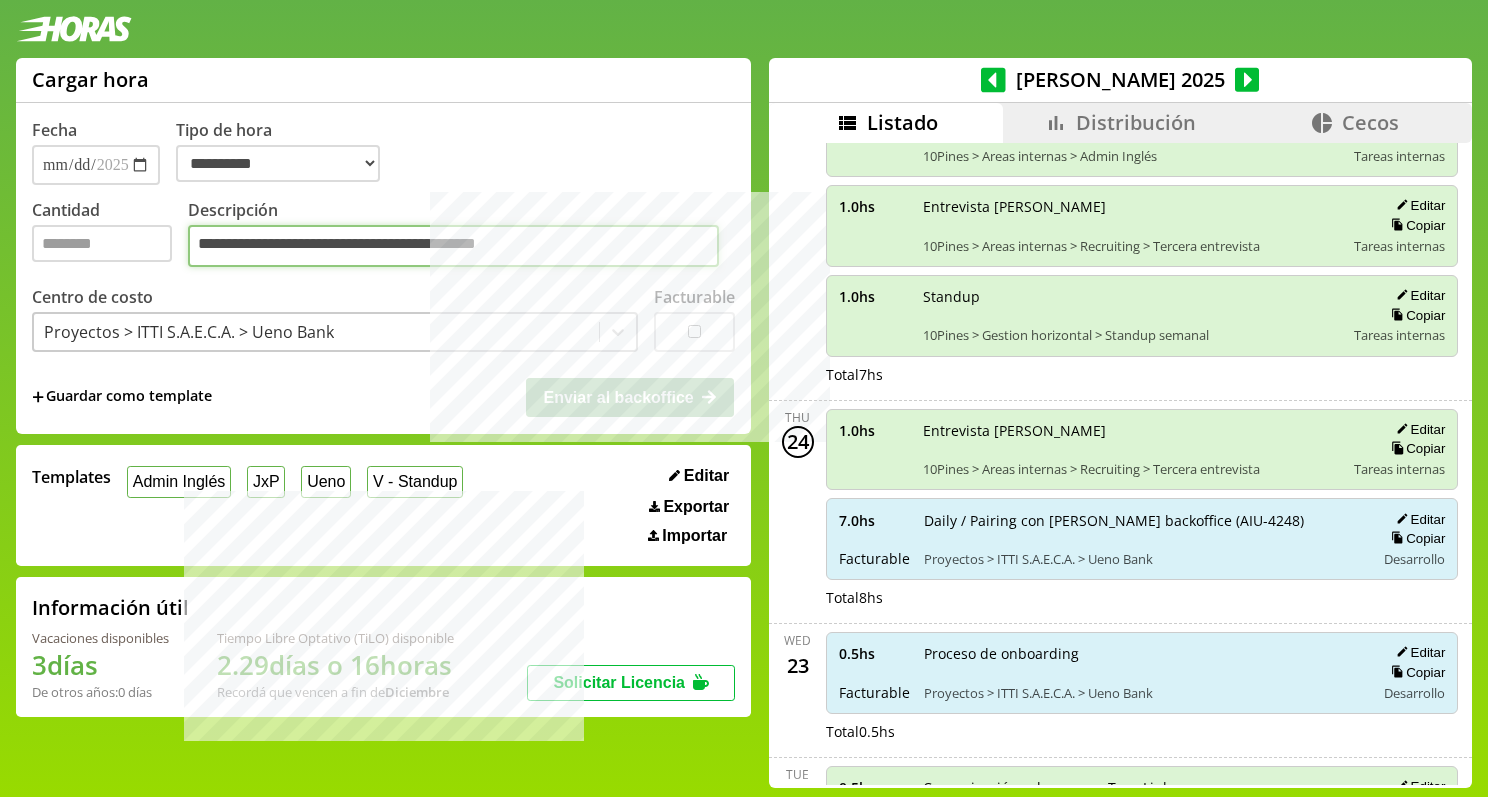 click on "**********" at bounding box center [453, 246] 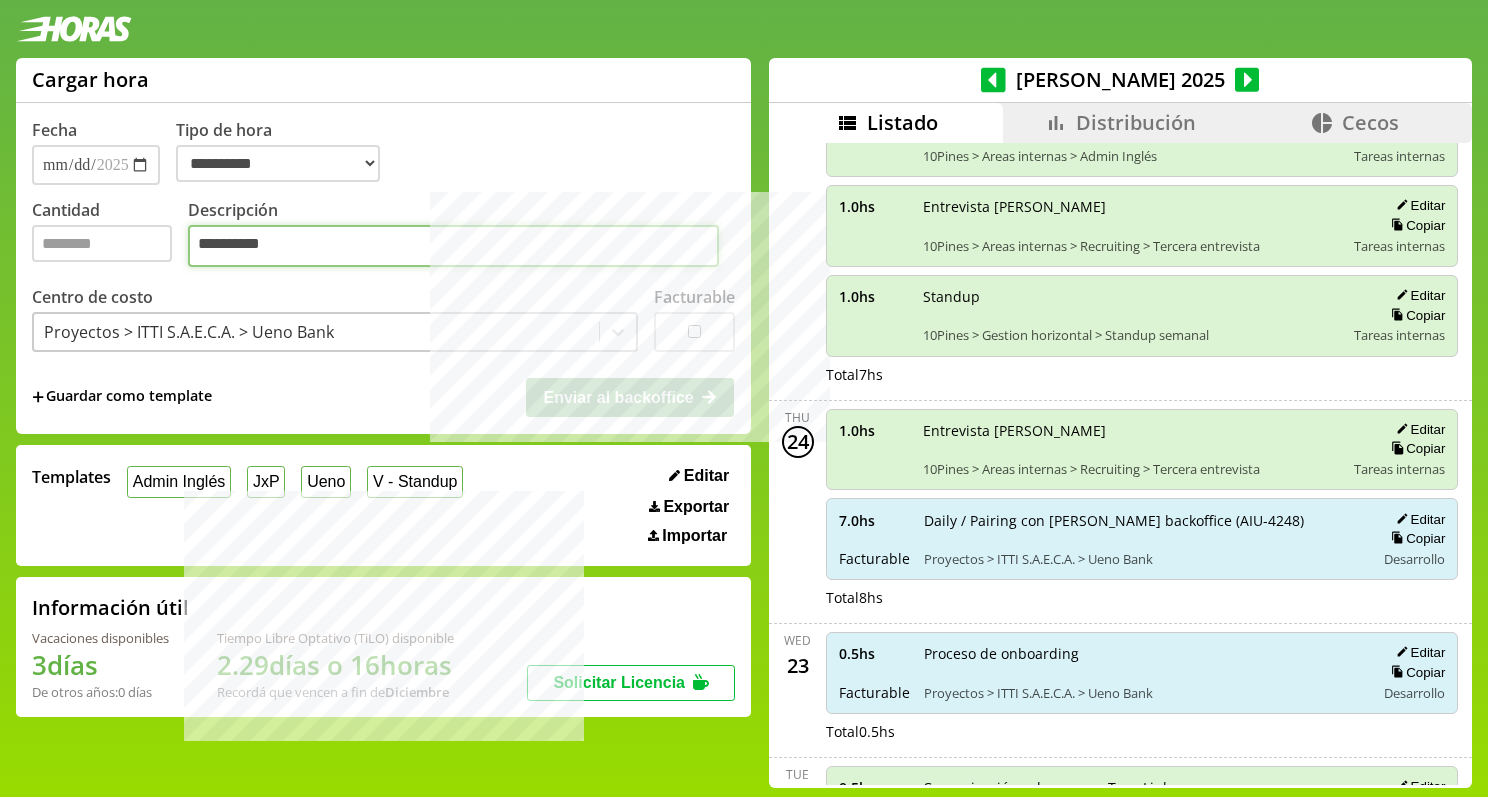 type on "**********" 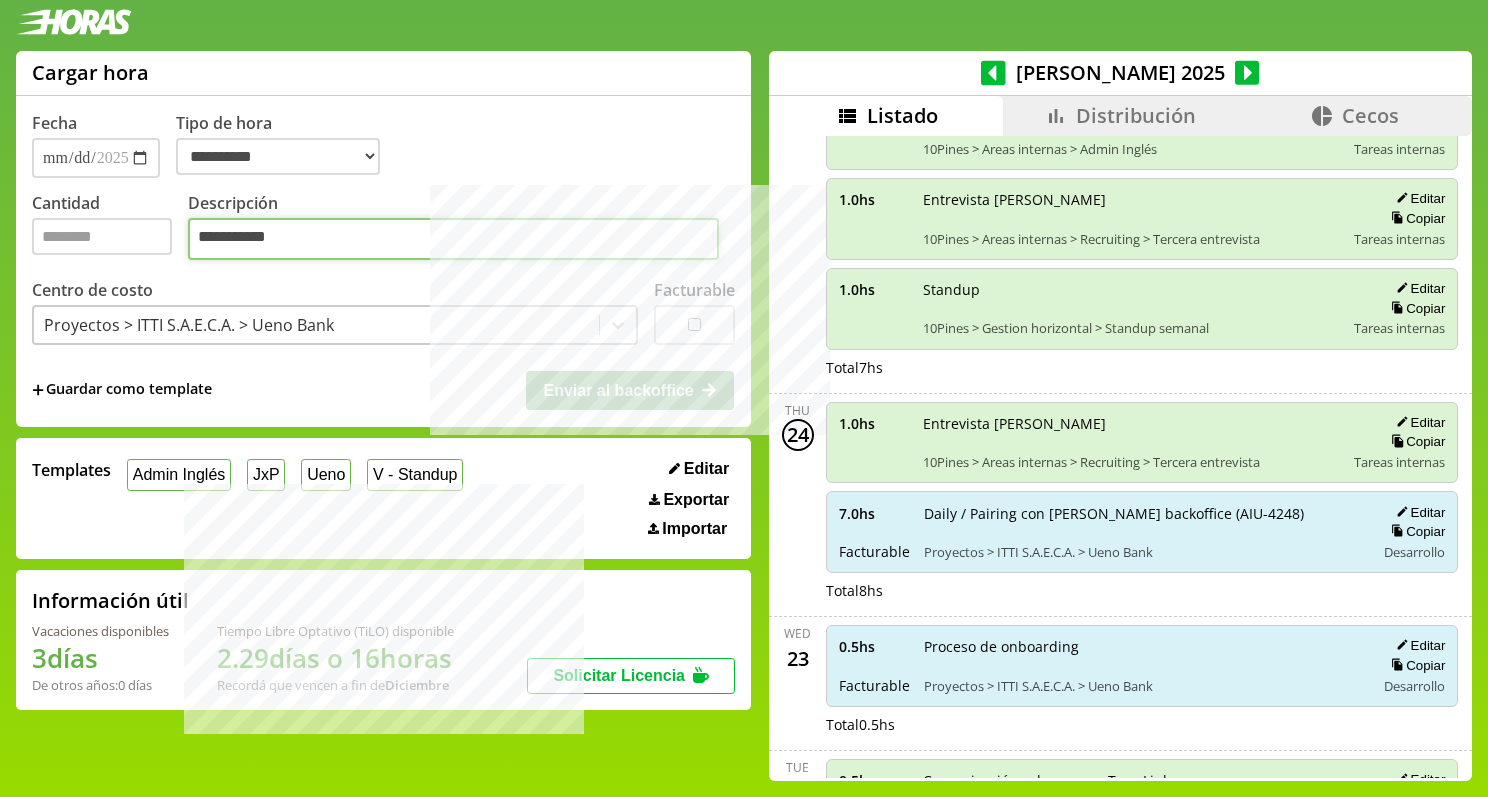 scroll, scrollTop: 0, scrollLeft: 0, axis: both 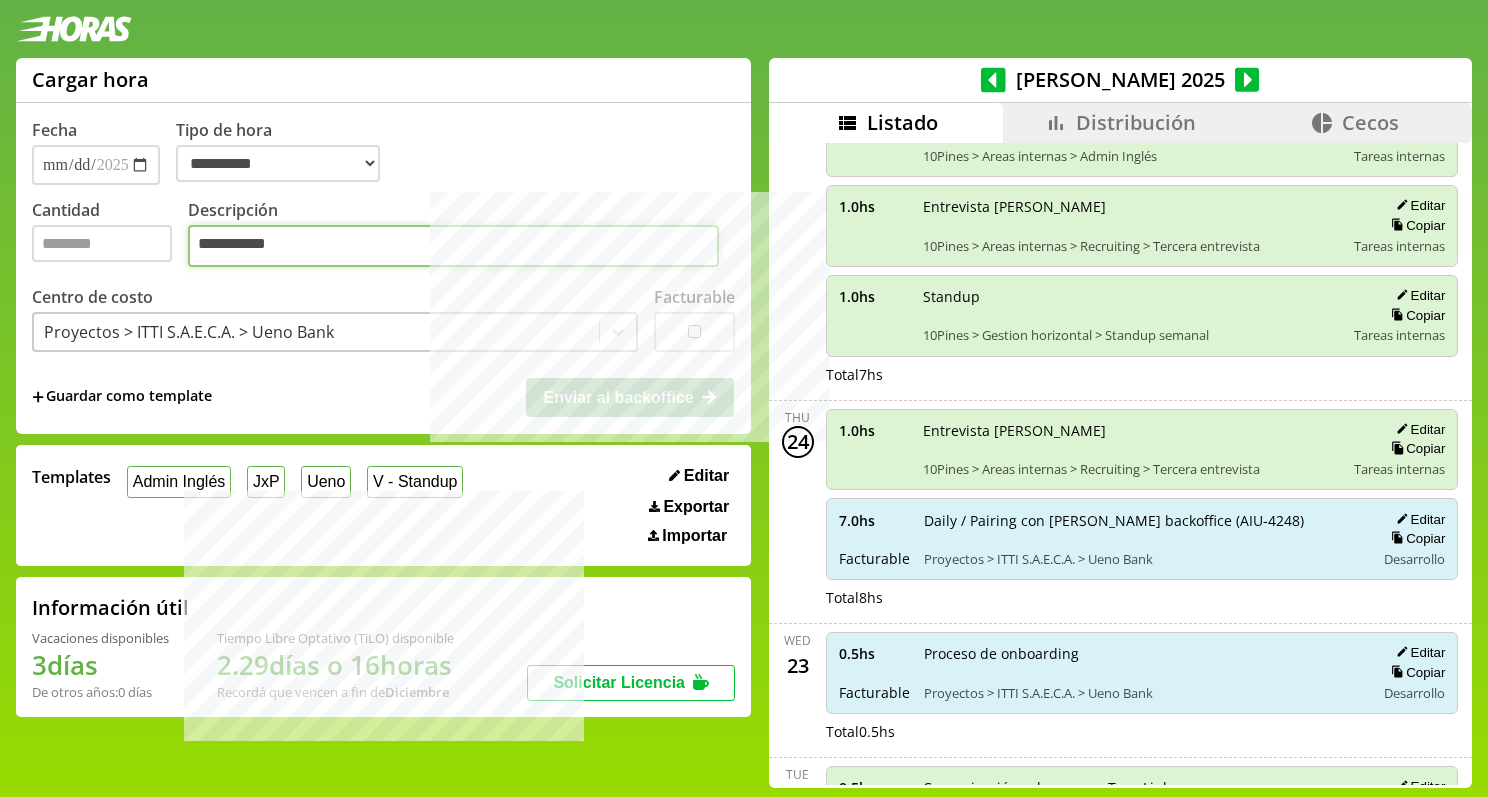 drag, startPoint x: 305, startPoint y: 250, endPoint x: 82, endPoint y: 250, distance: 223 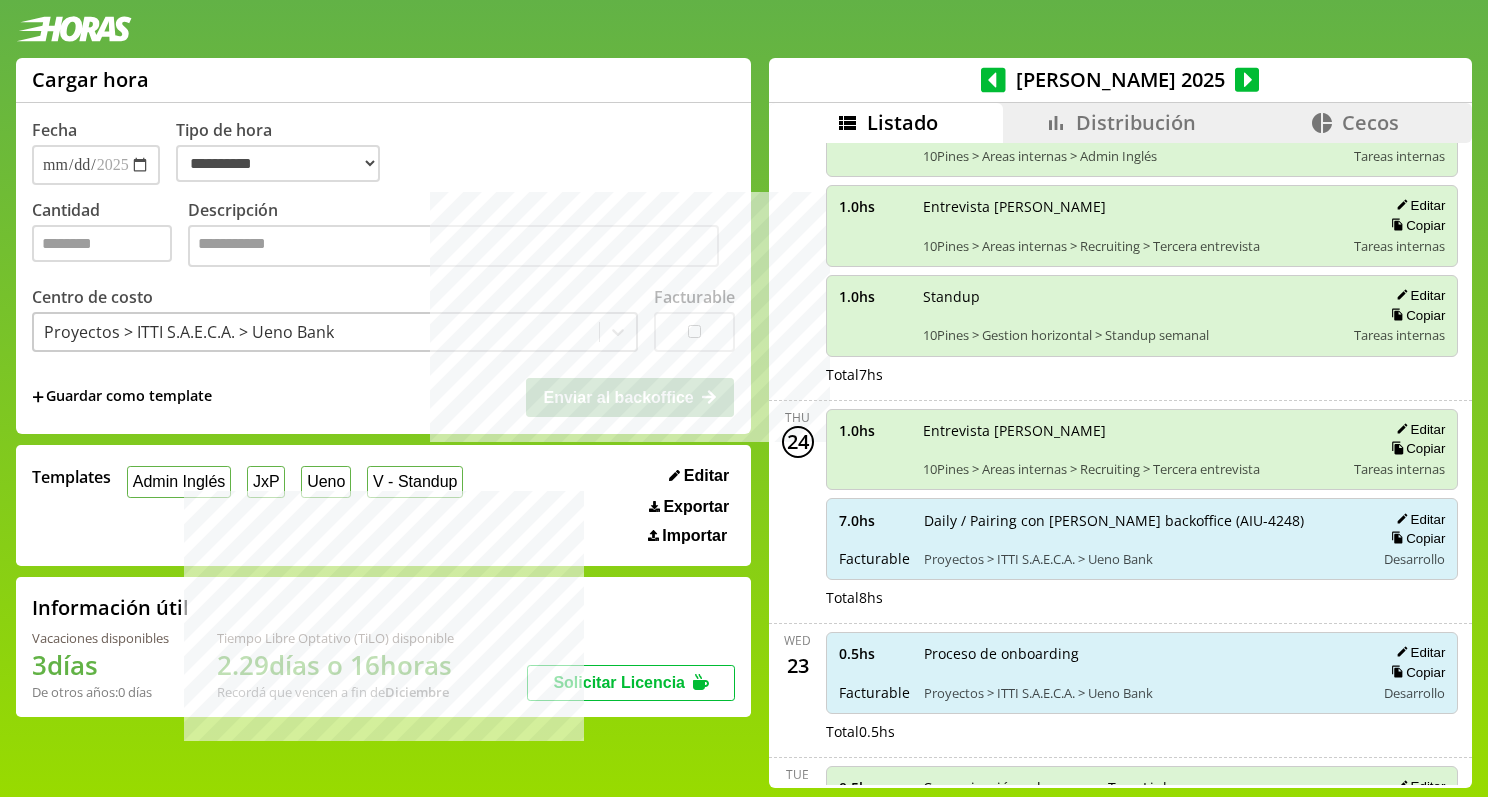 click on "**********" at bounding box center [286, 152] 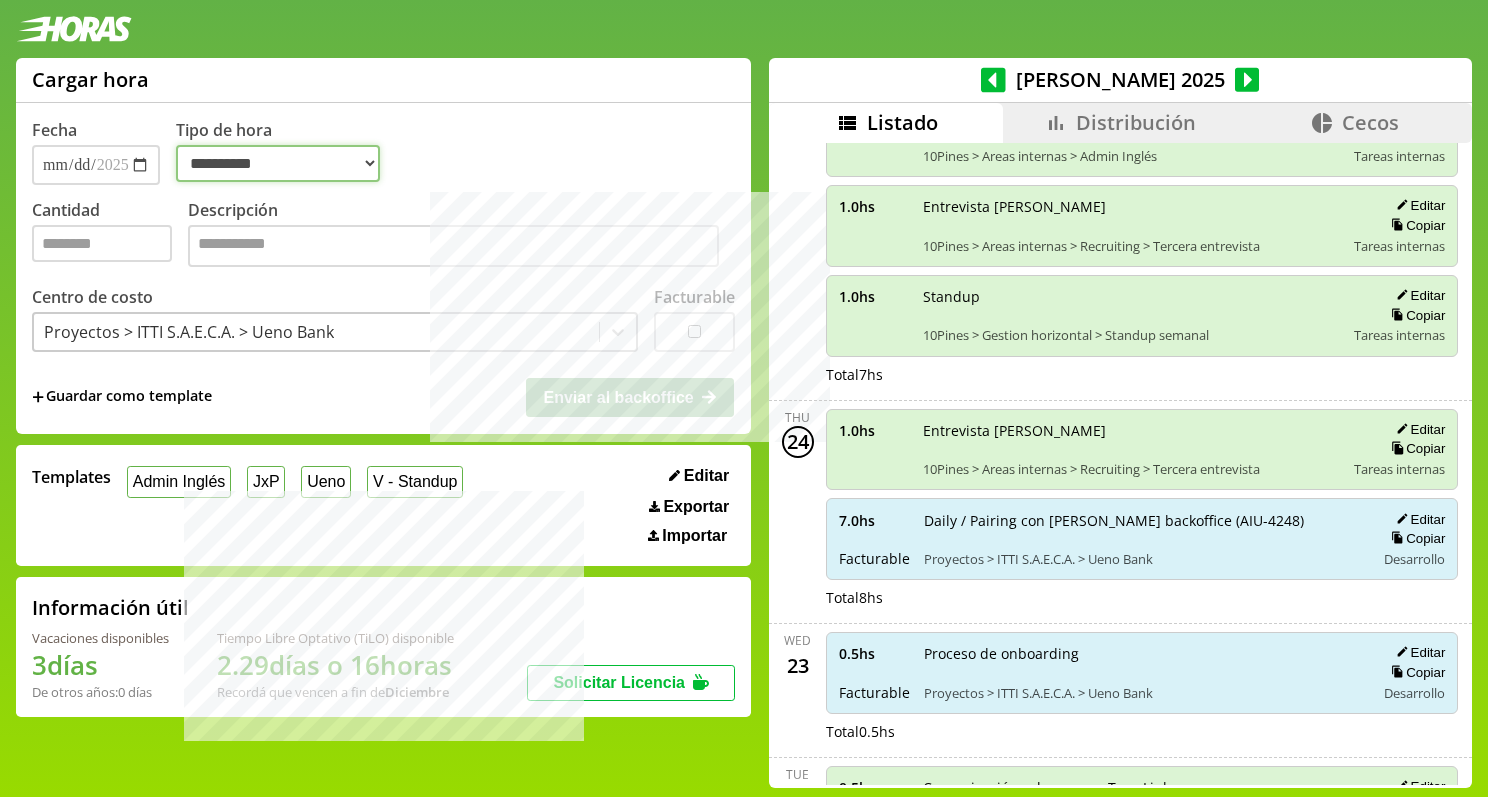 click on "**********" at bounding box center (278, 163) 